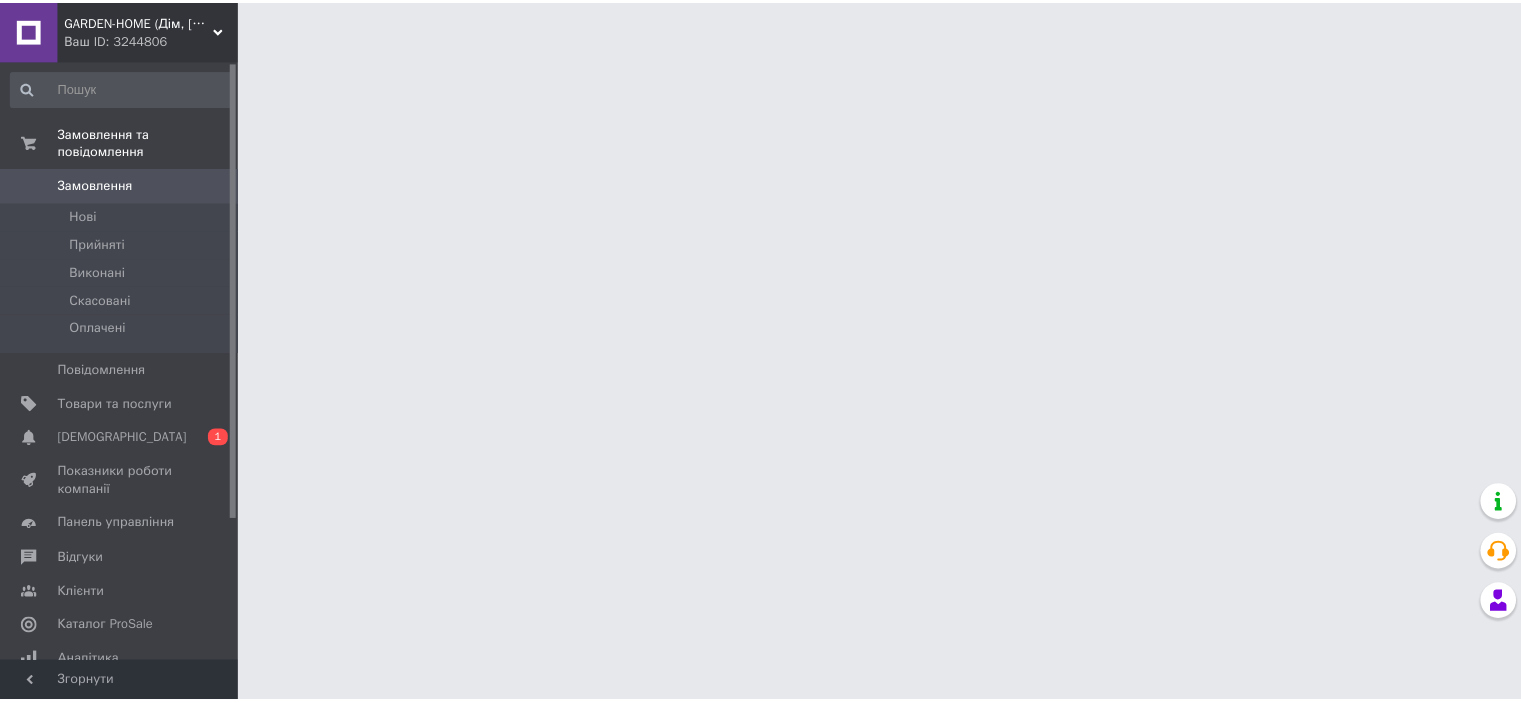 scroll, scrollTop: 0, scrollLeft: 0, axis: both 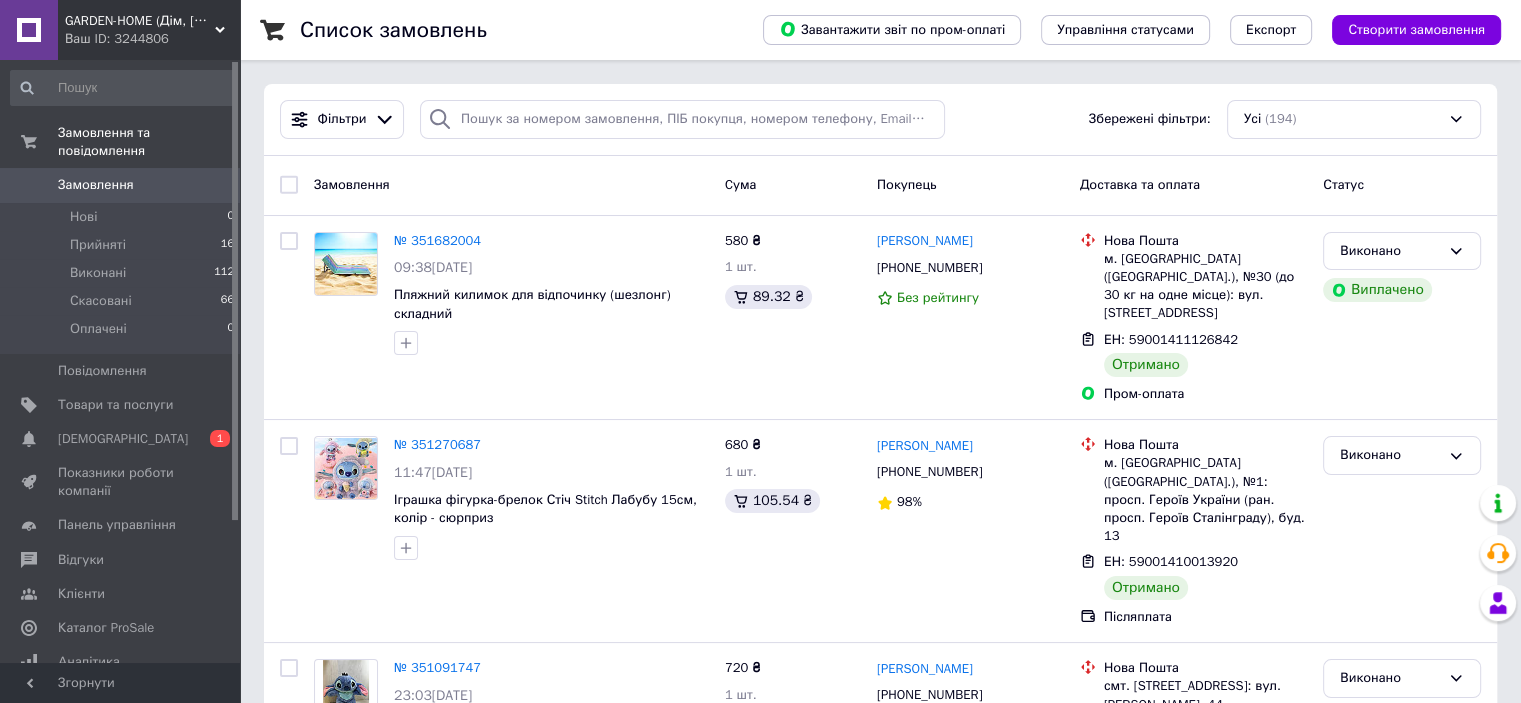 click on "[DEMOGRAPHIC_DATA]" at bounding box center [123, 439] 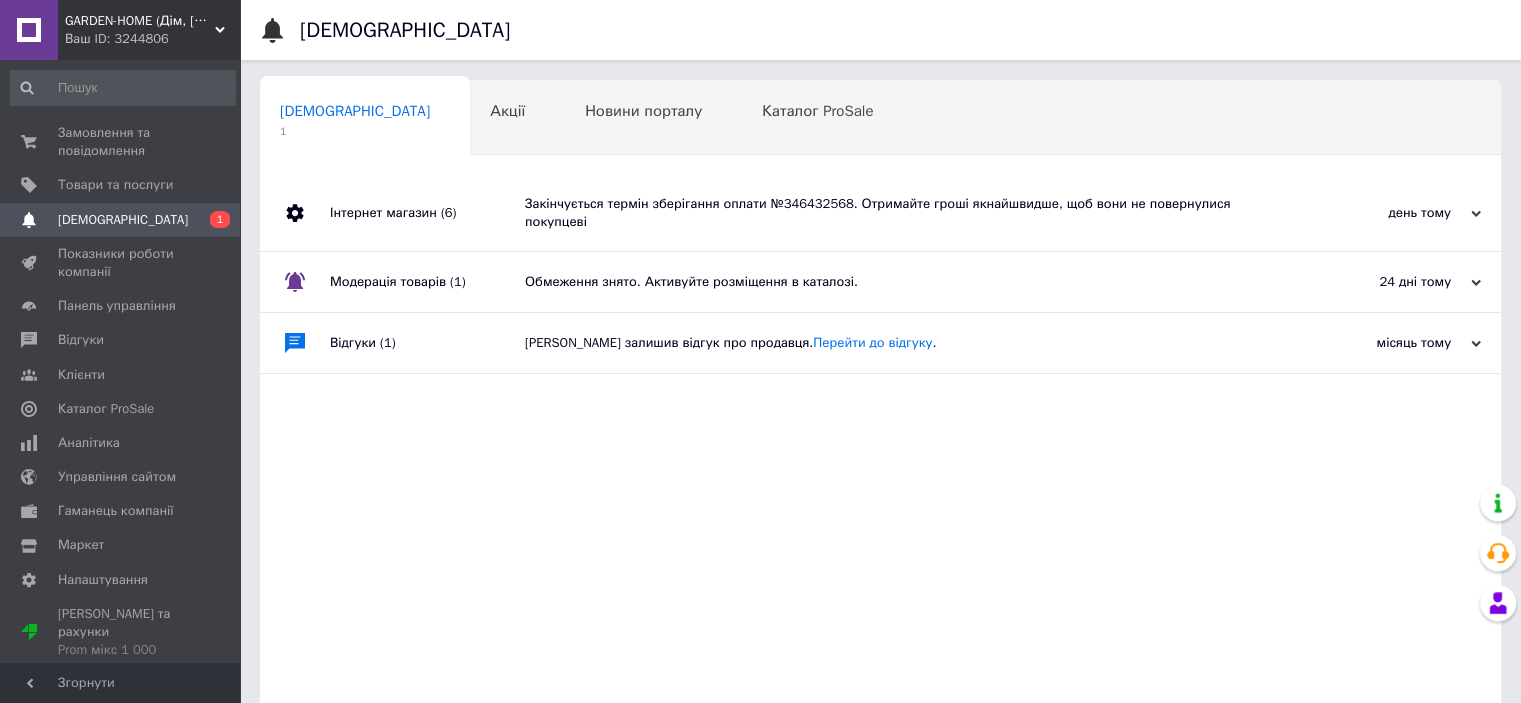 click on "Закінчується термін зберігання оплати №346432568. Отримайте гроші якнайшвидше, щоб вони не повернулися покупцеві" at bounding box center (903, 213) 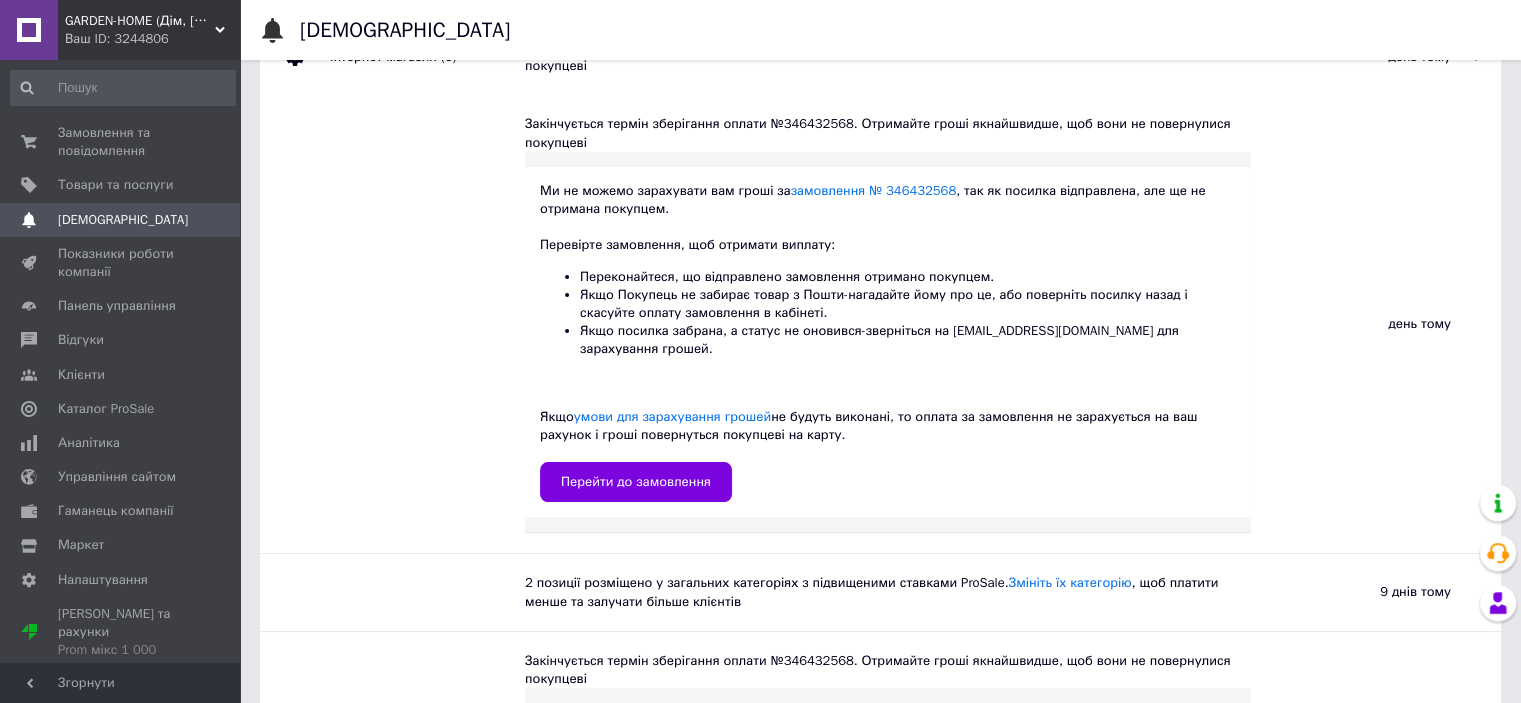scroll, scrollTop: 200, scrollLeft: 0, axis: vertical 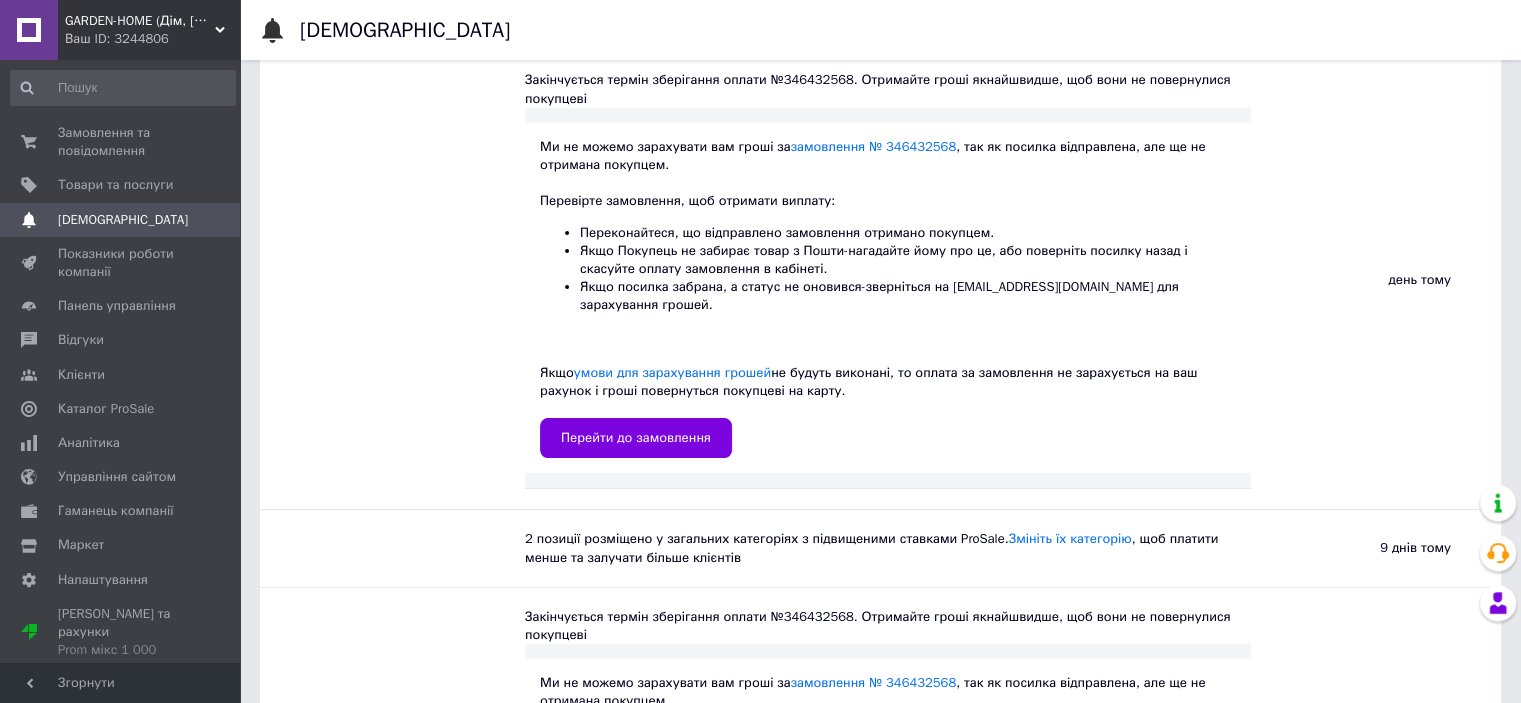 click on "Перейти до замовлення" at bounding box center [636, 438] 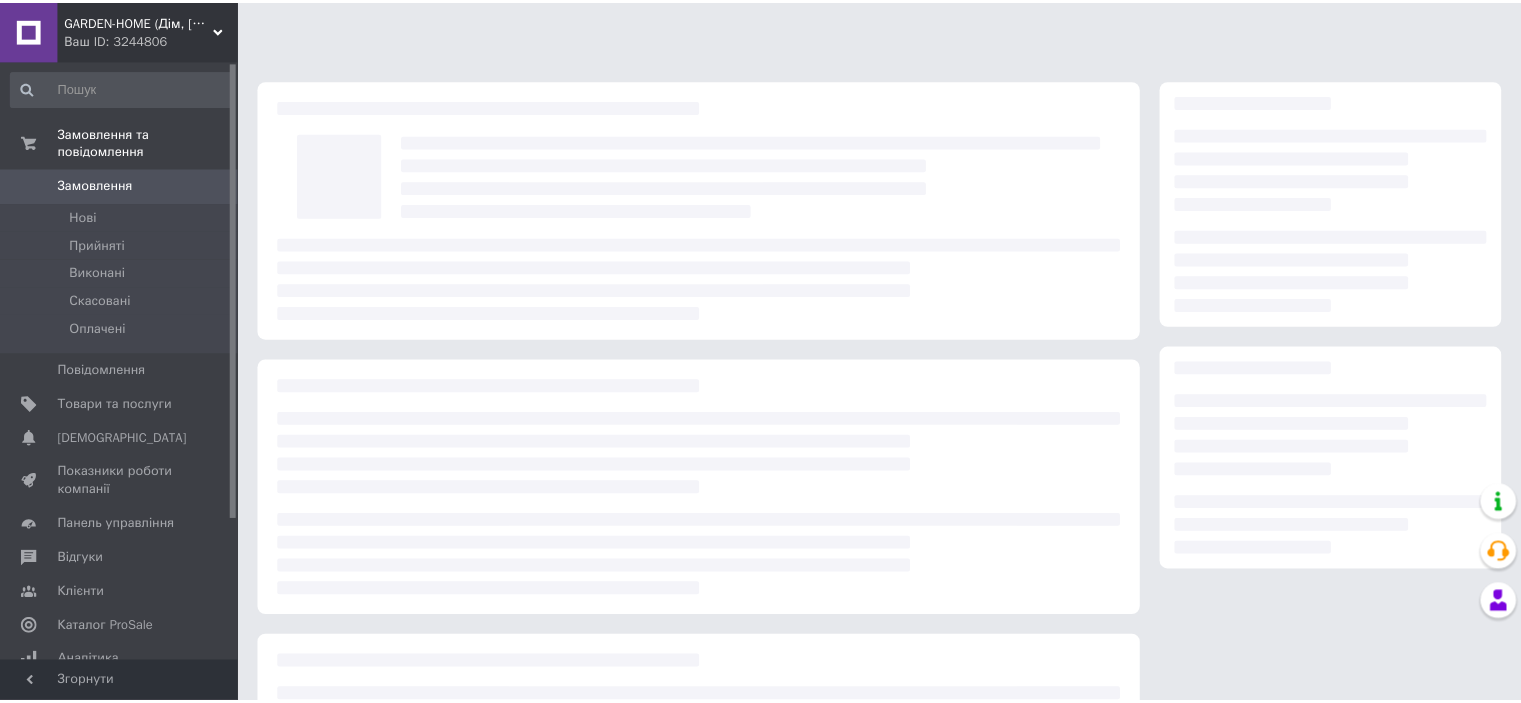 scroll, scrollTop: 0, scrollLeft: 0, axis: both 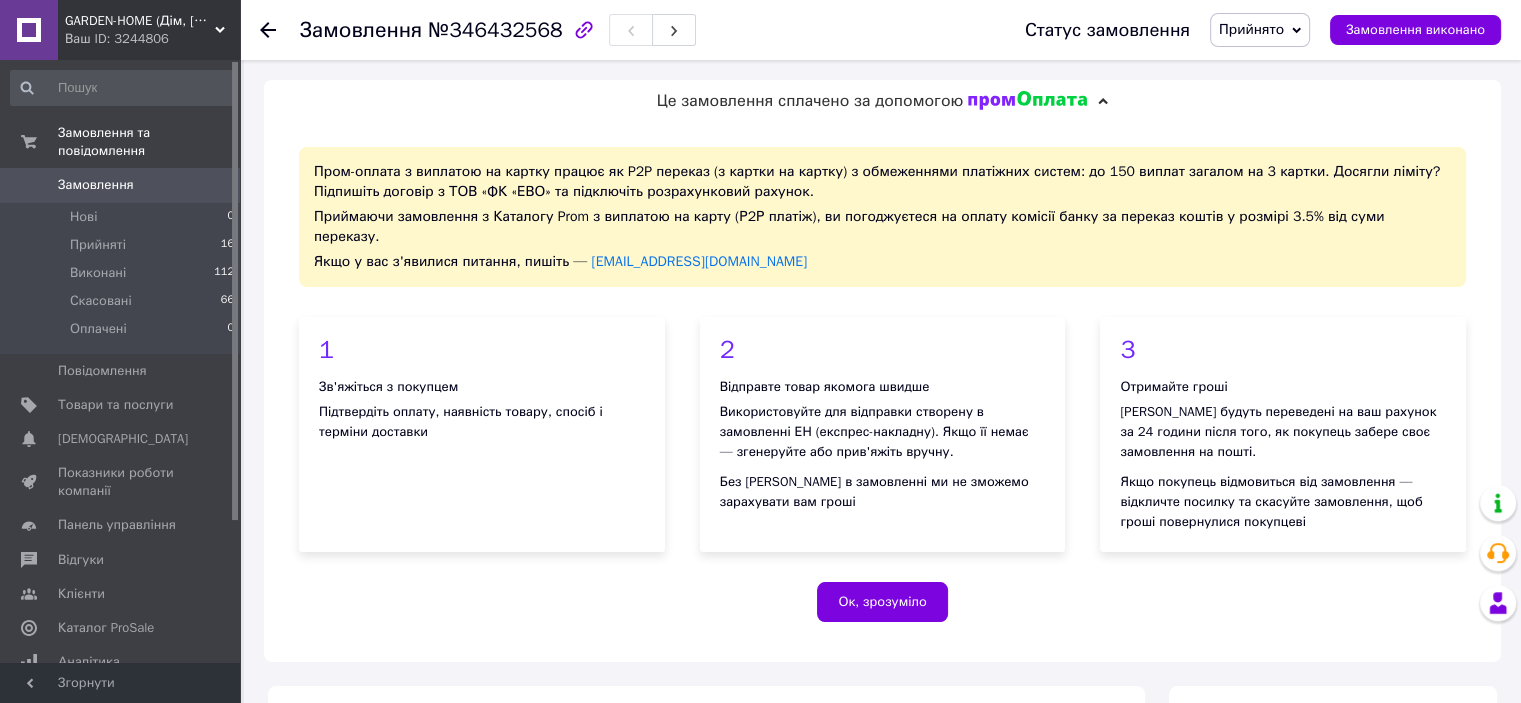 click on "Ок, зрозуміло" at bounding box center [882, 602] 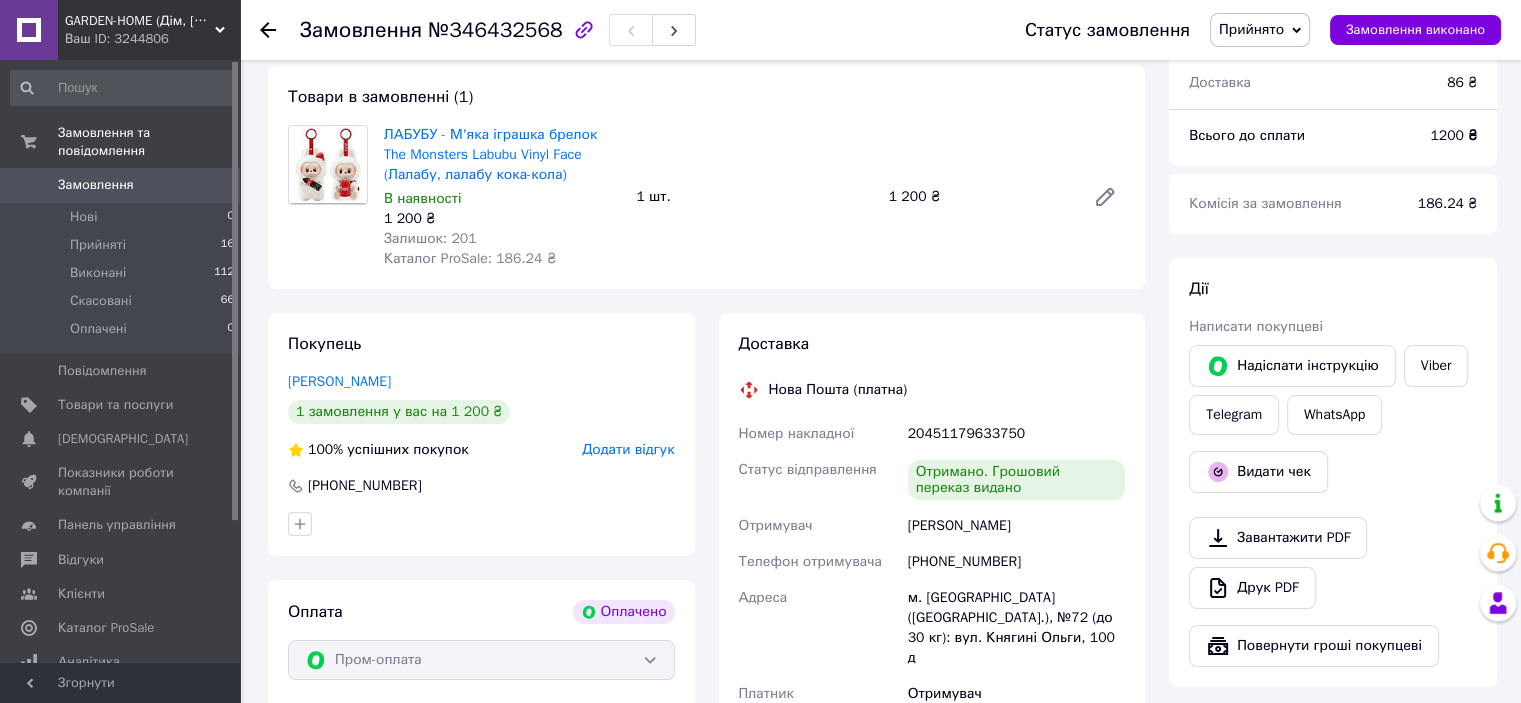 scroll, scrollTop: 300, scrollLeft: 0, axis: vertical 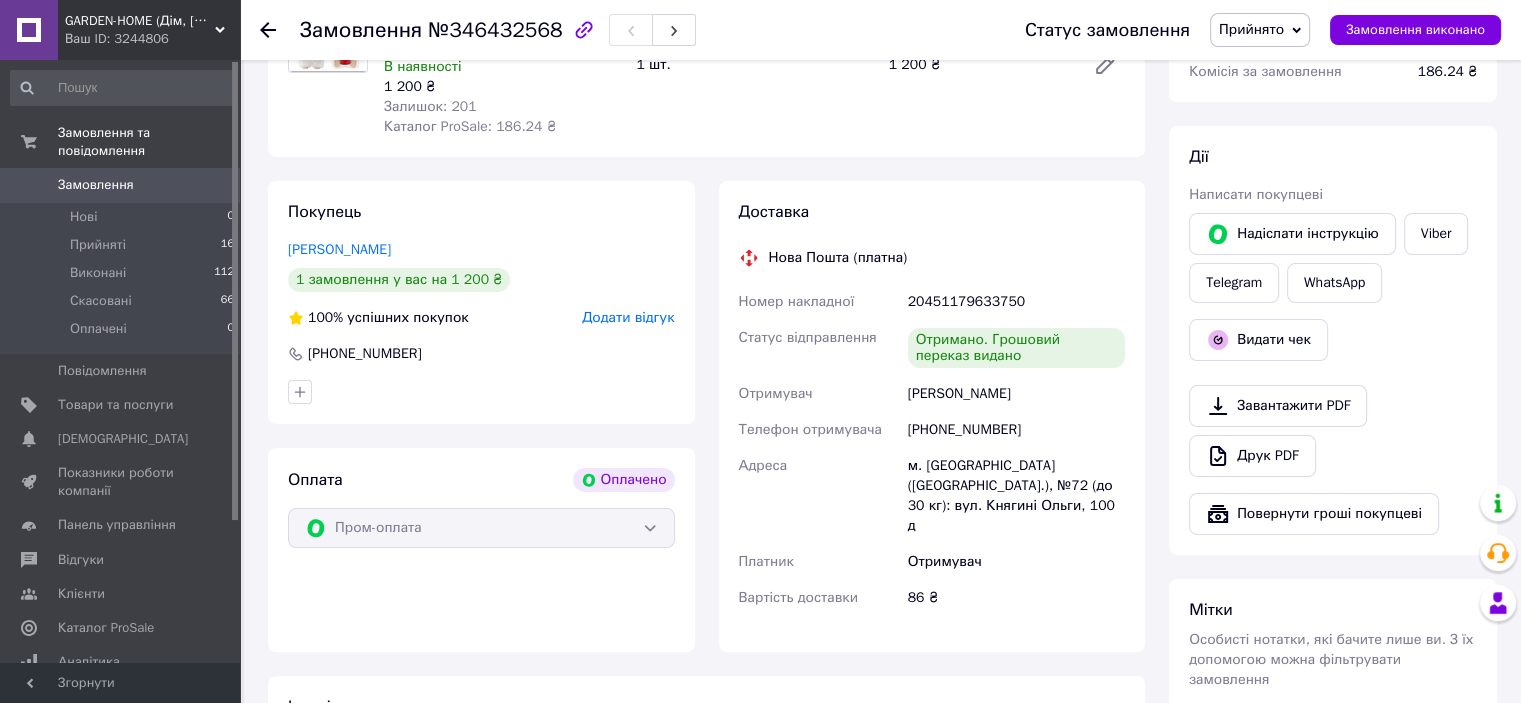 click on "Замовлення виконано" at bounding box center (1415, 30) 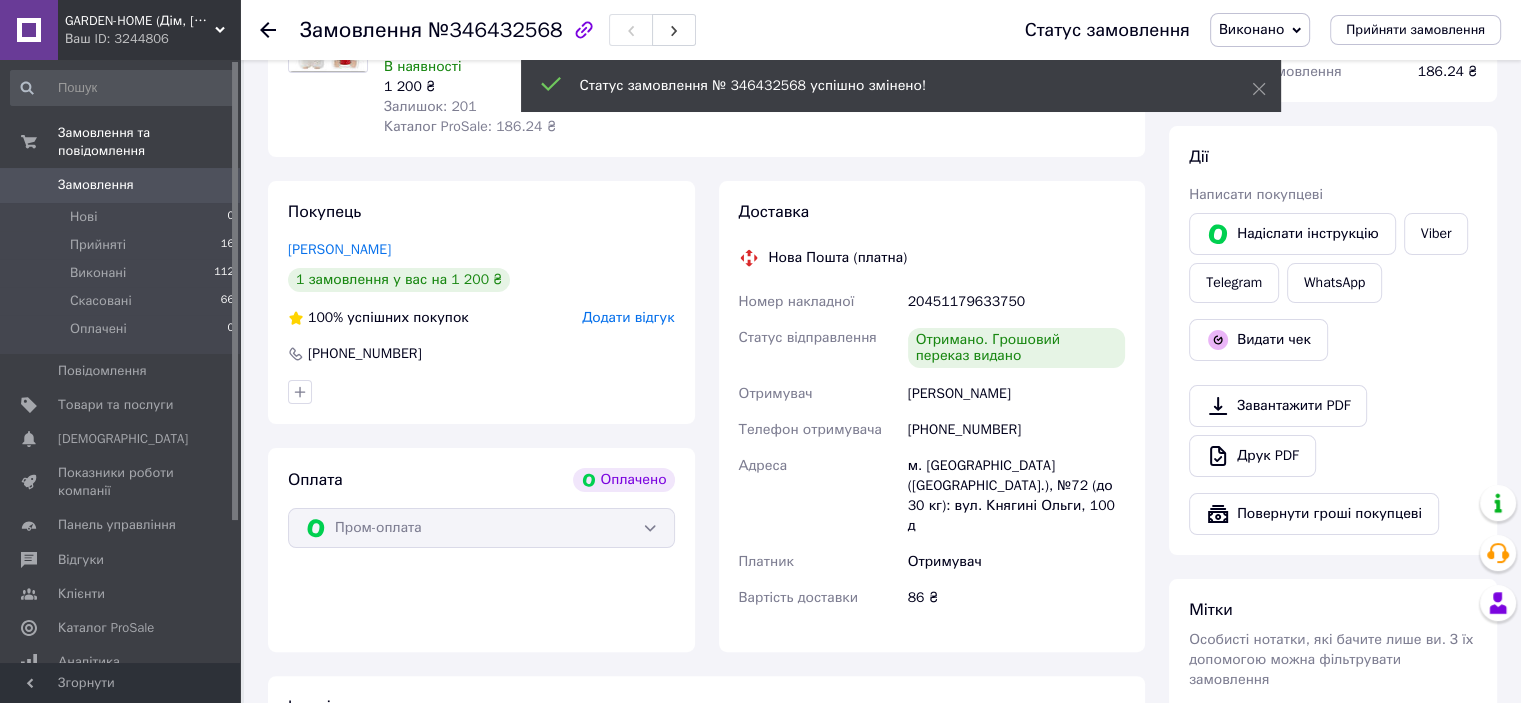 scroll, scrollTop: 68, scrollLeft: 0, axis: vertical 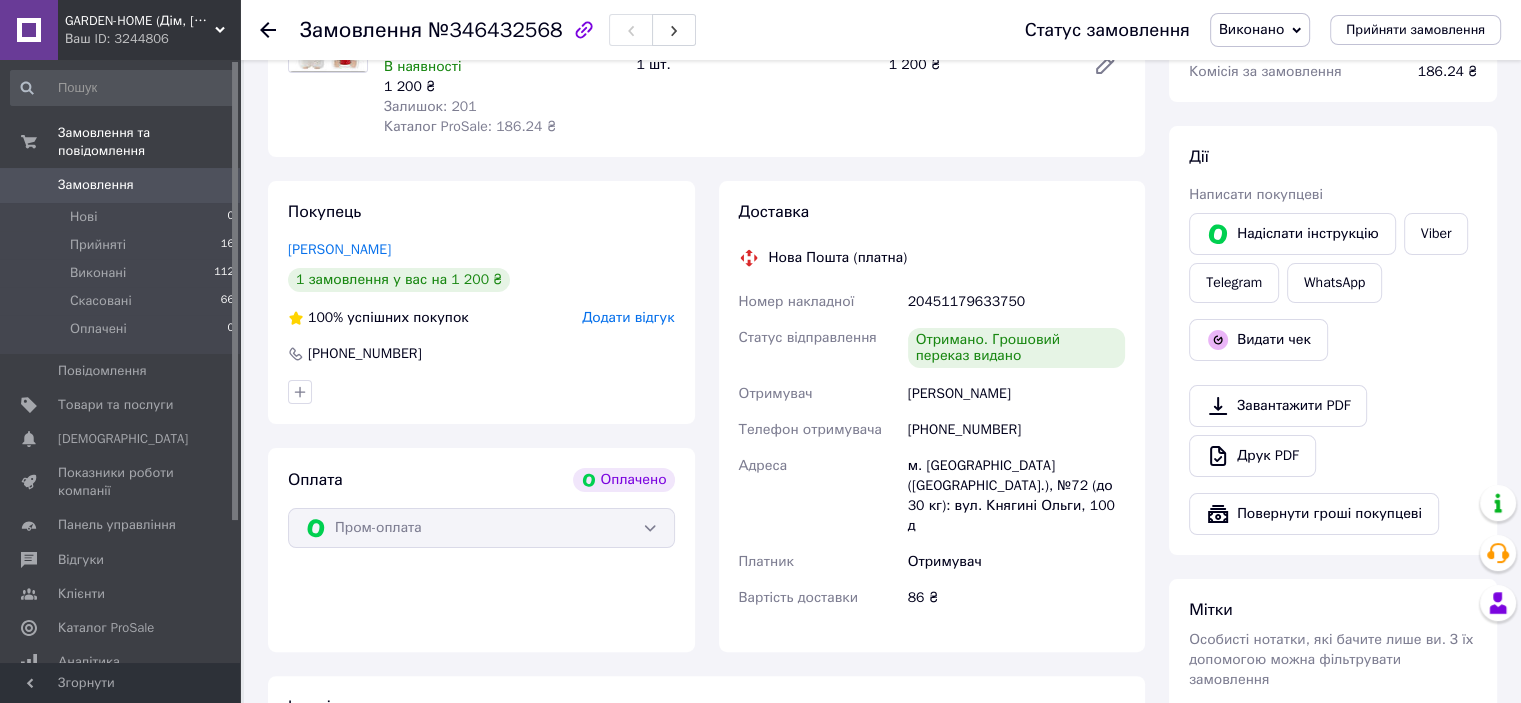 click on "Прийняті" at bounding box center (98, 245) 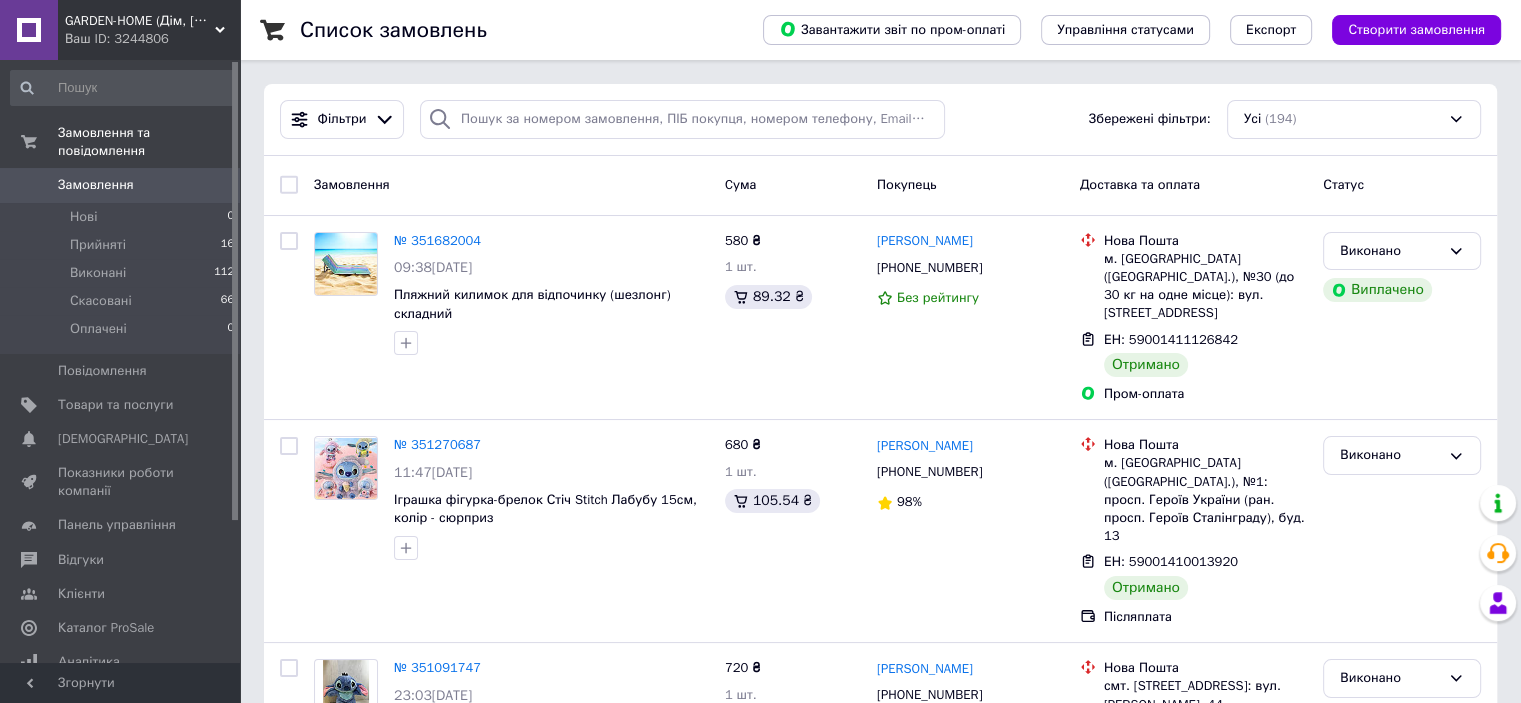 click on "Прийняті 16" at bounding box center (123, 245) 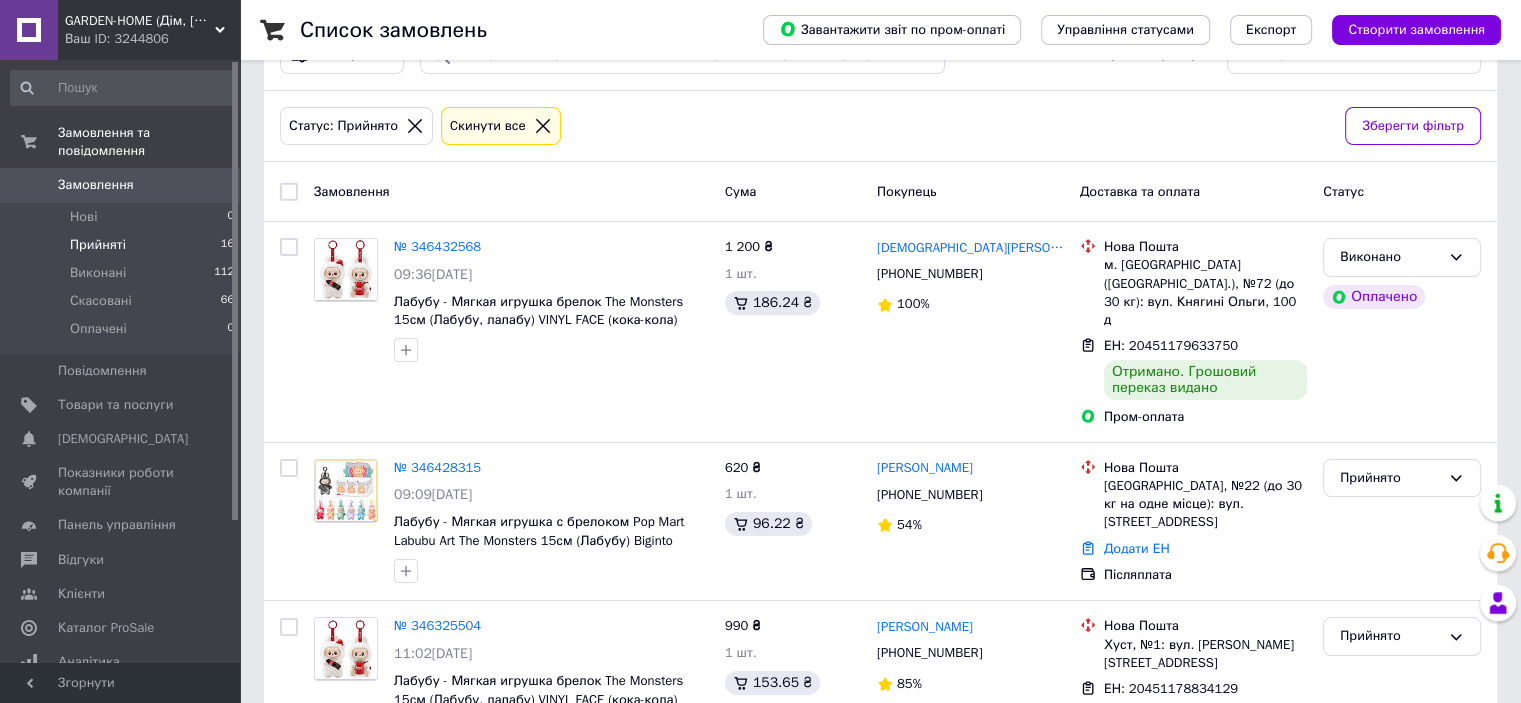 scroll, scrollTop: 100, scrollLeft: 0, axis: vertical 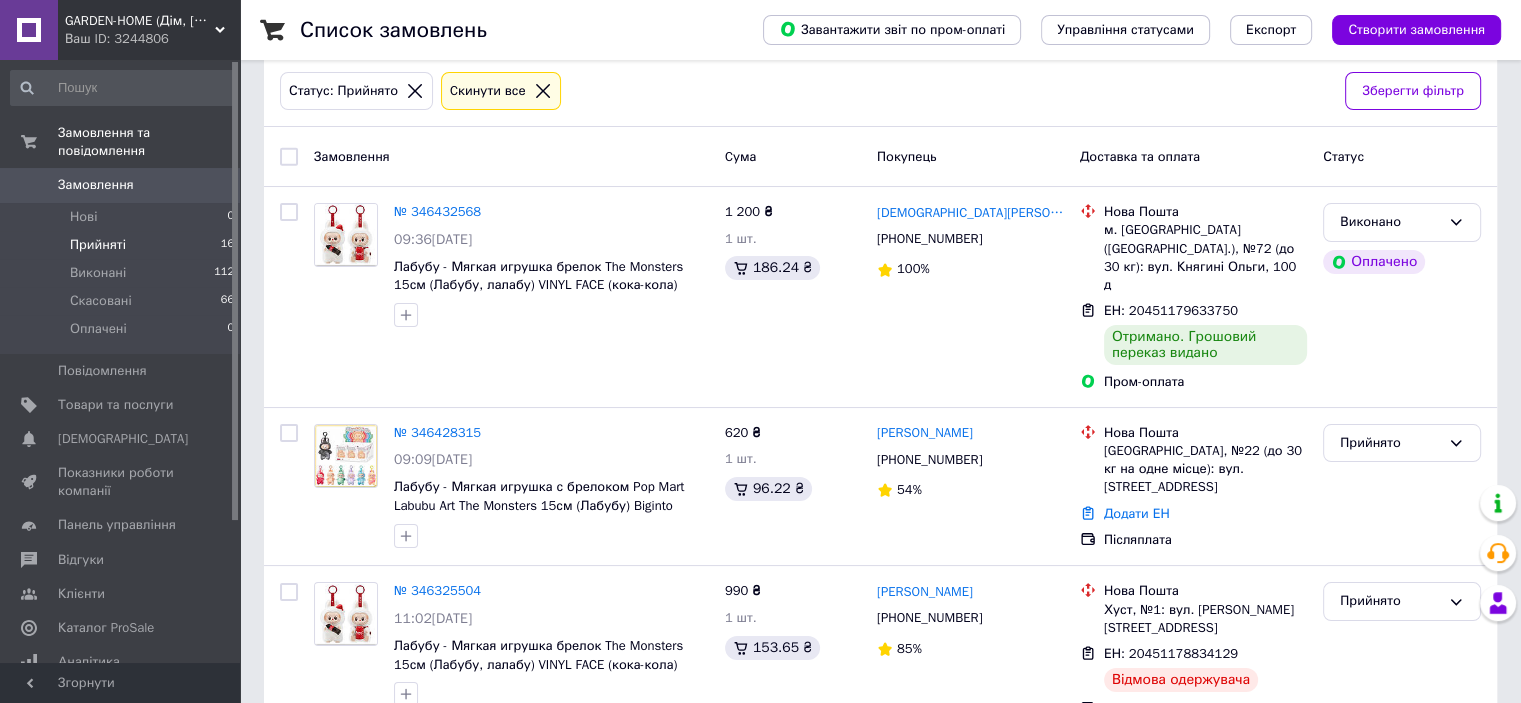 click 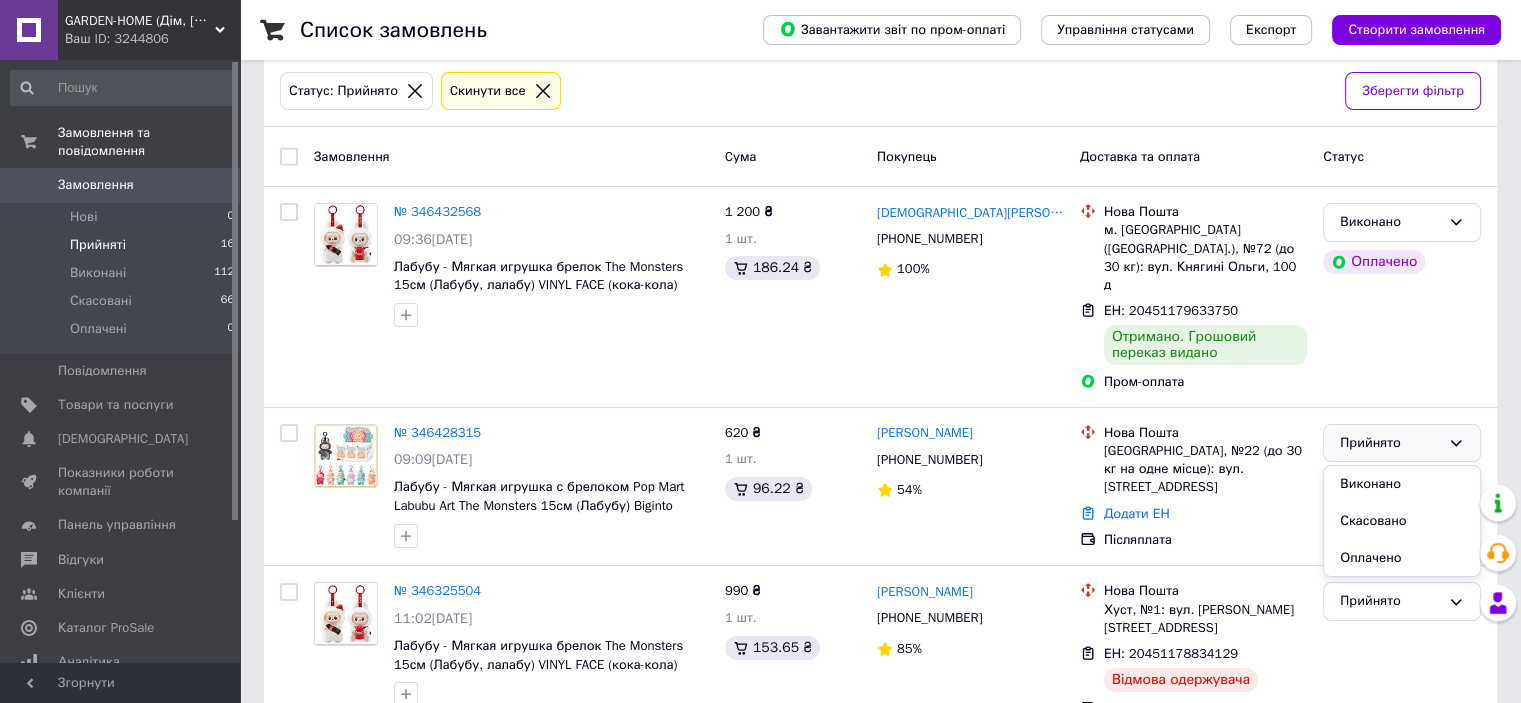 click on "Виконано" at bounding box center (1402, 484) 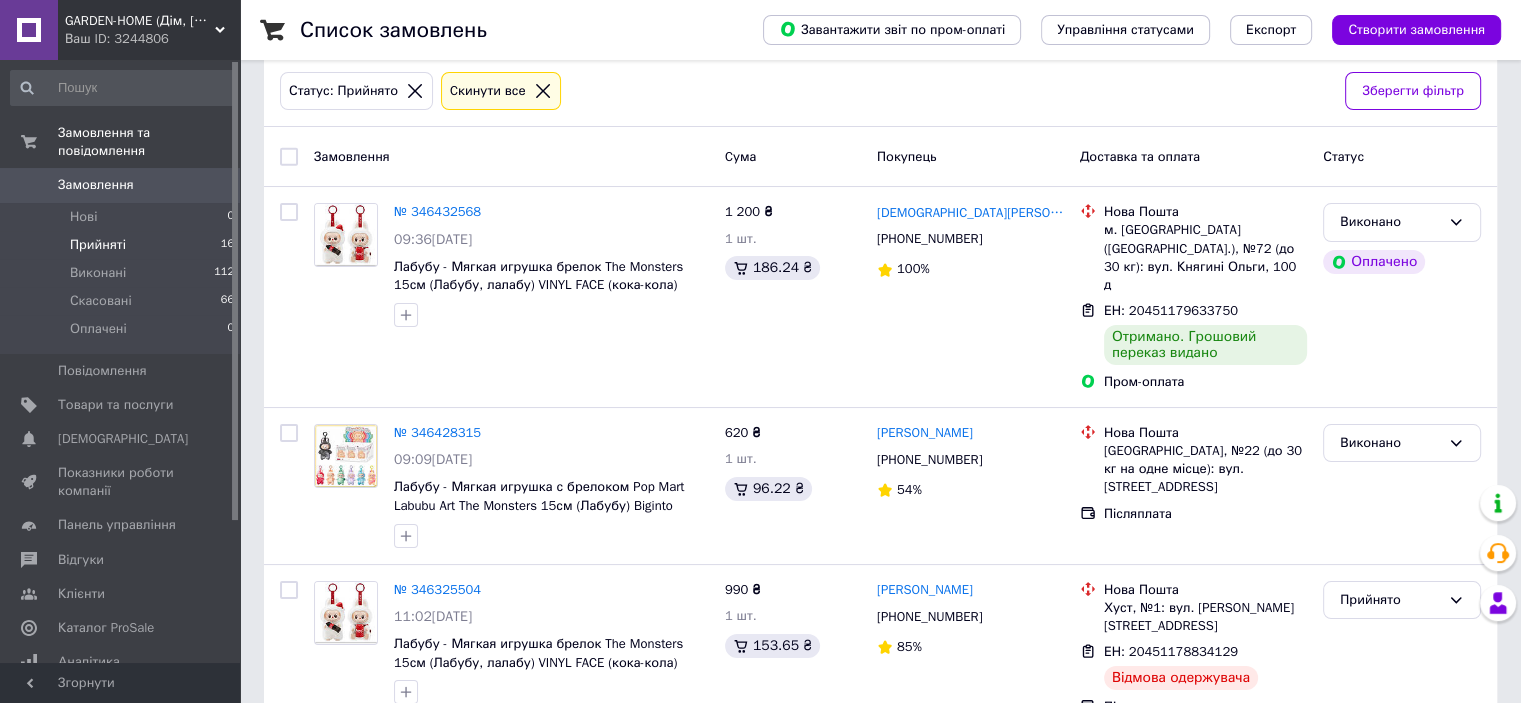 scroll, scrollTop: 200, scrollLeft: 0, axis: vertical 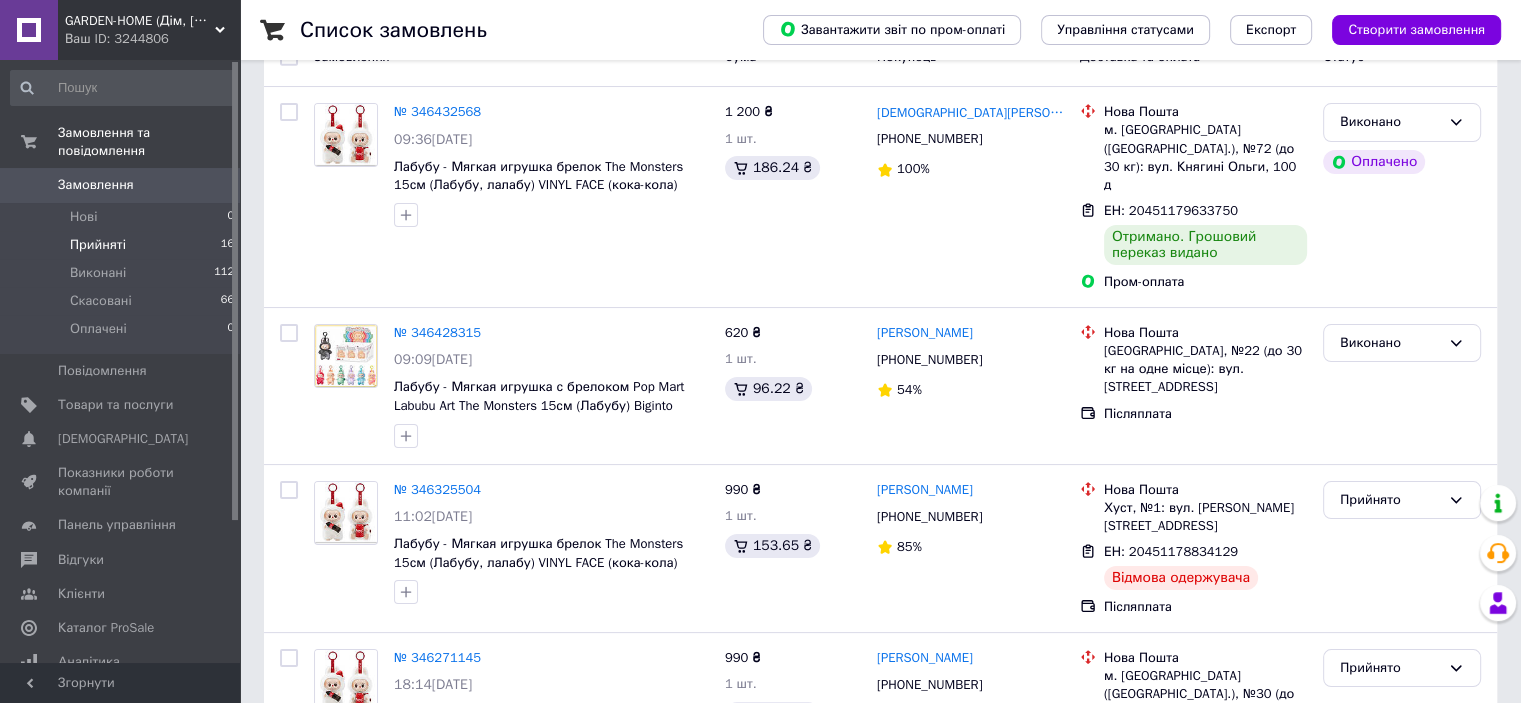 click on "Прийнято" at bounding box center (1390, 500) 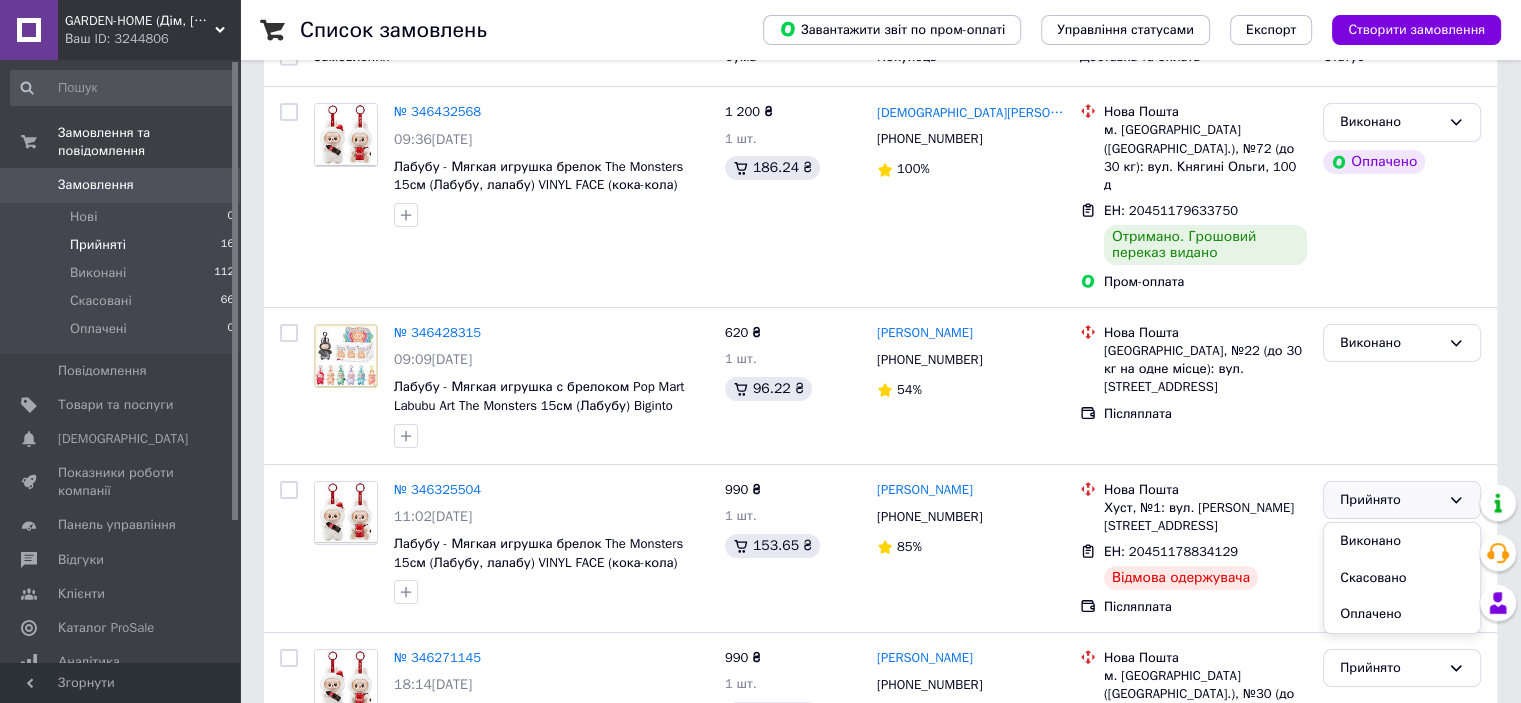 click on "85%" at bounding box center [970, 547] 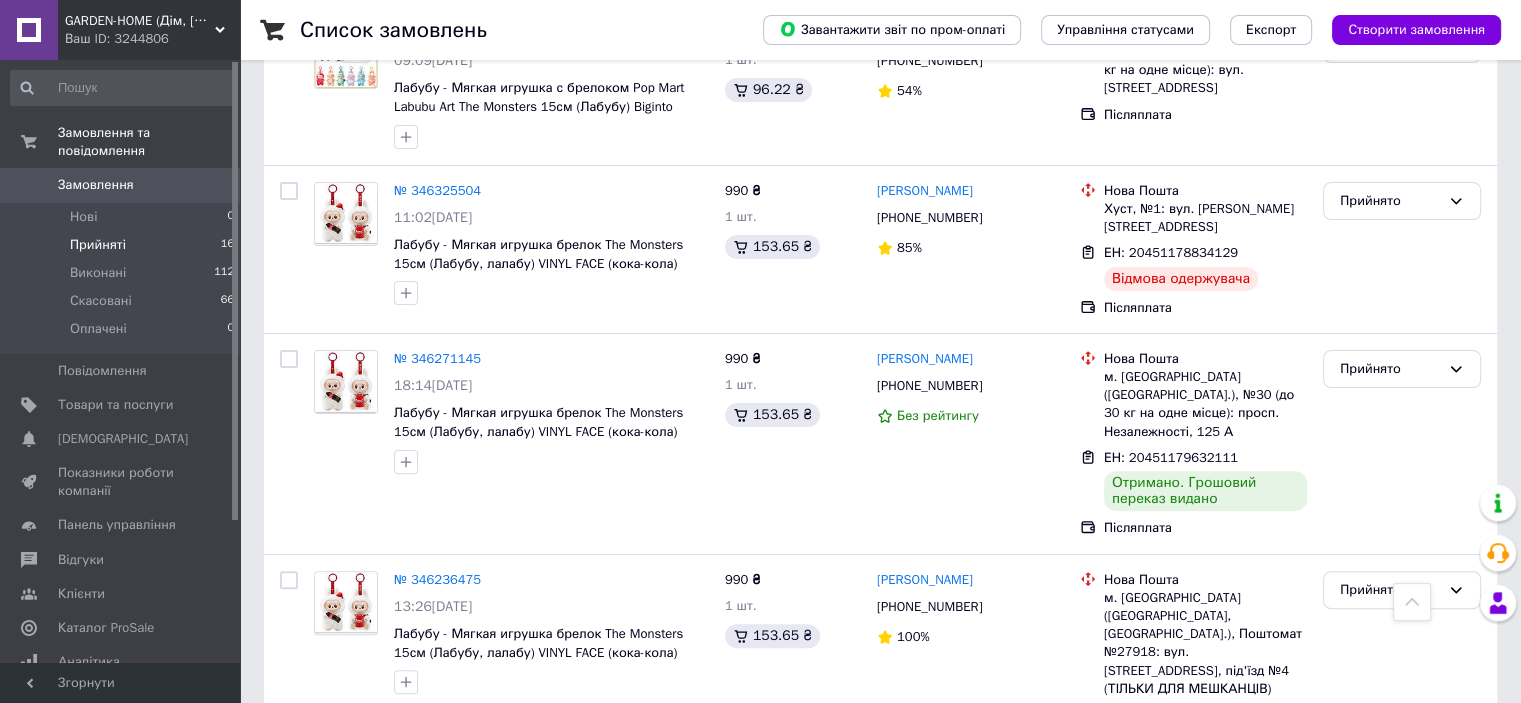 scroll, scrollTop: 500, scrollLeft: 0, axis: vertical 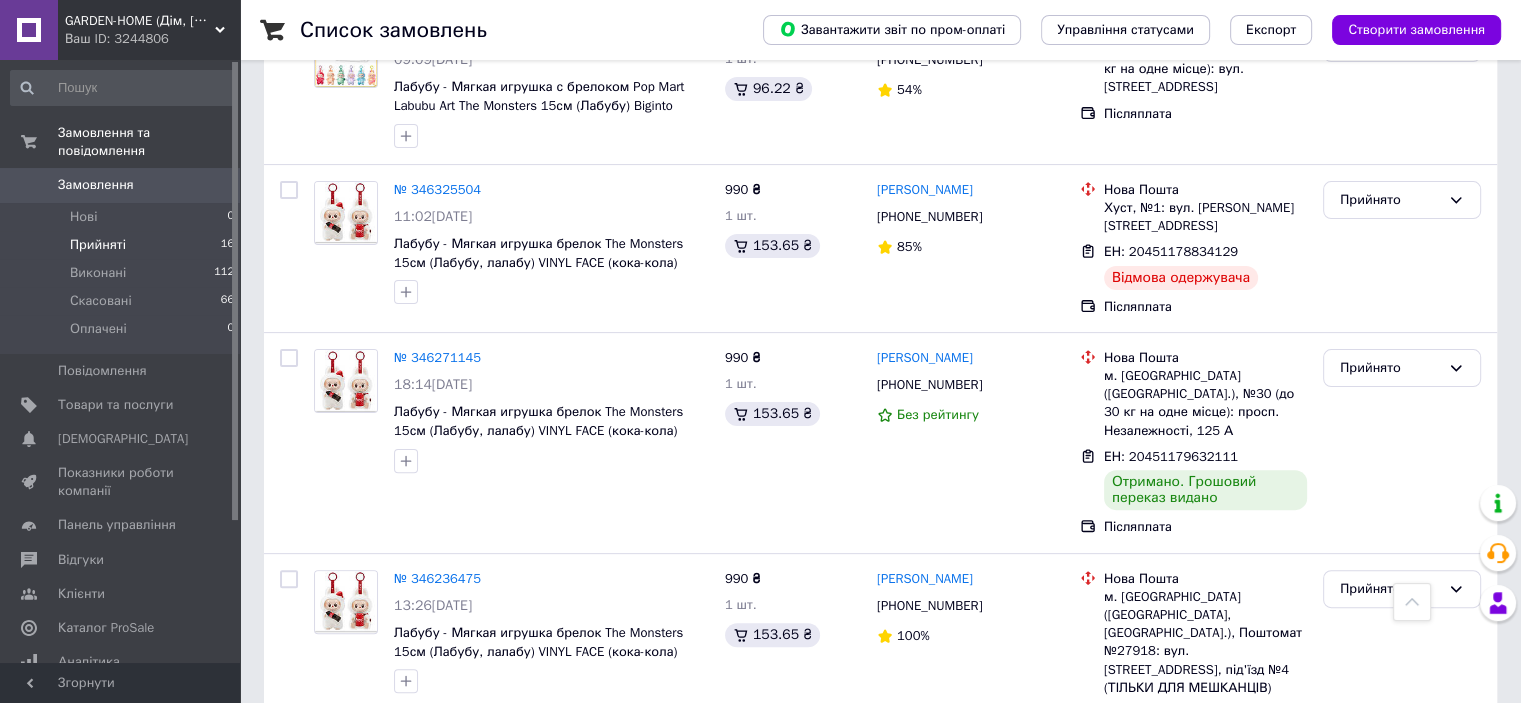 click on "Прийнято" at bounding box center (1402, 368) 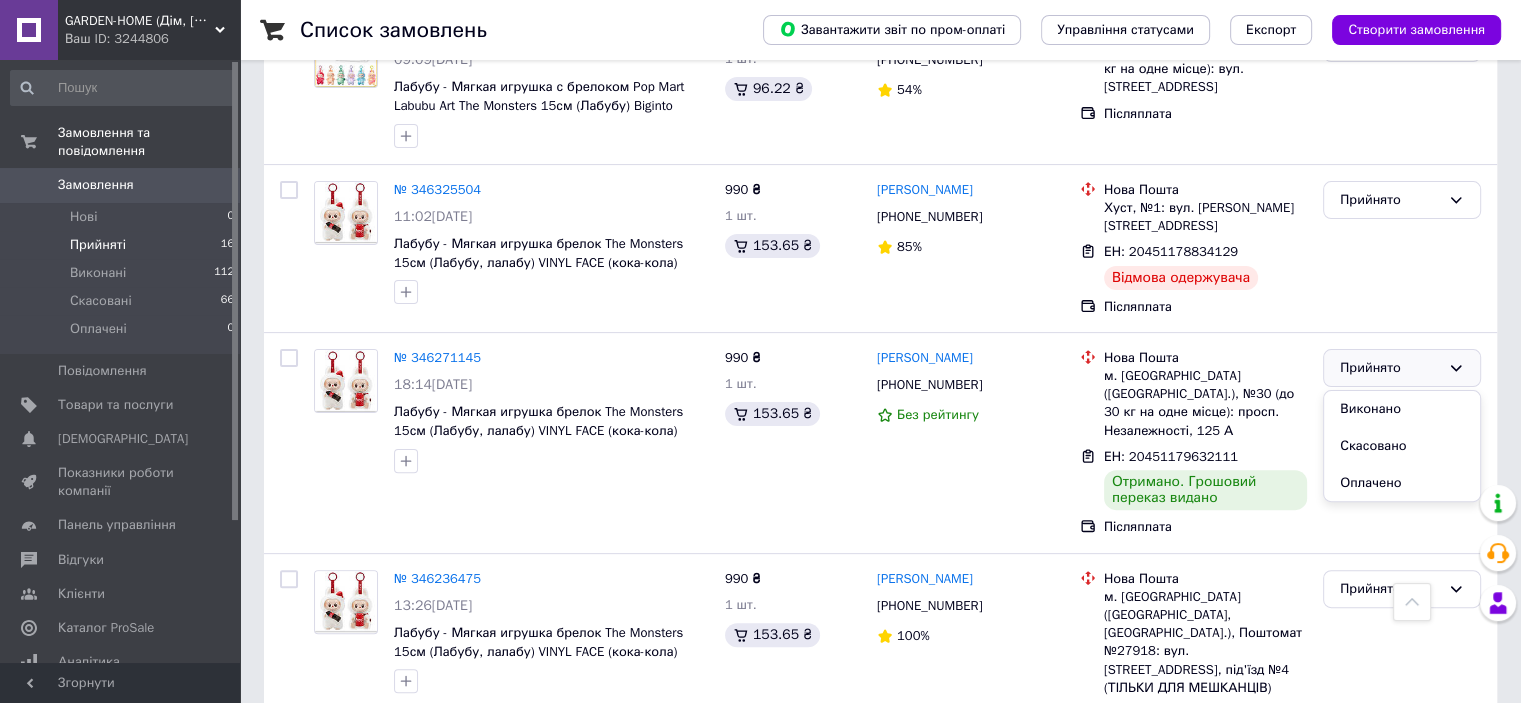 click on "Виконано" at bounding box center (1402, 409) 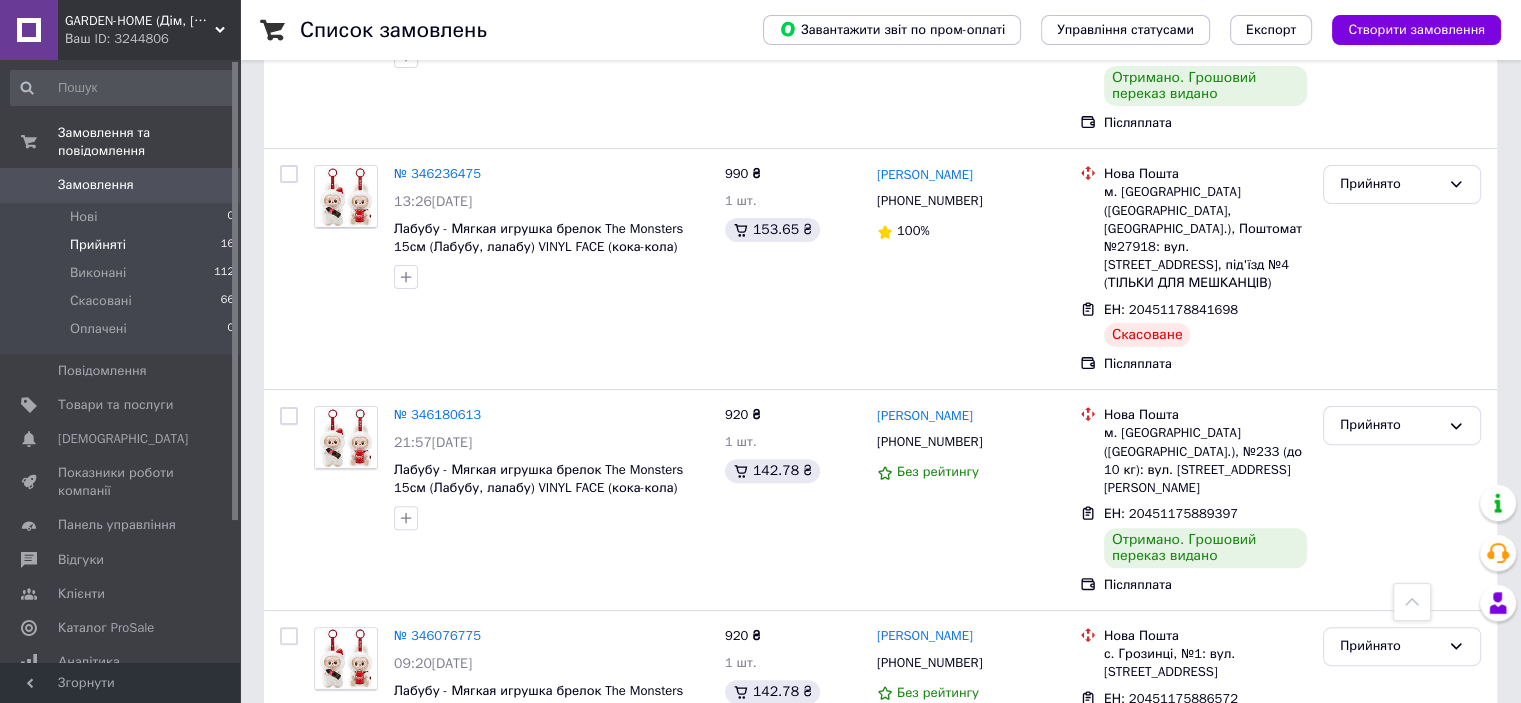 scroll, scrollTop: 559, scrollLeft: 0, axis: vertical 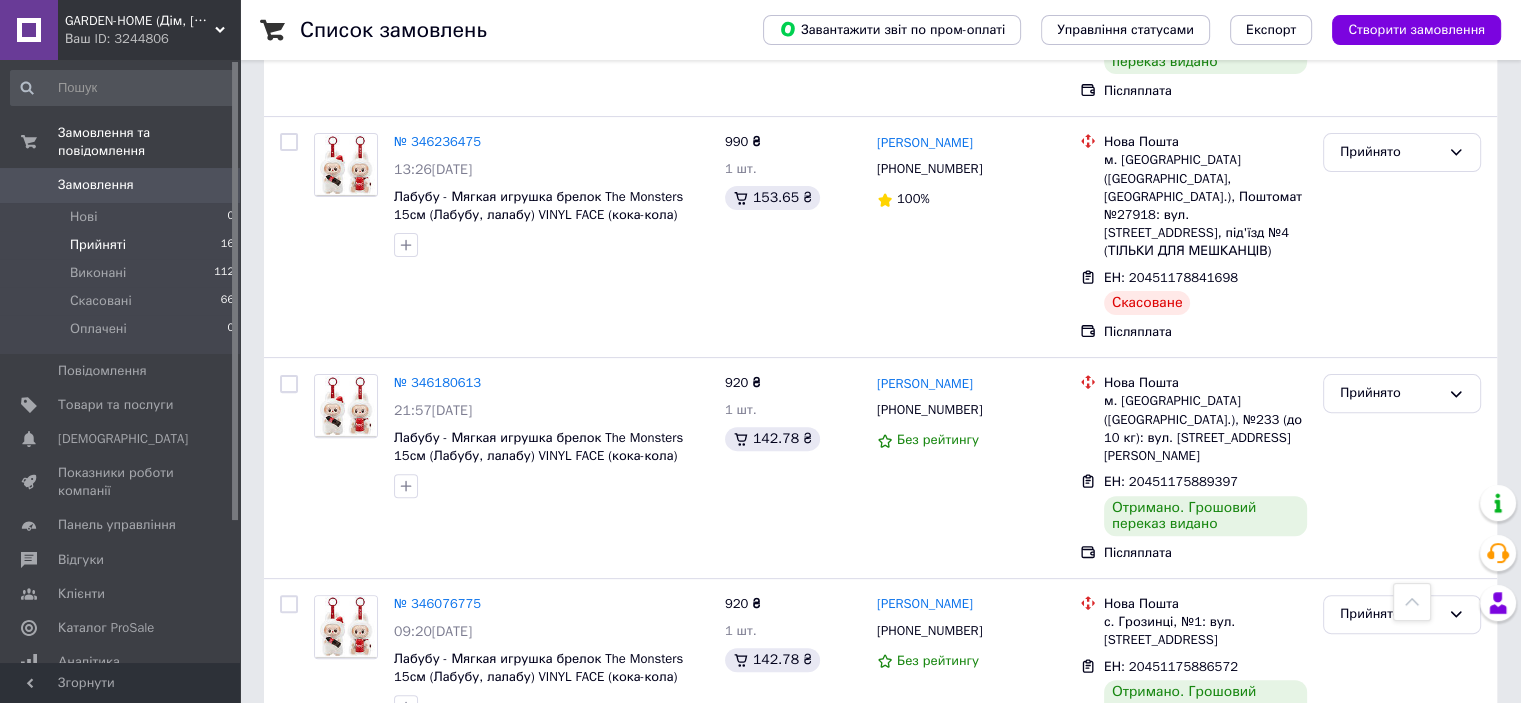 click on "Прийнято" at bounding box center [1390, 393] 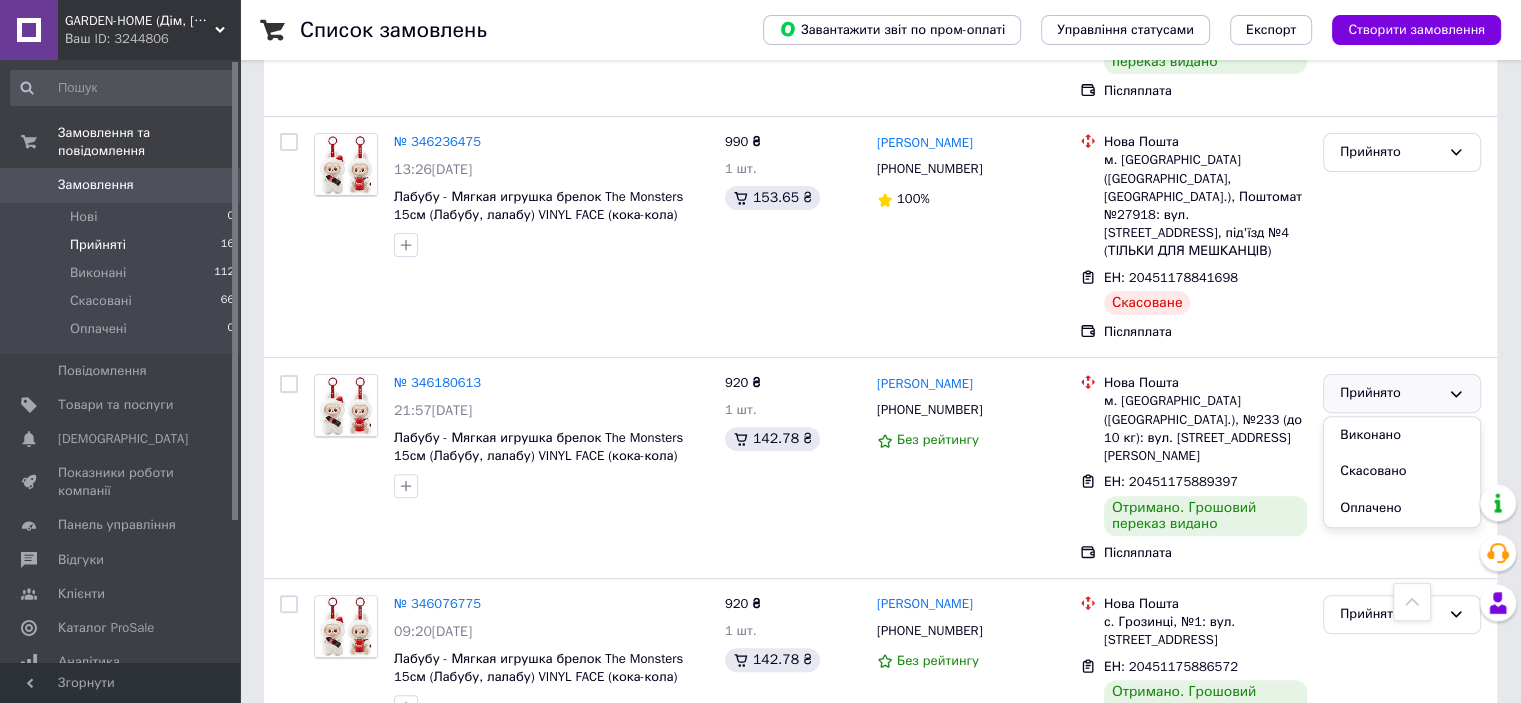 click on "Виконано" at bounding box center (1402, 435) 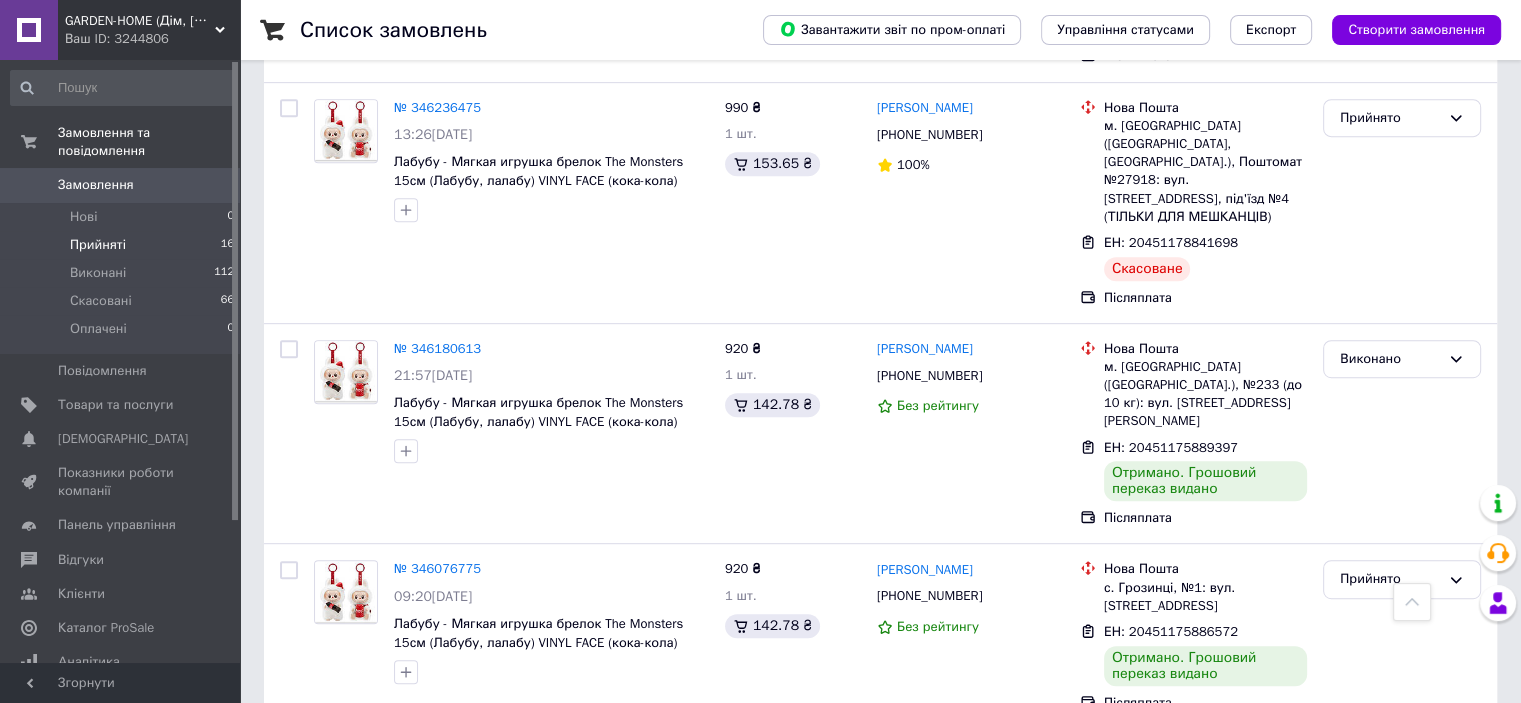 scroll, scrollTop: 1100, scrollLeft: 0, axis: vertical 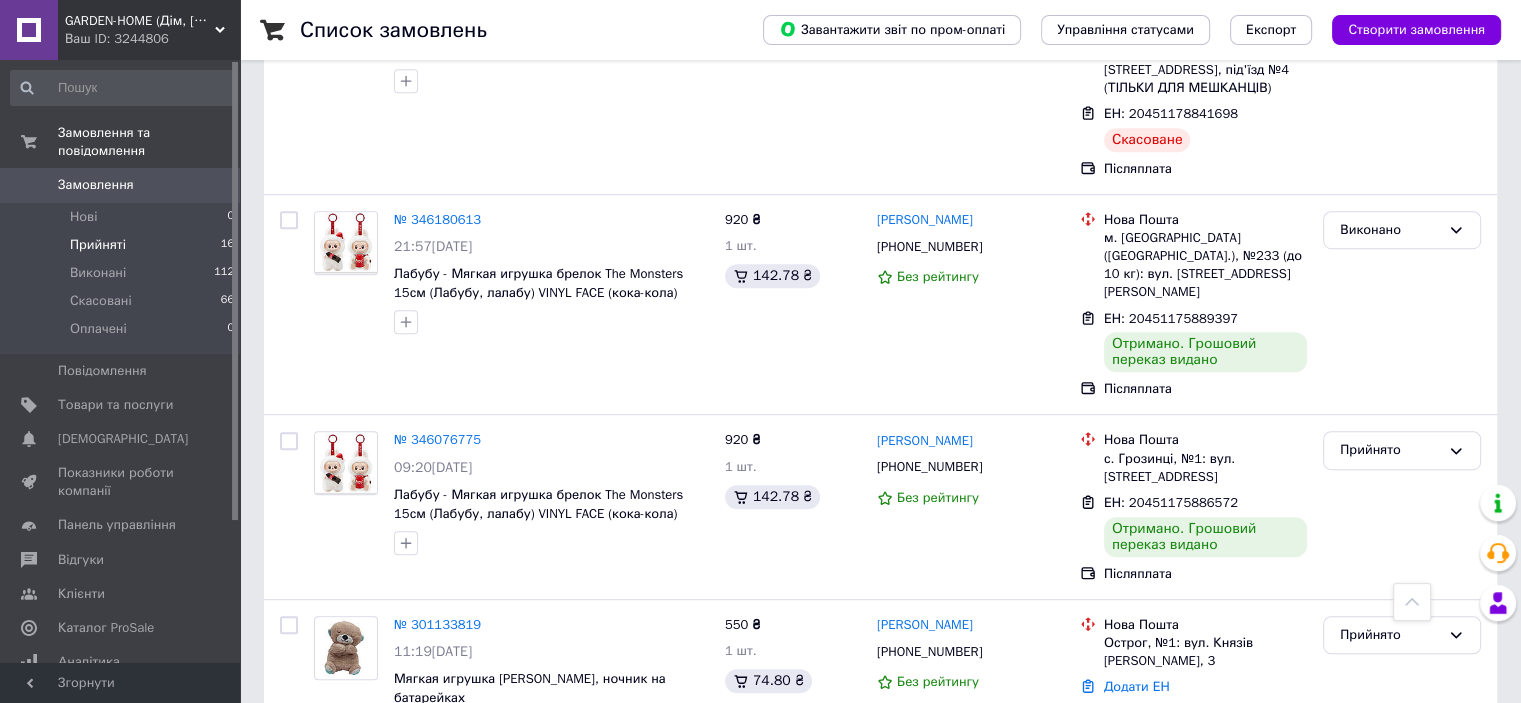 click on "Прийнято" at bounding box center (1390, 450) 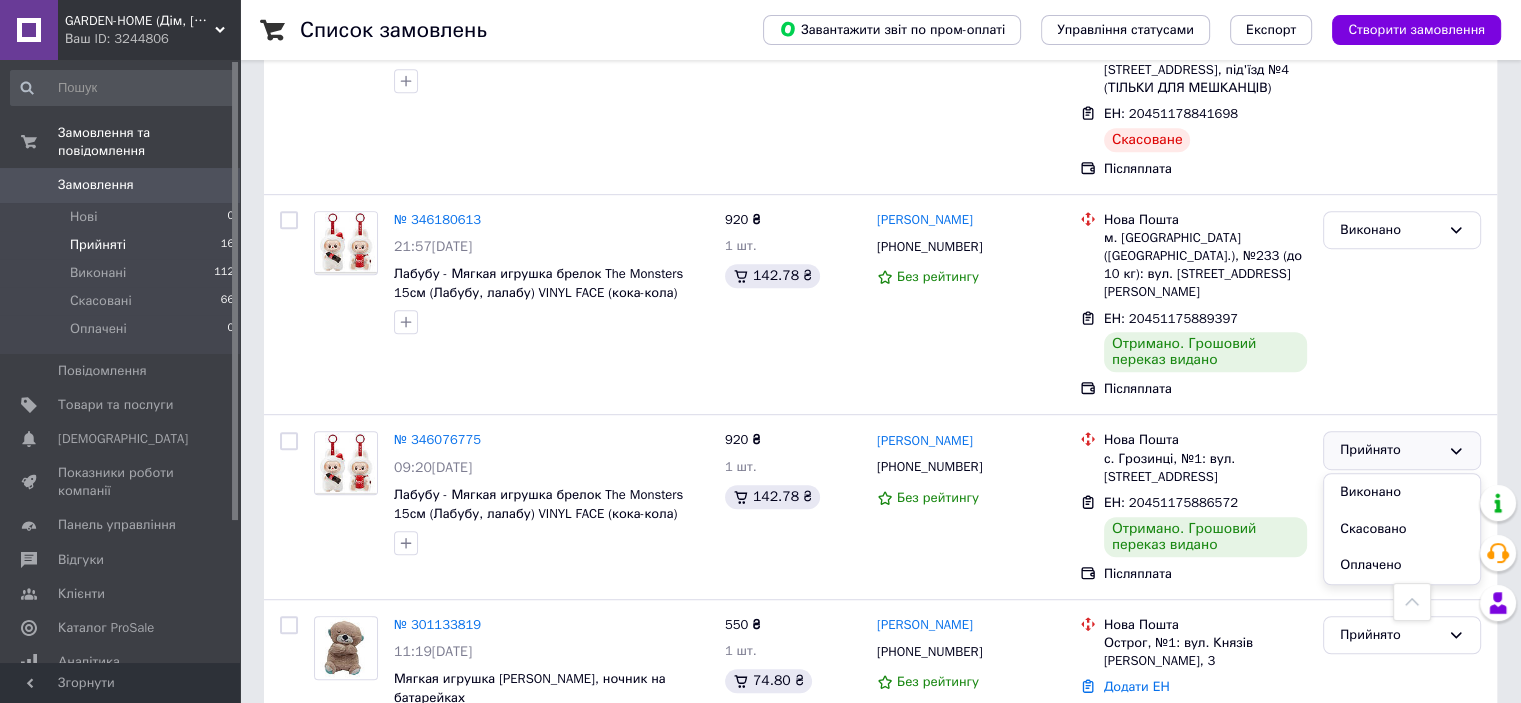 click on "Виконано" at bounding box center (1402, 492) 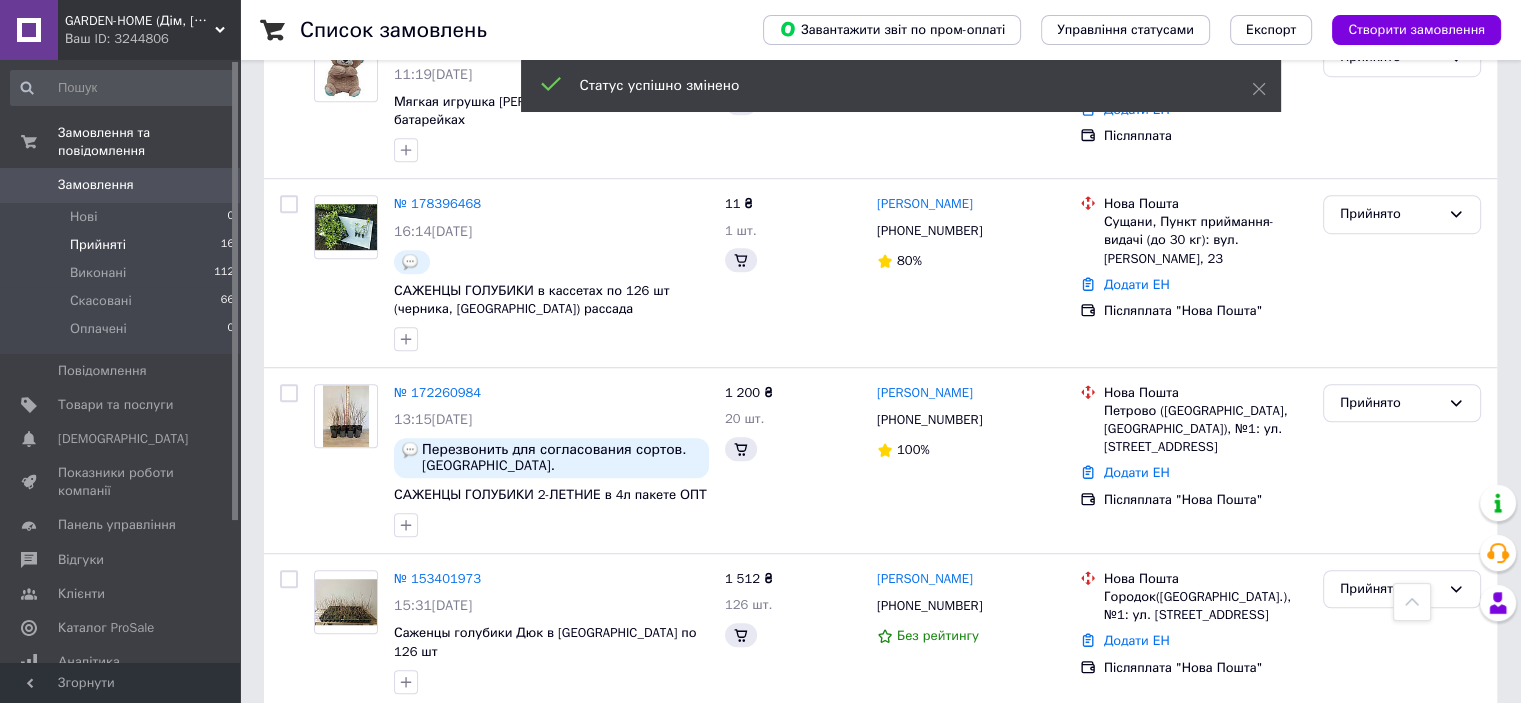 scroll, scrollTop: 960, scrollLeft: 0, axis: vertical 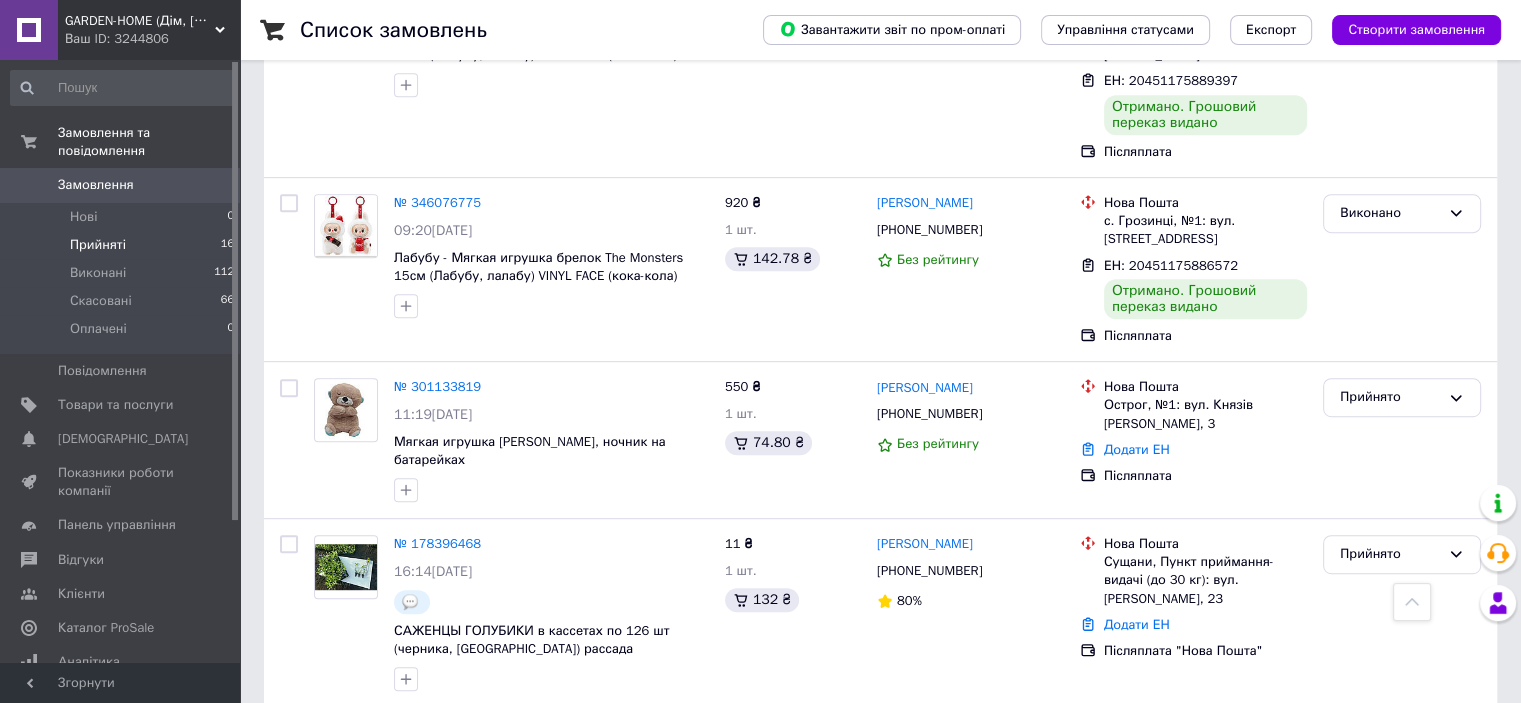 click on "Прийнято" at bounding box center (1390, 397) 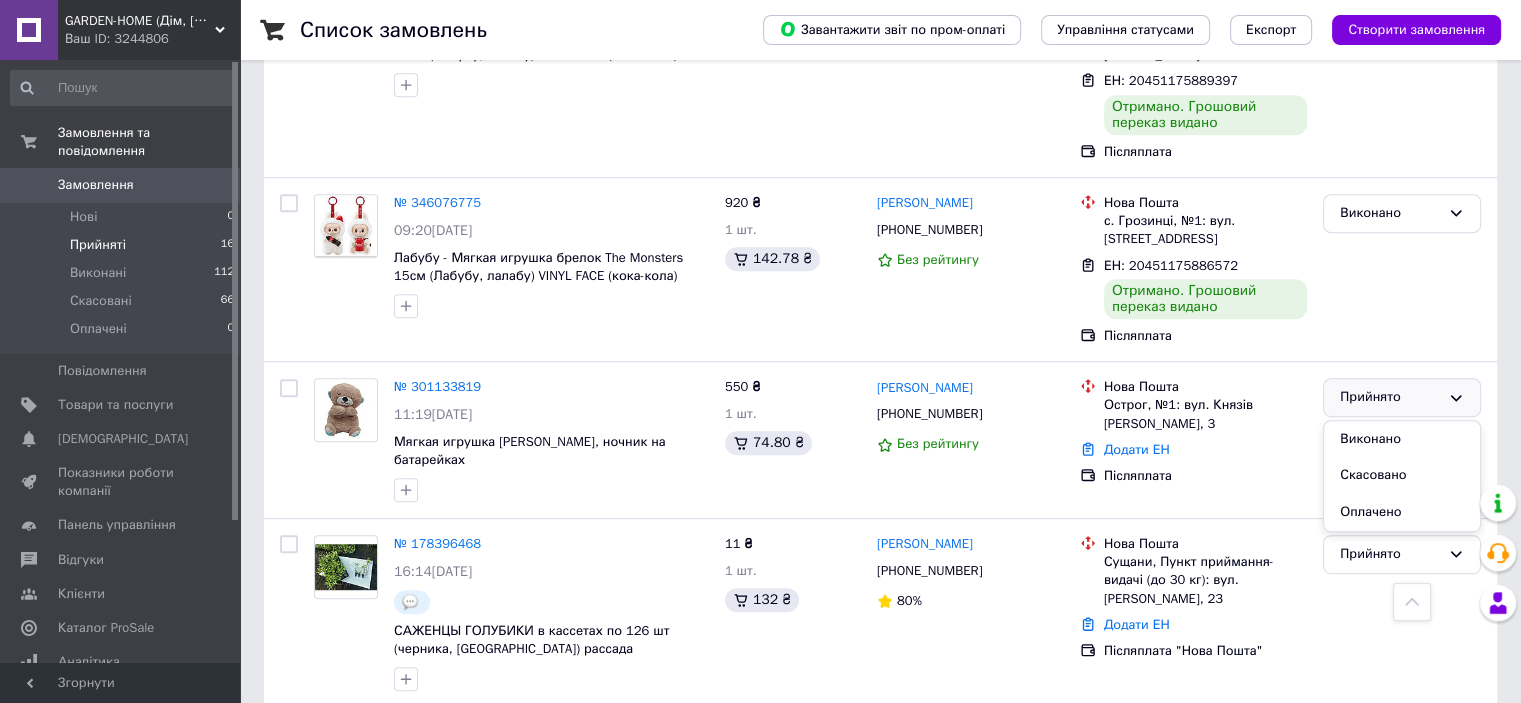 click on "Виконано" at bounding box center [1402, 439] 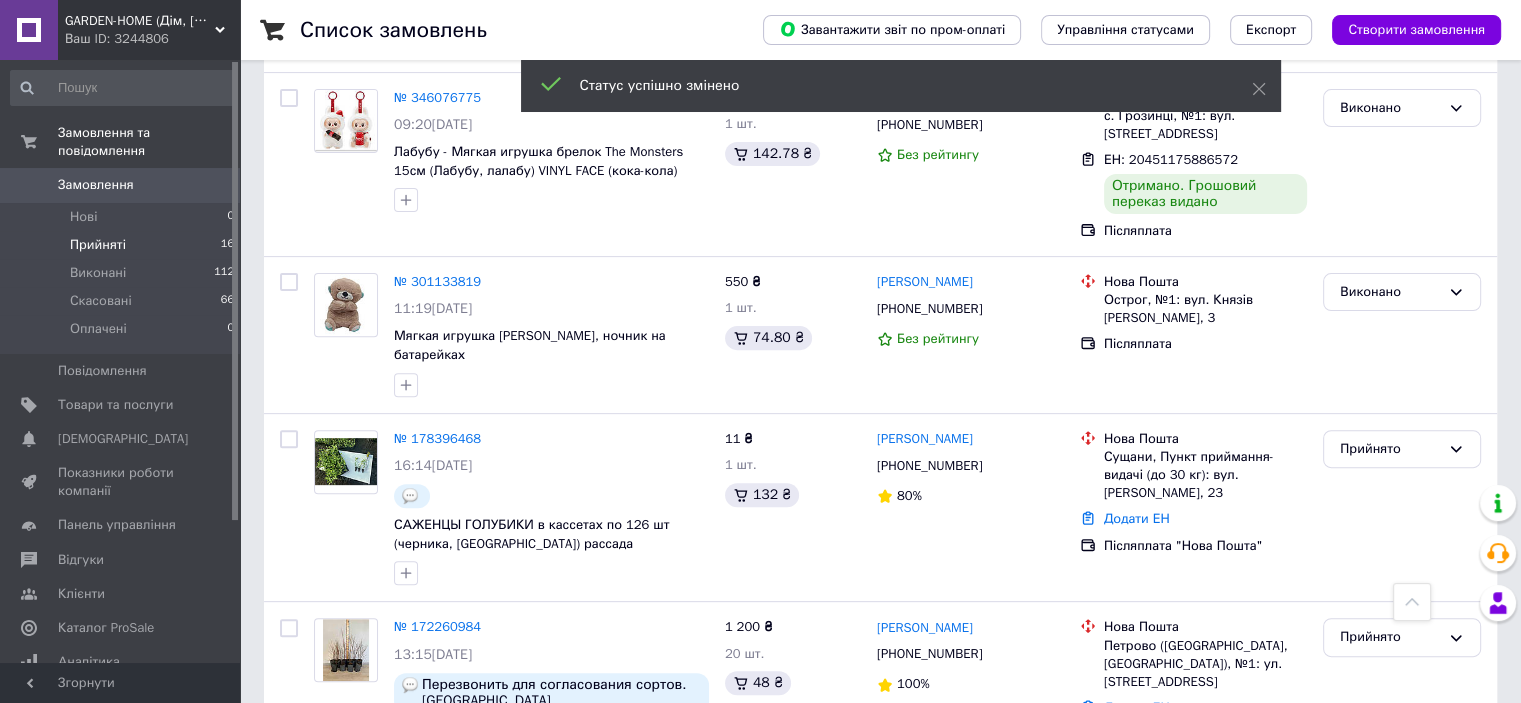 scroll, scrollTop: 655, scrollLeft: 0, axis: vertical 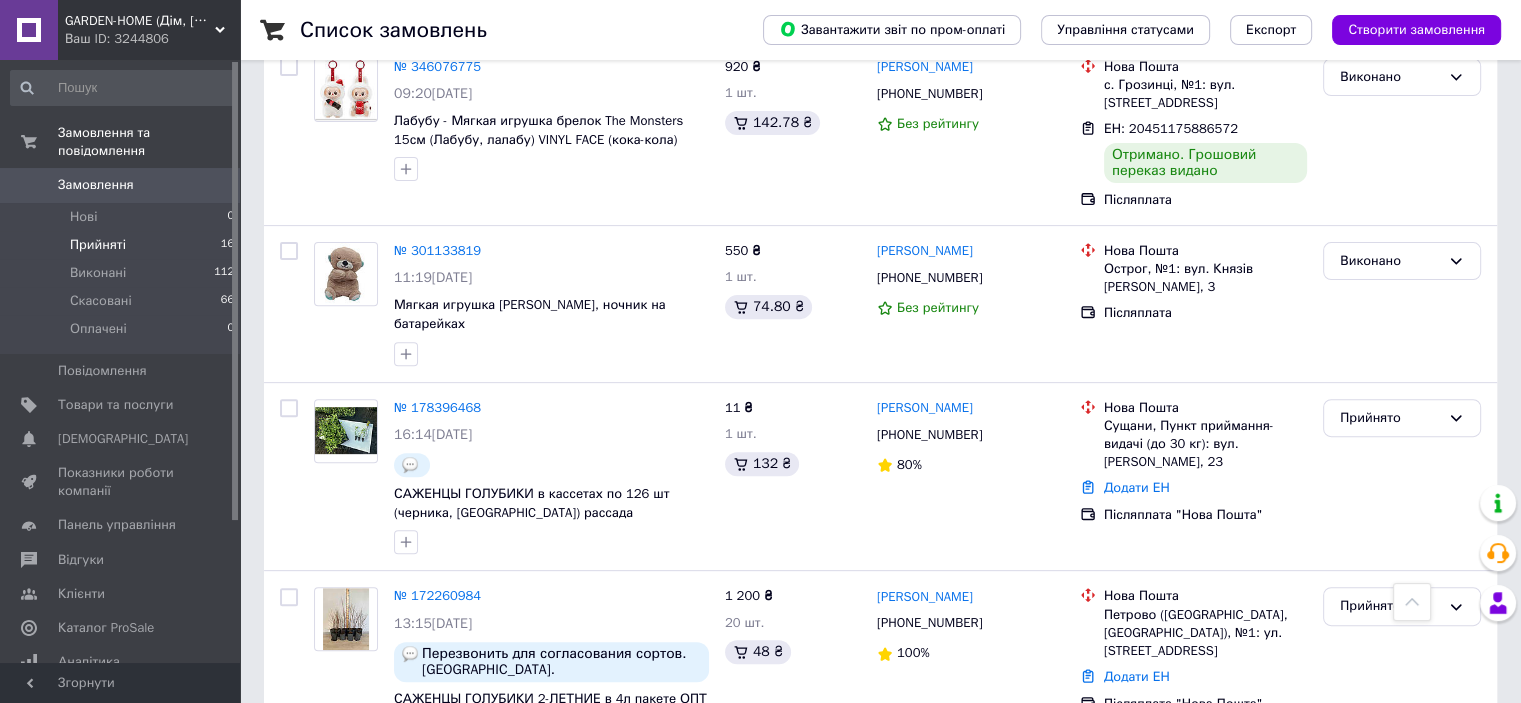 click on "Прийнято" at bounding box center (1390, 418) 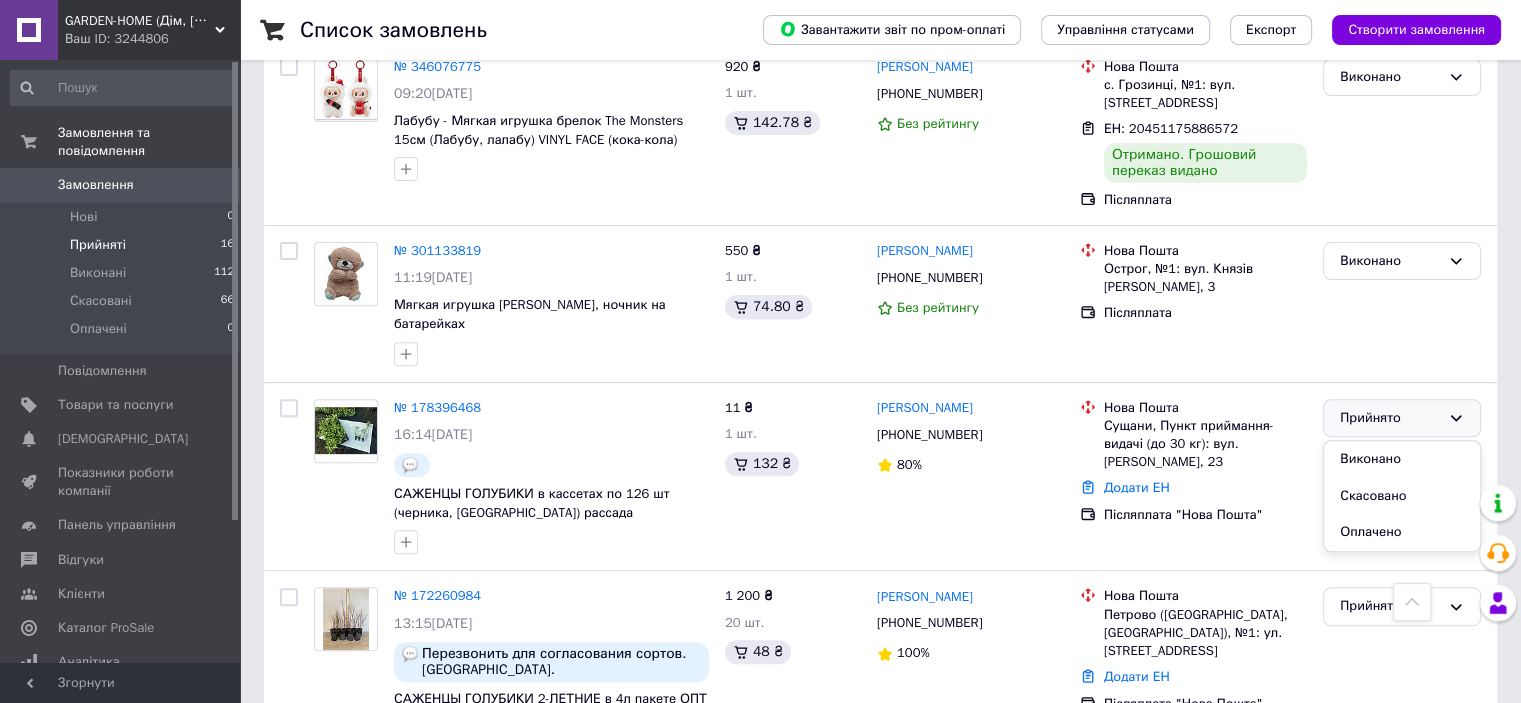 click on "Виконано" at bounding box center (1402, 459) 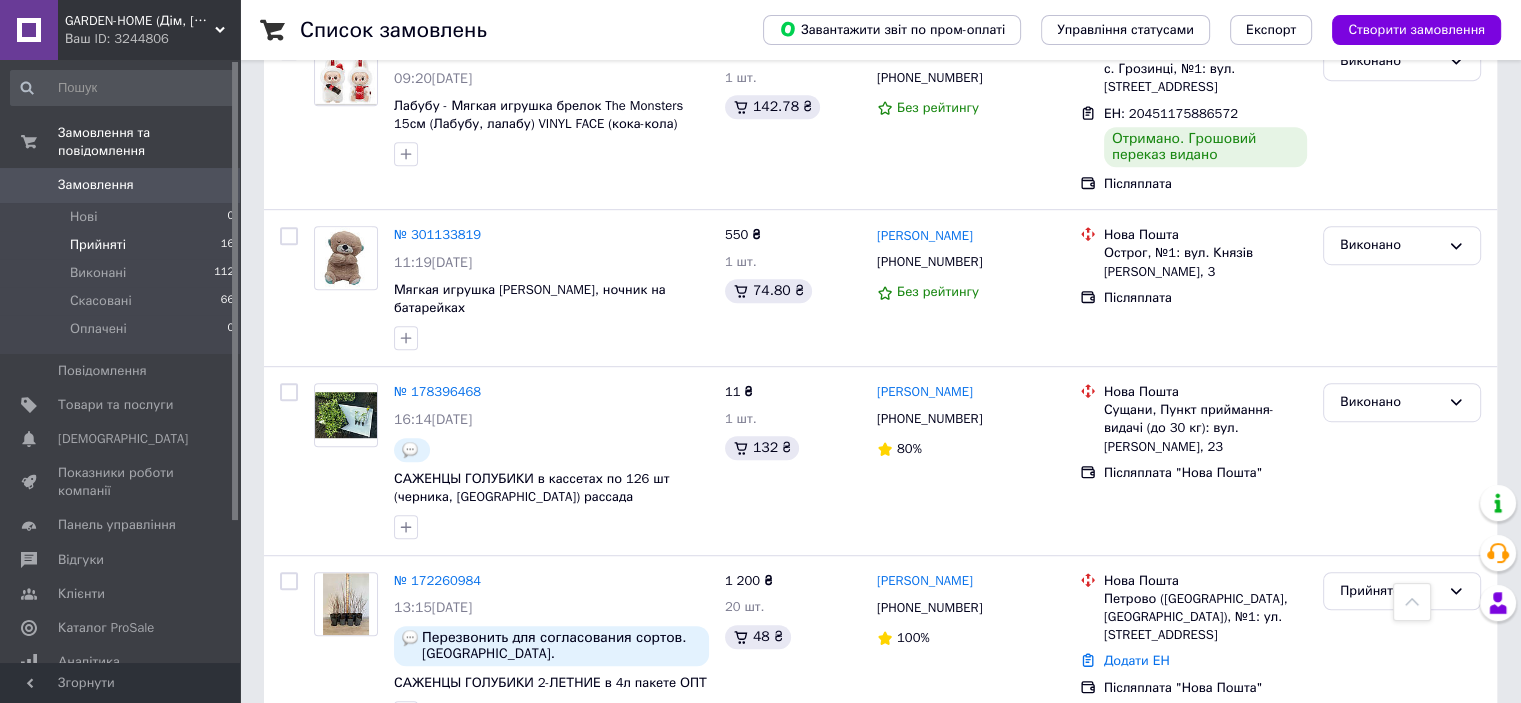 scroll, scrollTop: 1157, scrollLeft: 0, axis: vertical 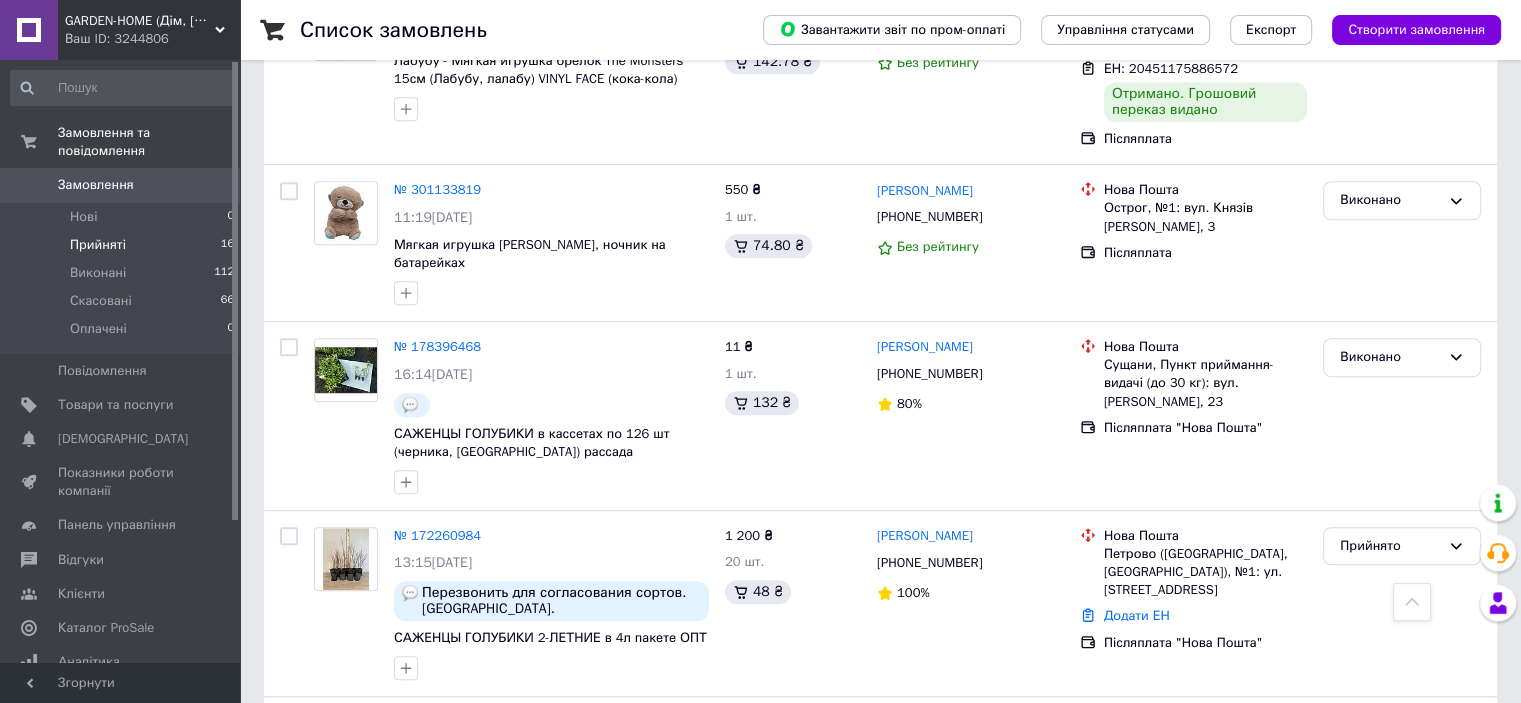 click on "Прийнято" at bounding box center [1390, 546] 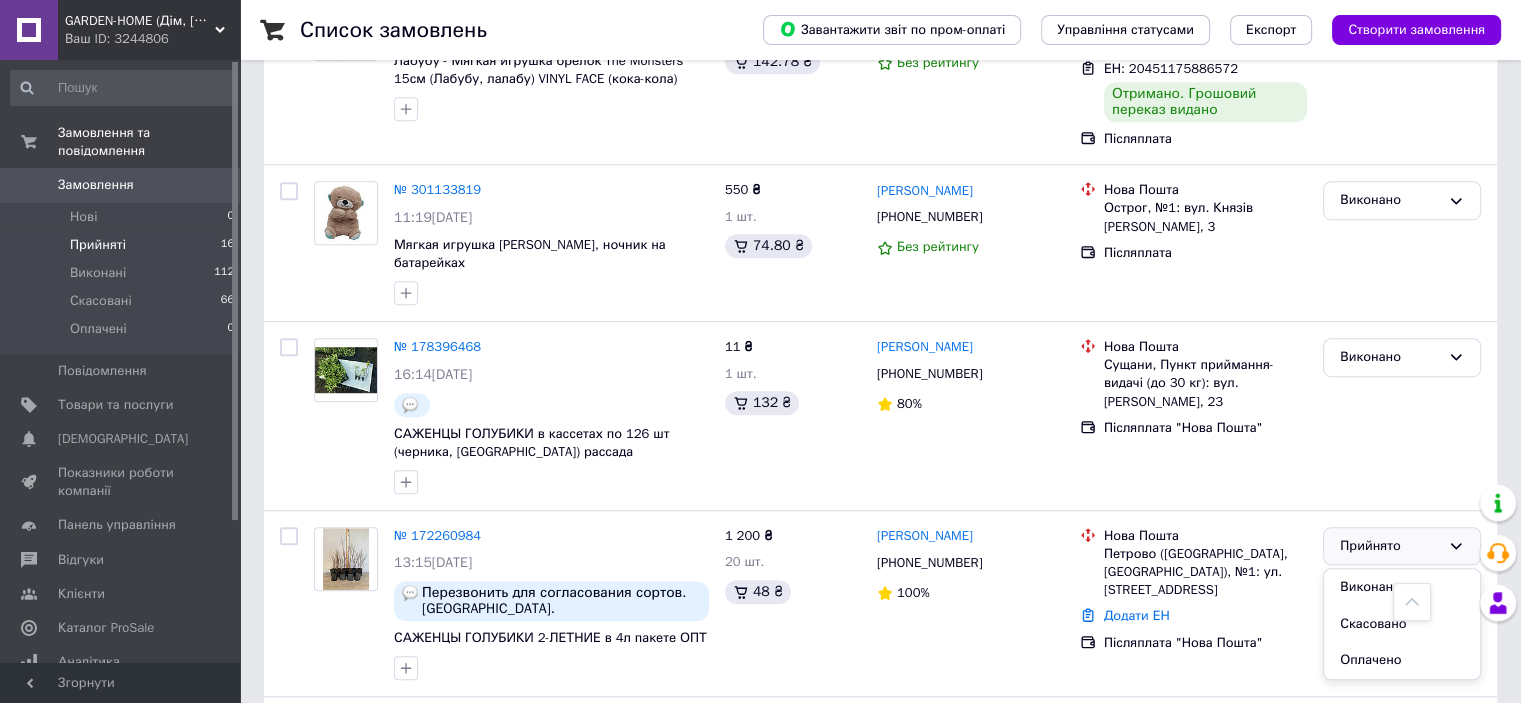 click on "Виконано" at bounding box center (1402, 587) 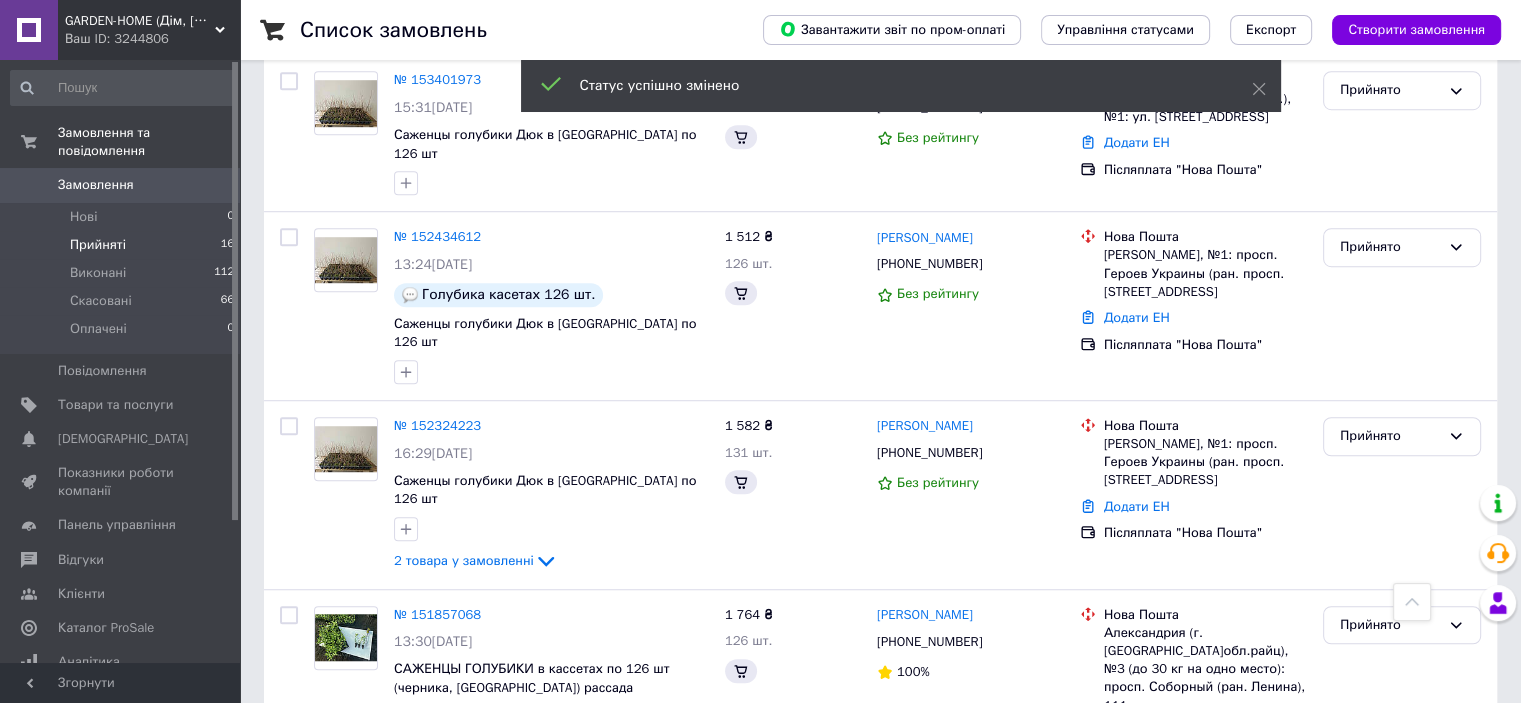 scroll, scrollTop: 952, scrollLeft: 0, axis: vertical 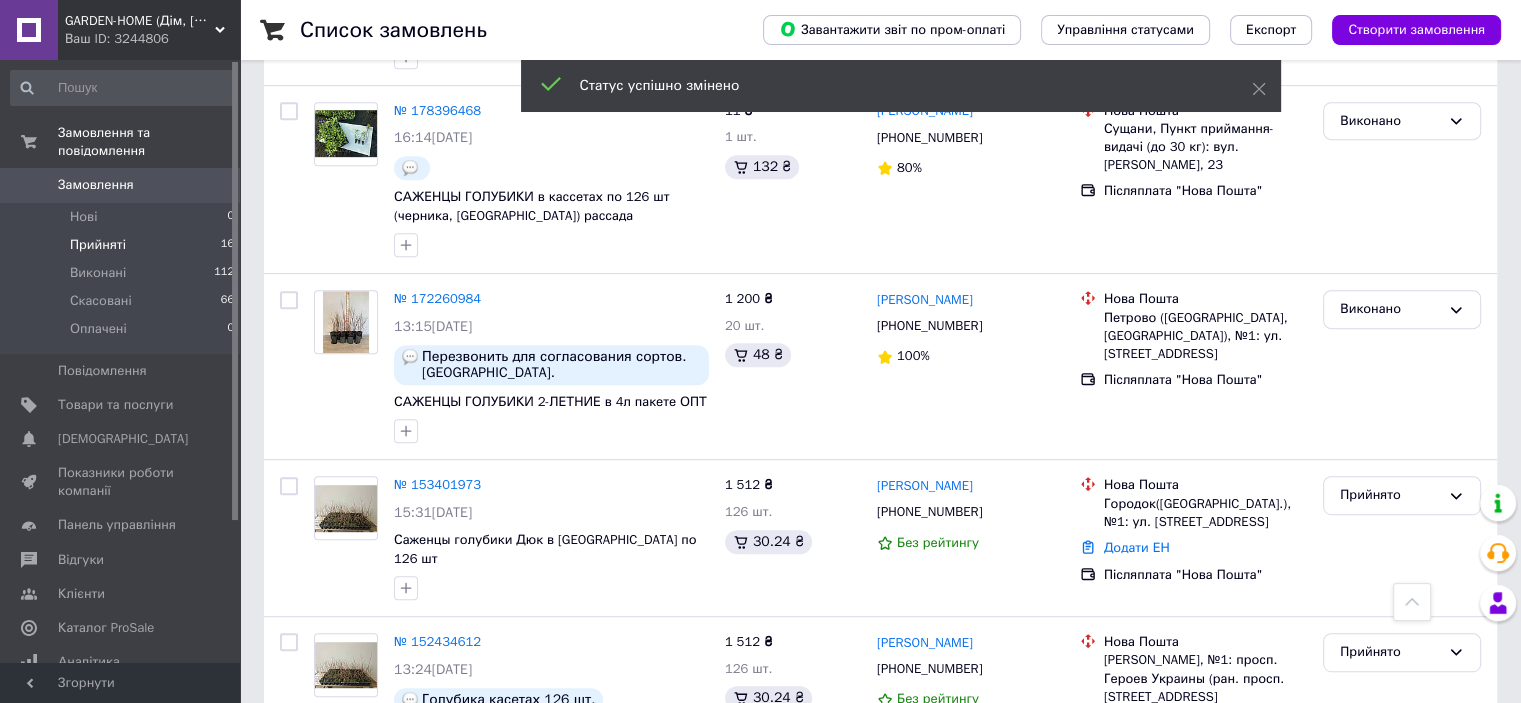 click on "Прийнято" at bounding box center (1390, 495) 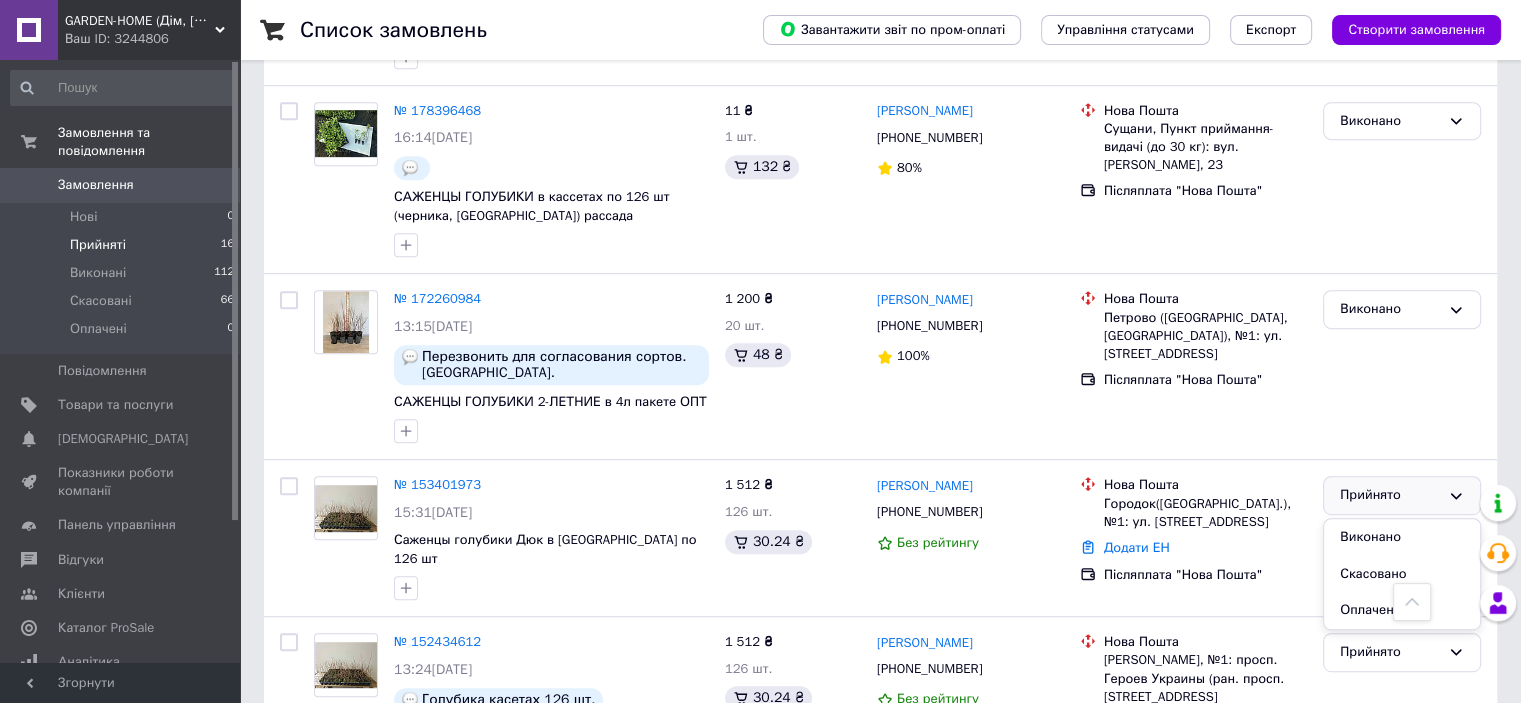 click on "Виконано" at bounding box center [1402, 537] 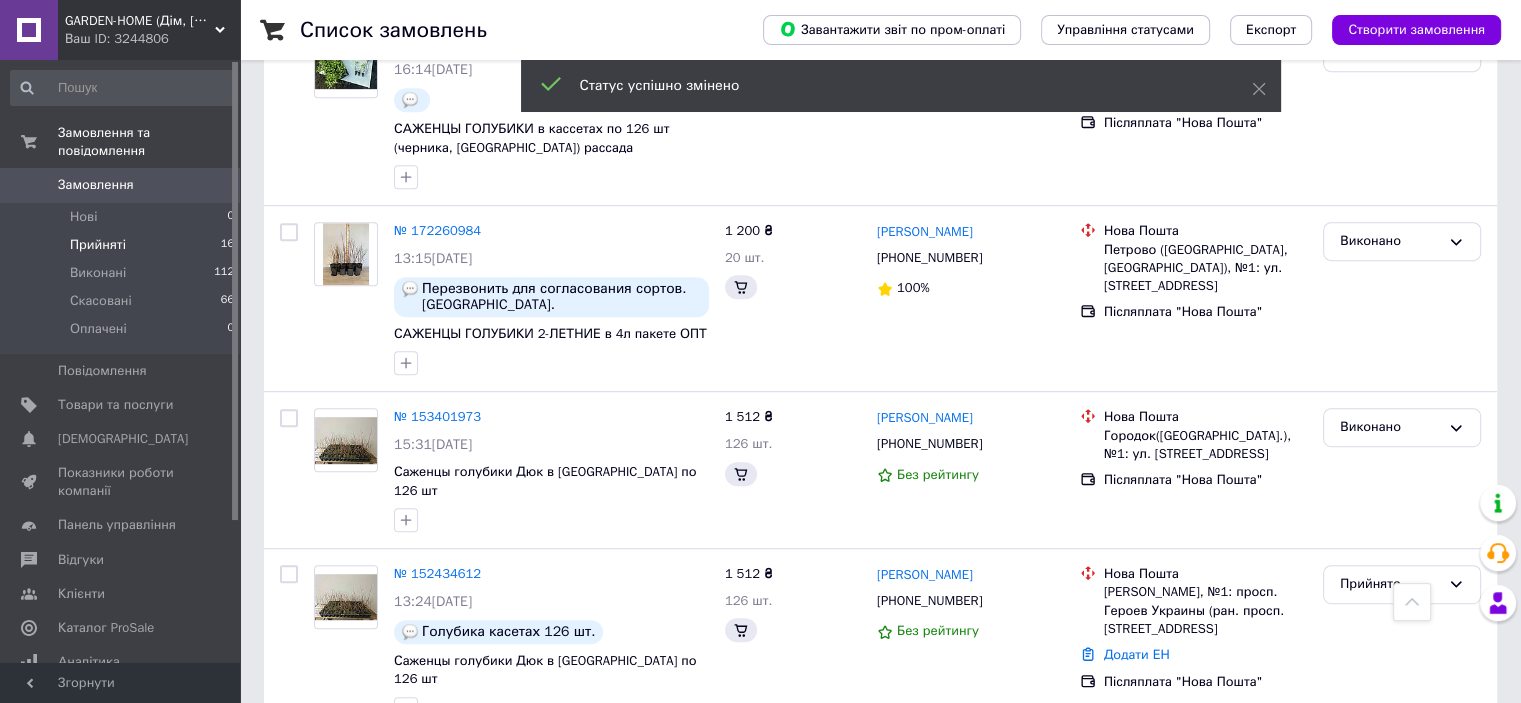 scroll, scrollTop: 1052, scrollLeft: 0, axis: vertical 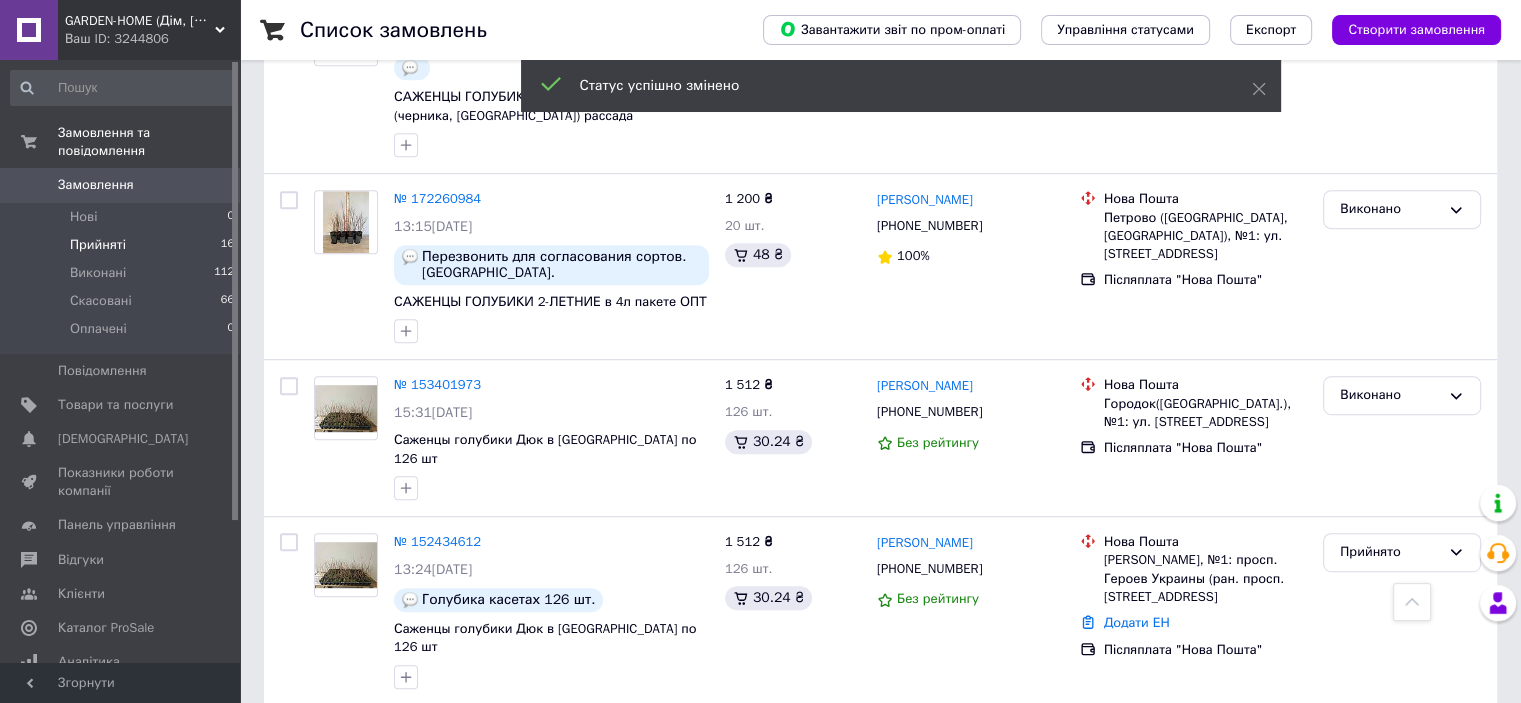 click on "Прийнято" at bounding box center (1390, 552) 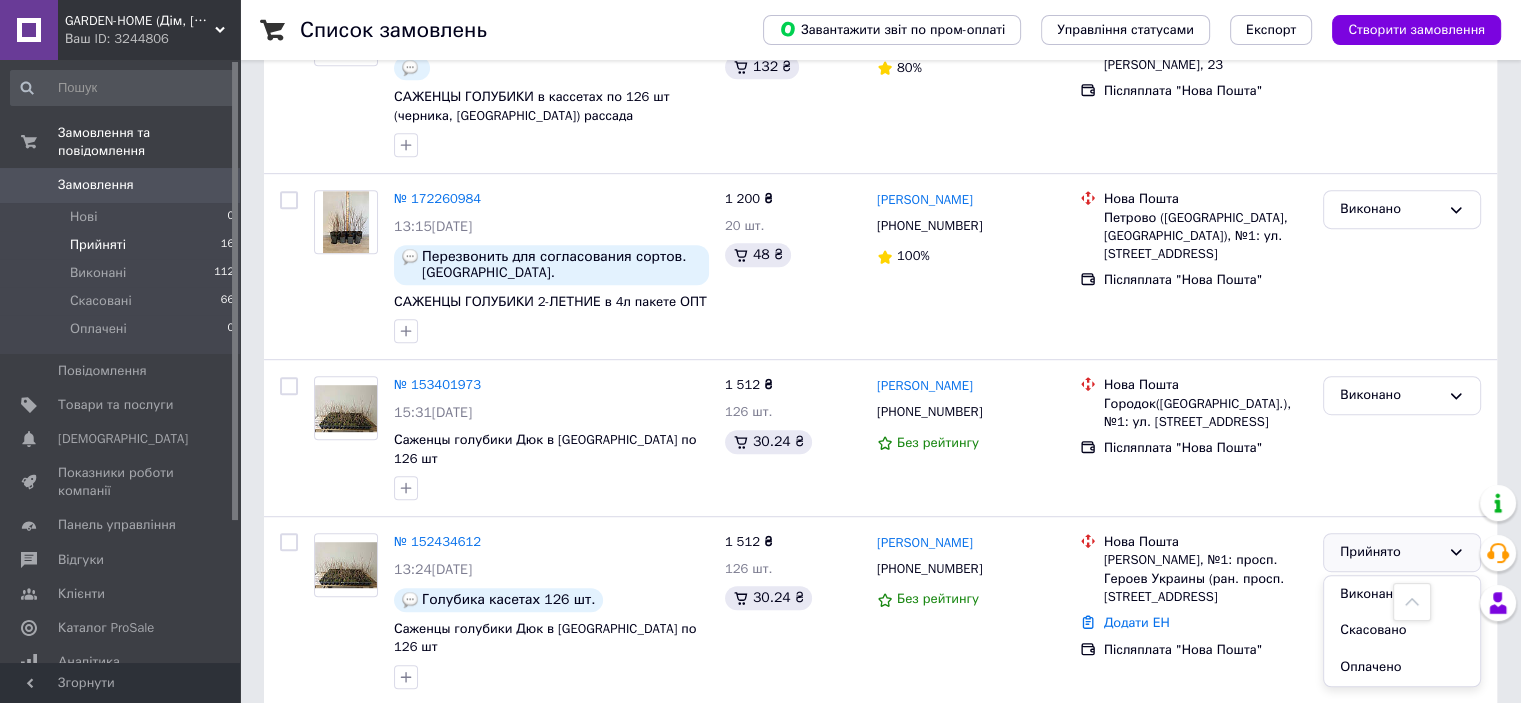 click on "Виконано" at bounding box center (1402, 594) 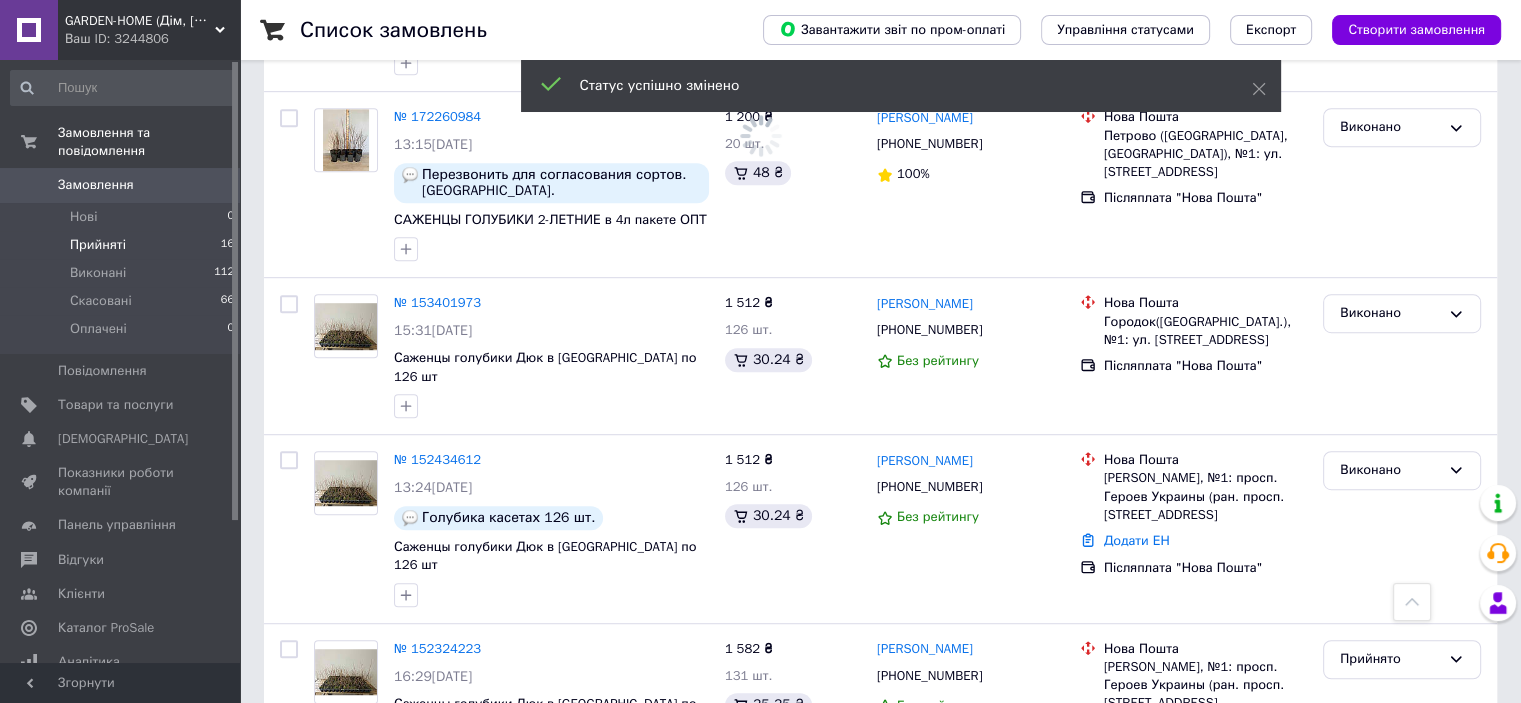 scroll, scrollTop: 1252, scrollLeft: 0, axis: vertical 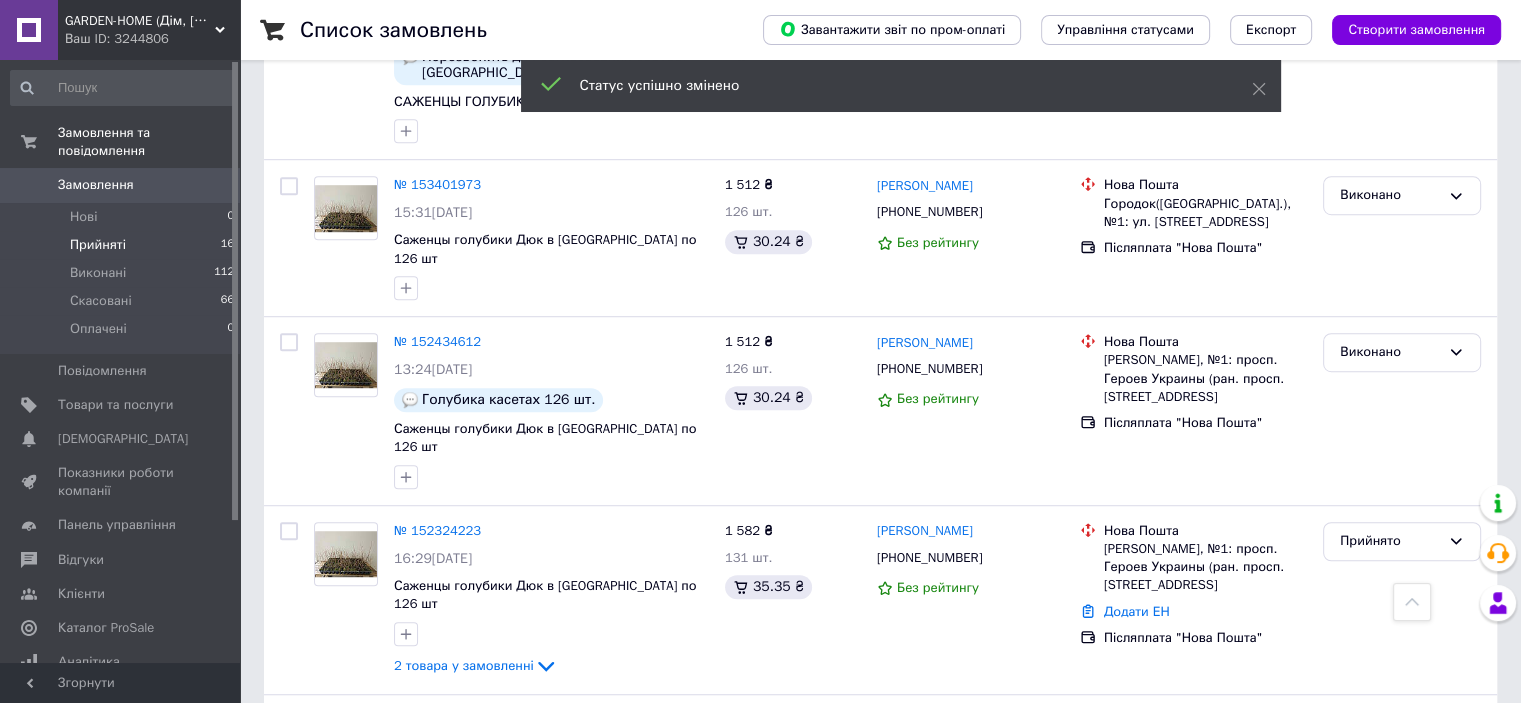 click on "Прийнято" at bounding box center (1390, 541) 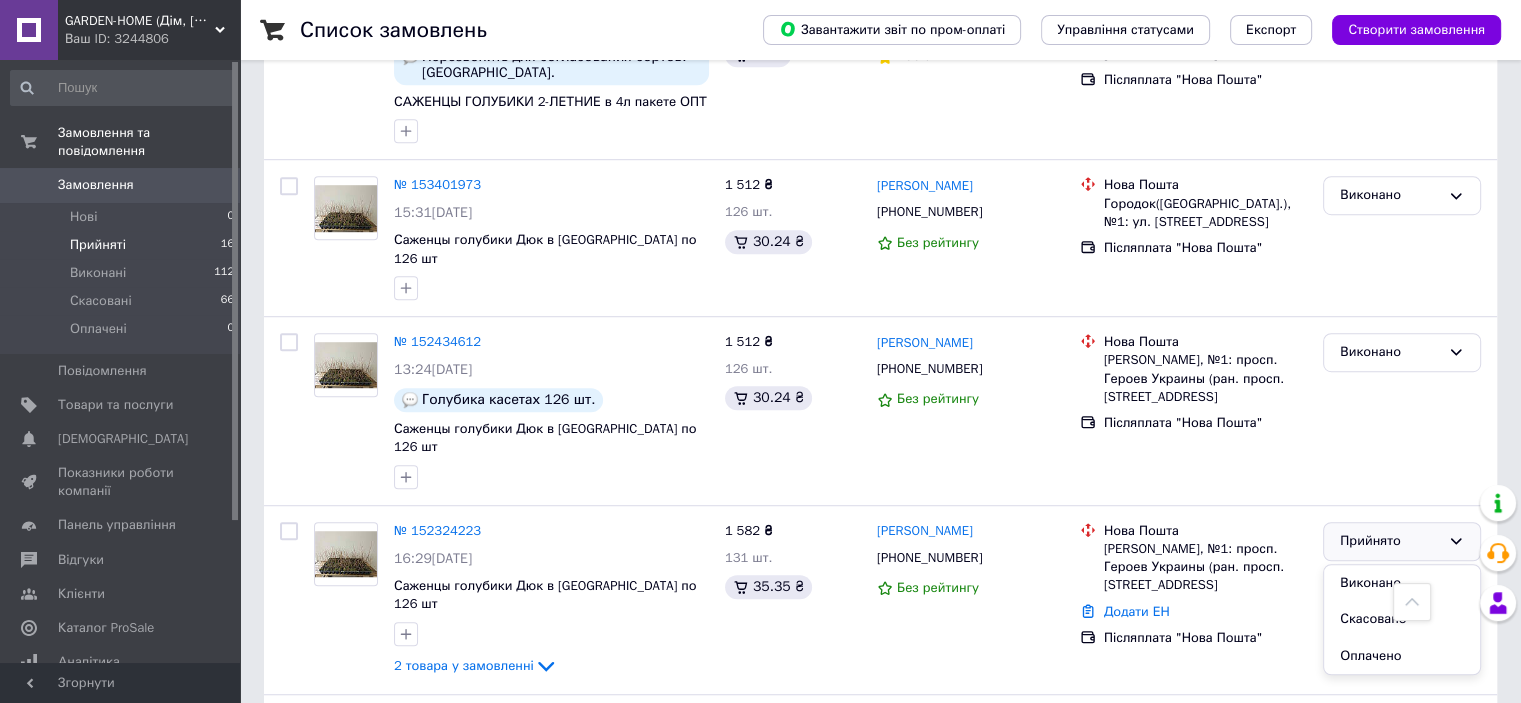 click on "Виконано" at bounding box center (1402, 583) 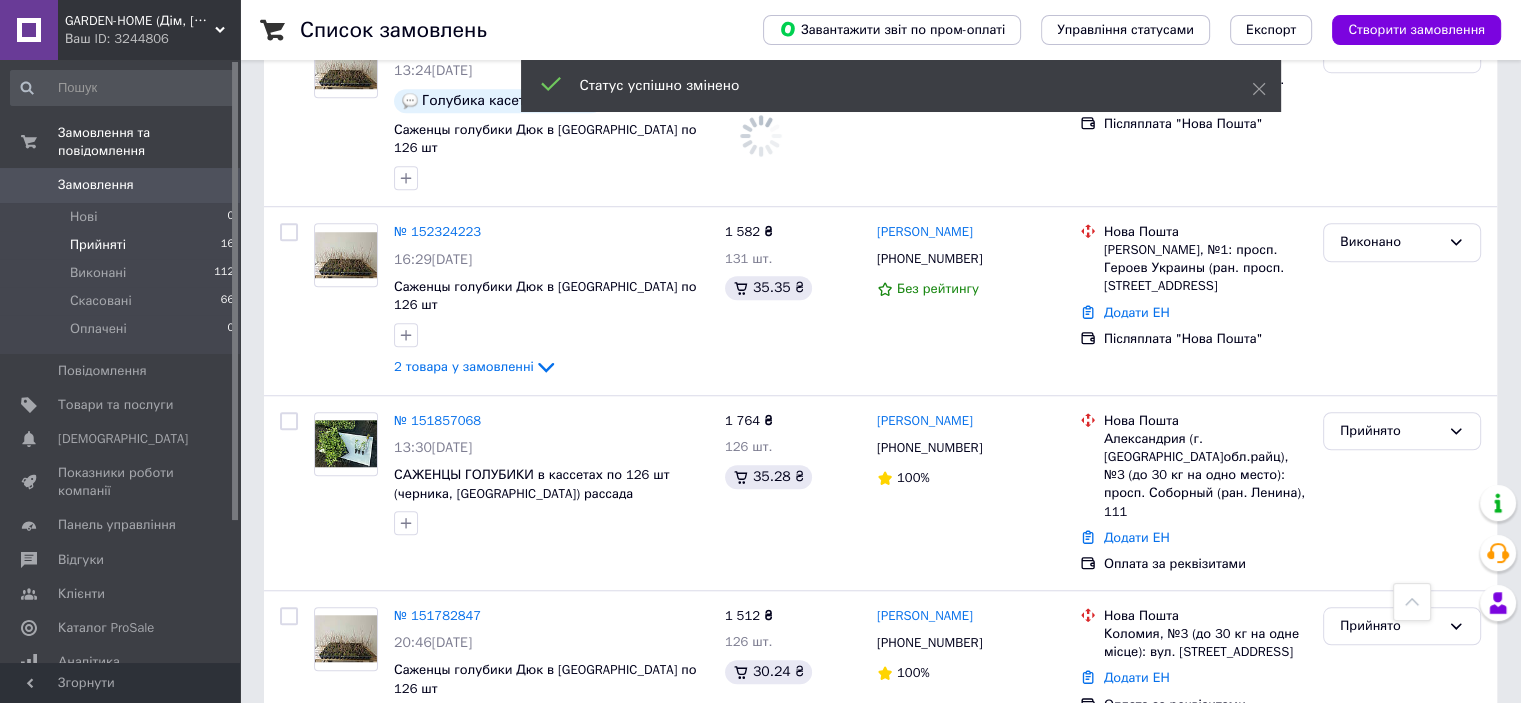 scroll, scrollTop: 1552, scrollLeft: 0, axis: vertical 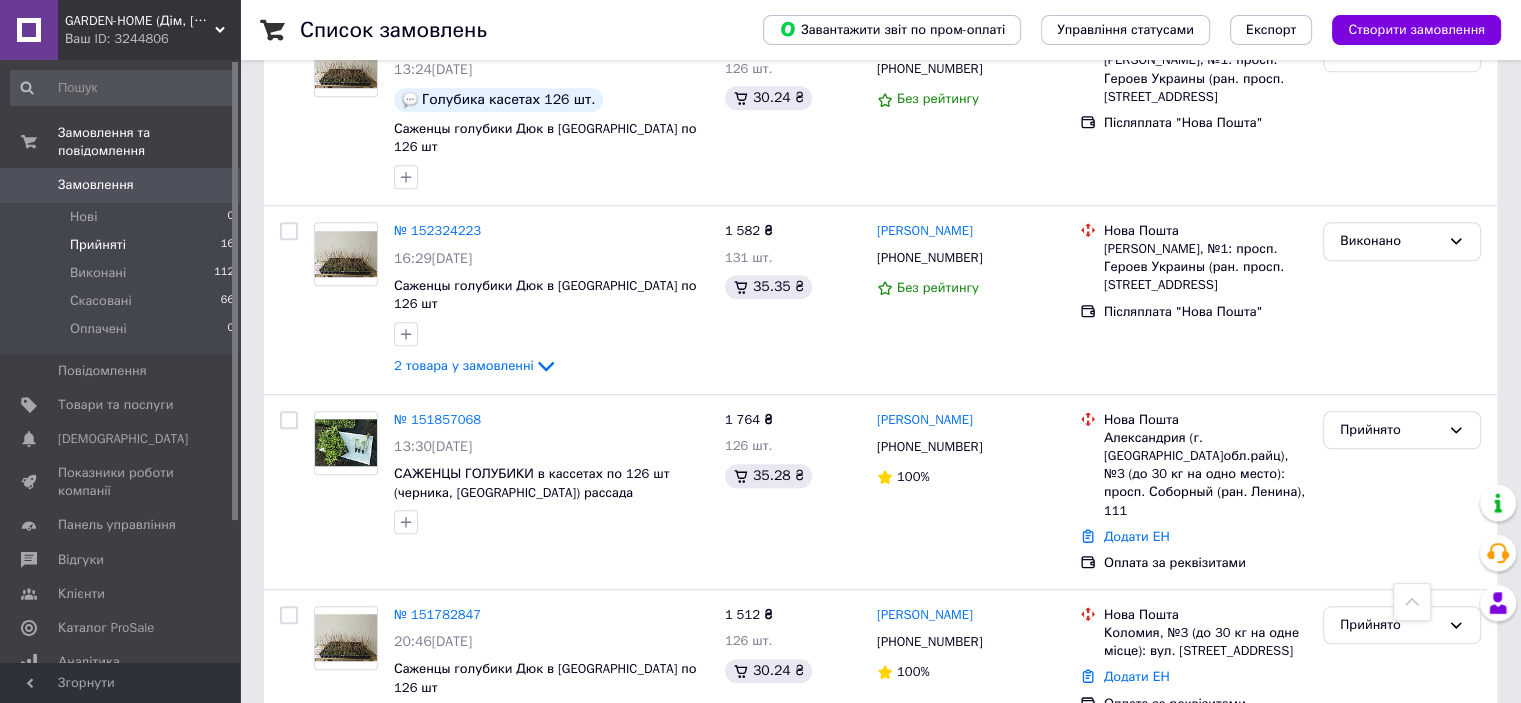 click on "Прийнято" at bounding box center (1390, 430) 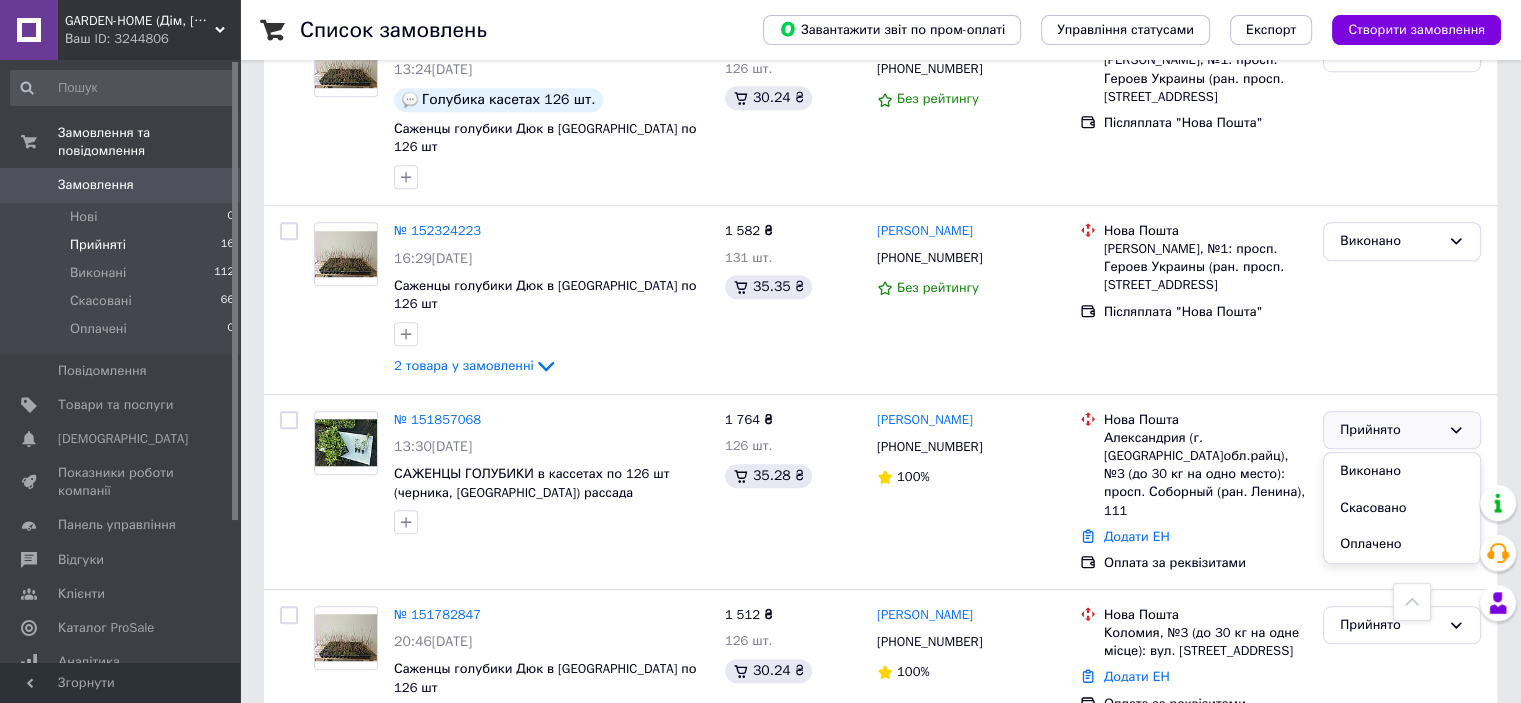 click on "Виконано" at bounding box center (1402, 471) 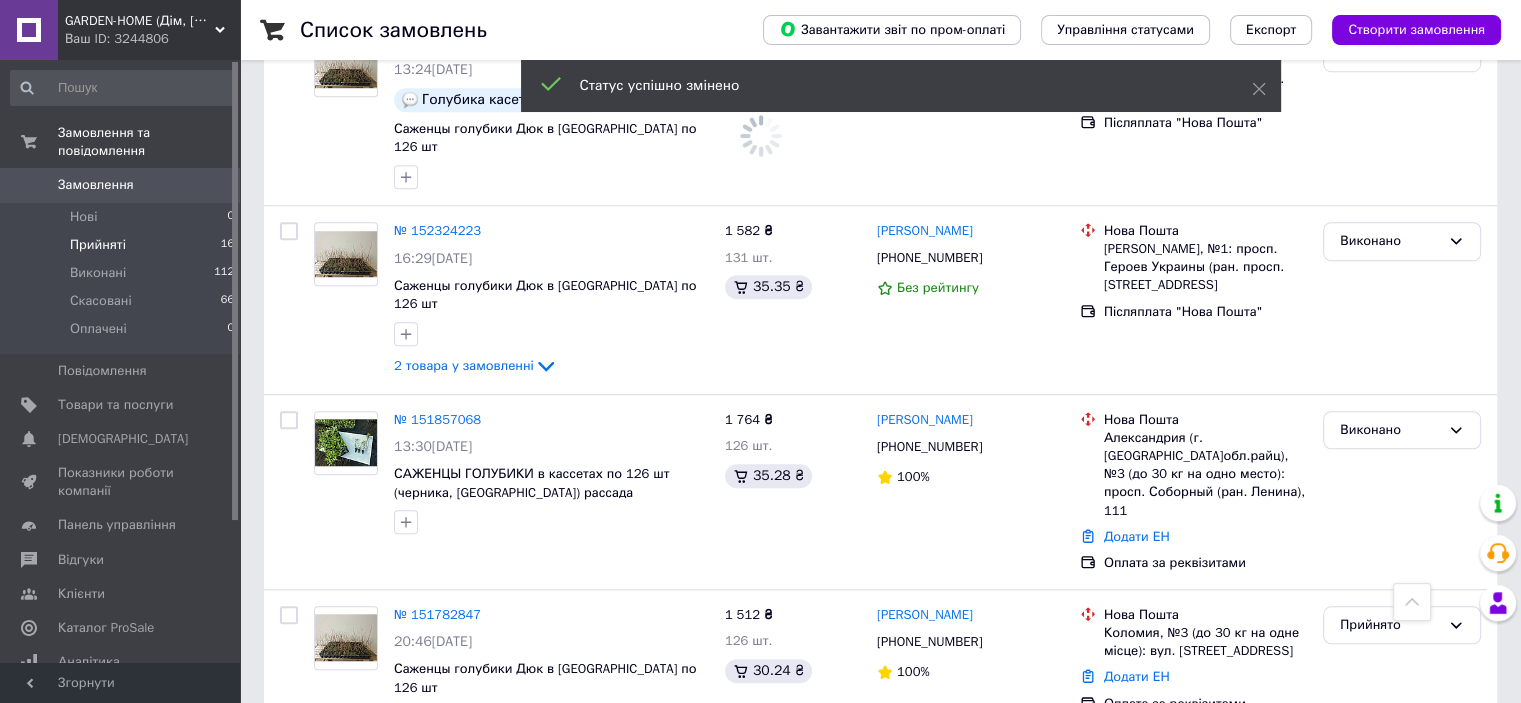 scroll, scrollTop: 1616, scrollLeft: 0, axis: vertical 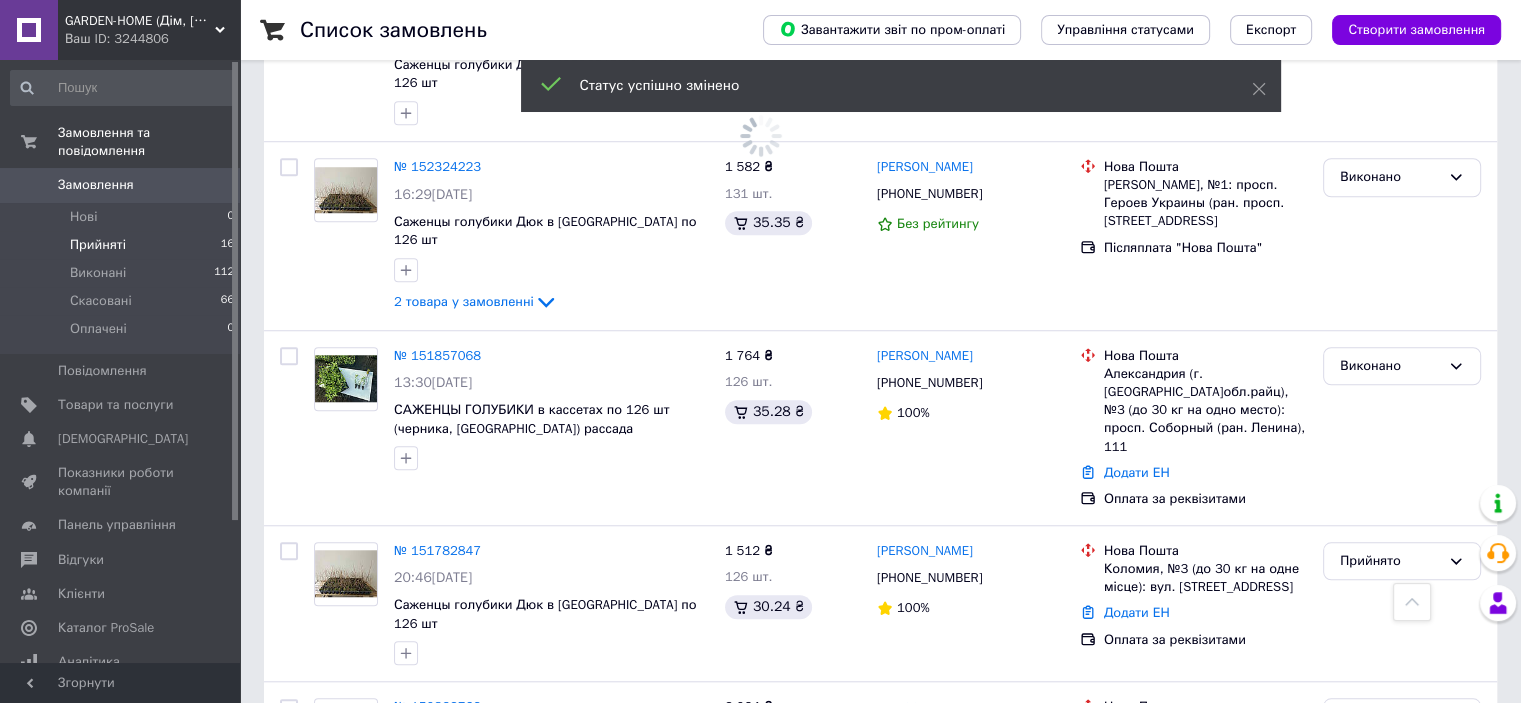 click on "Прийнято" at bounding box center [1402, 561] 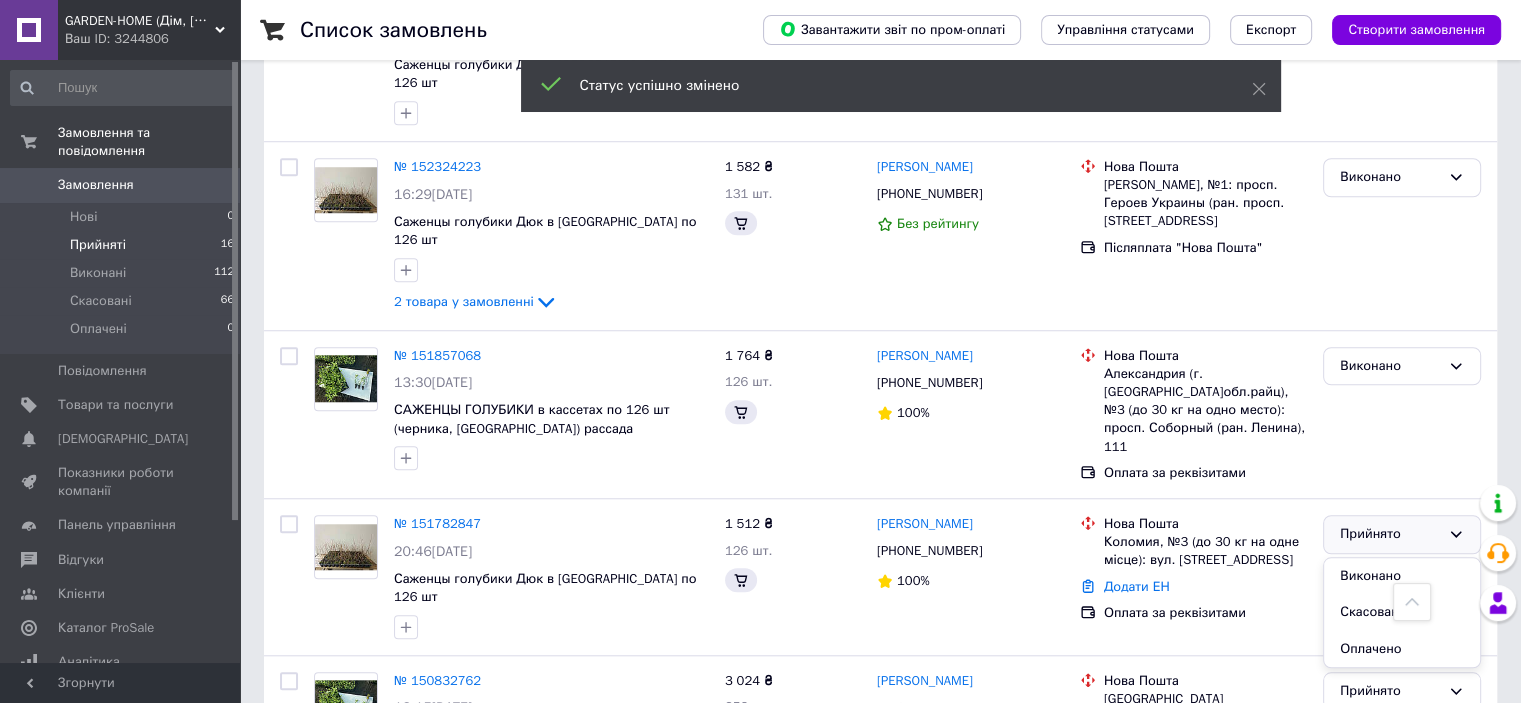 scroll, scrollTop: 1596, scrollLeft: 0, axis: vertical 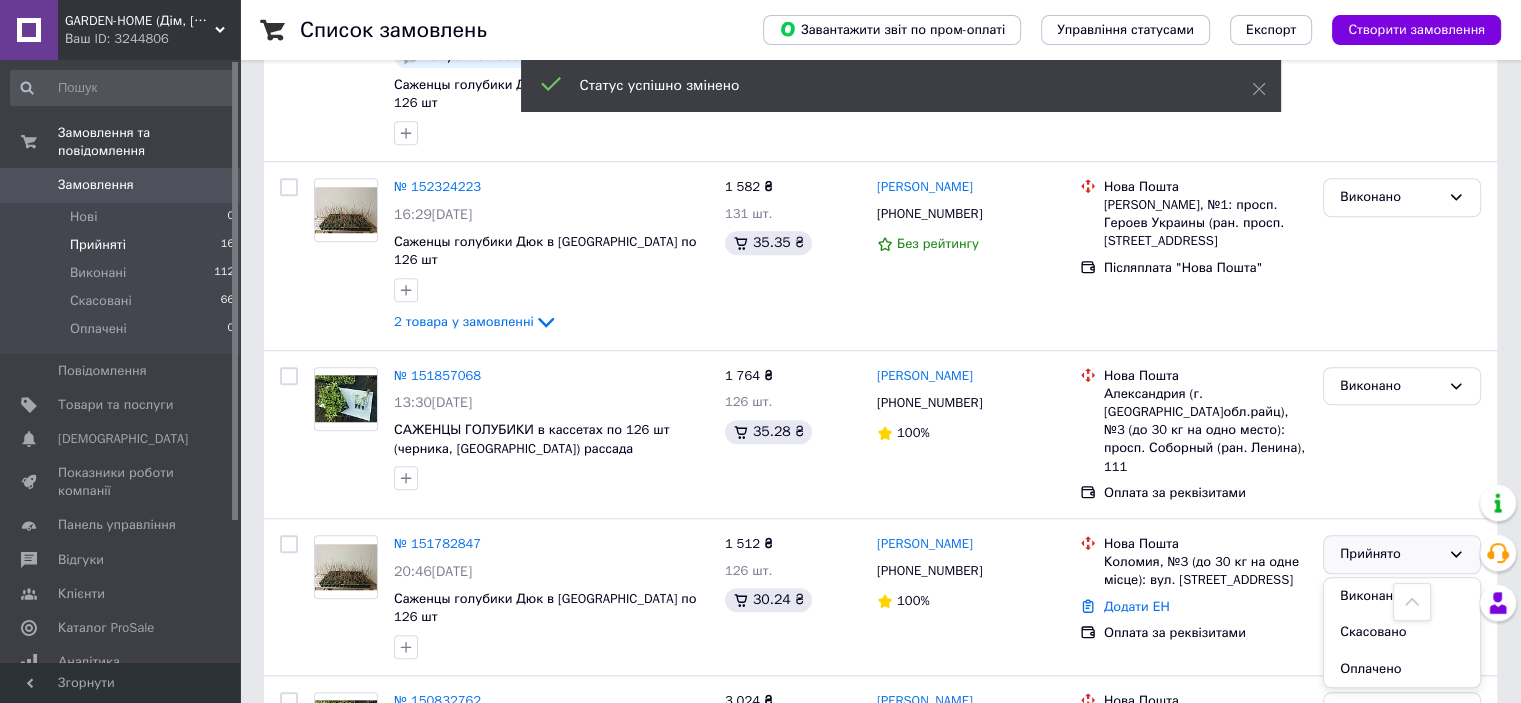 click on "Виконано" at bounding box center [1402, 596] 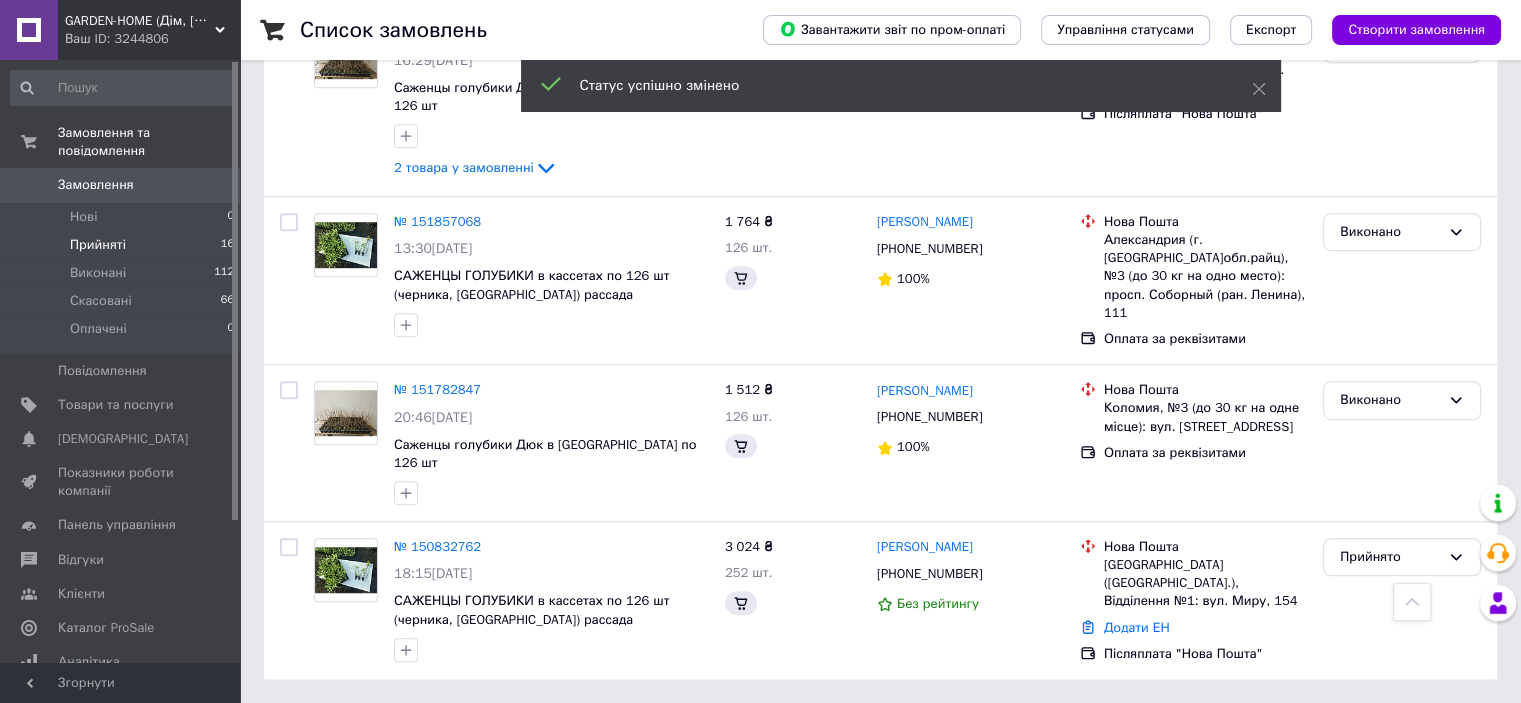 scroll, scrollTop: 1101, scrollLeft: 0, axis: vertical 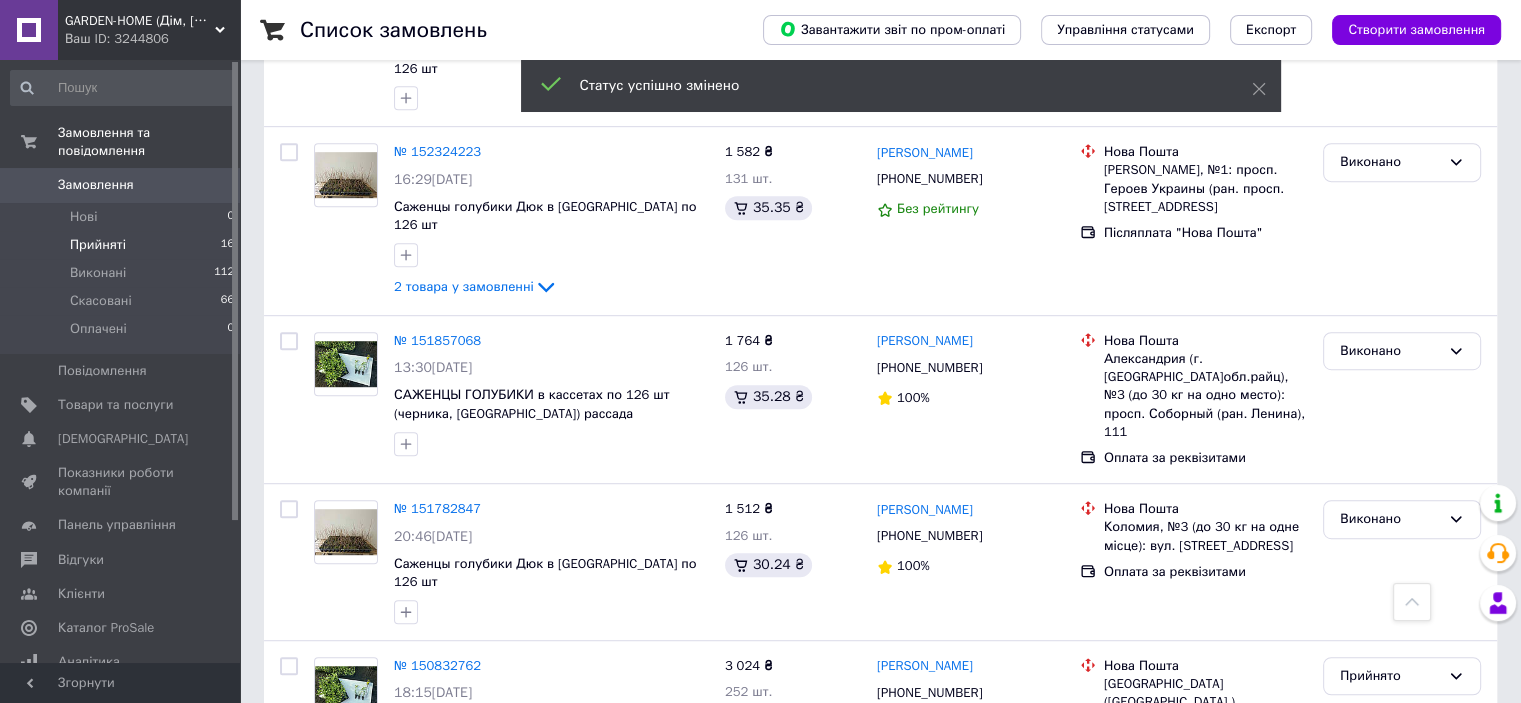click on "Прийнято" at bounding box center (1390, 676) 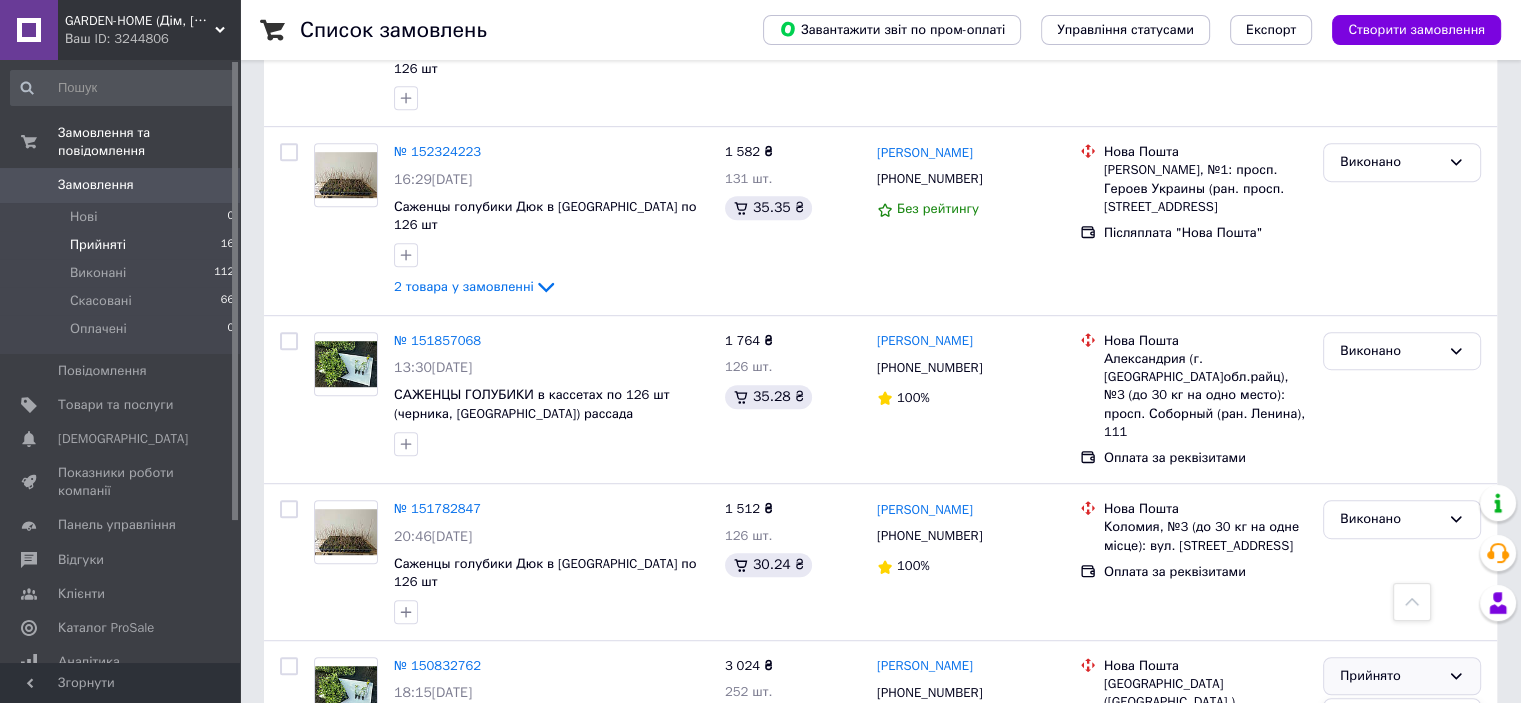 click on "Виконано" at bounding box center (1402, 717) 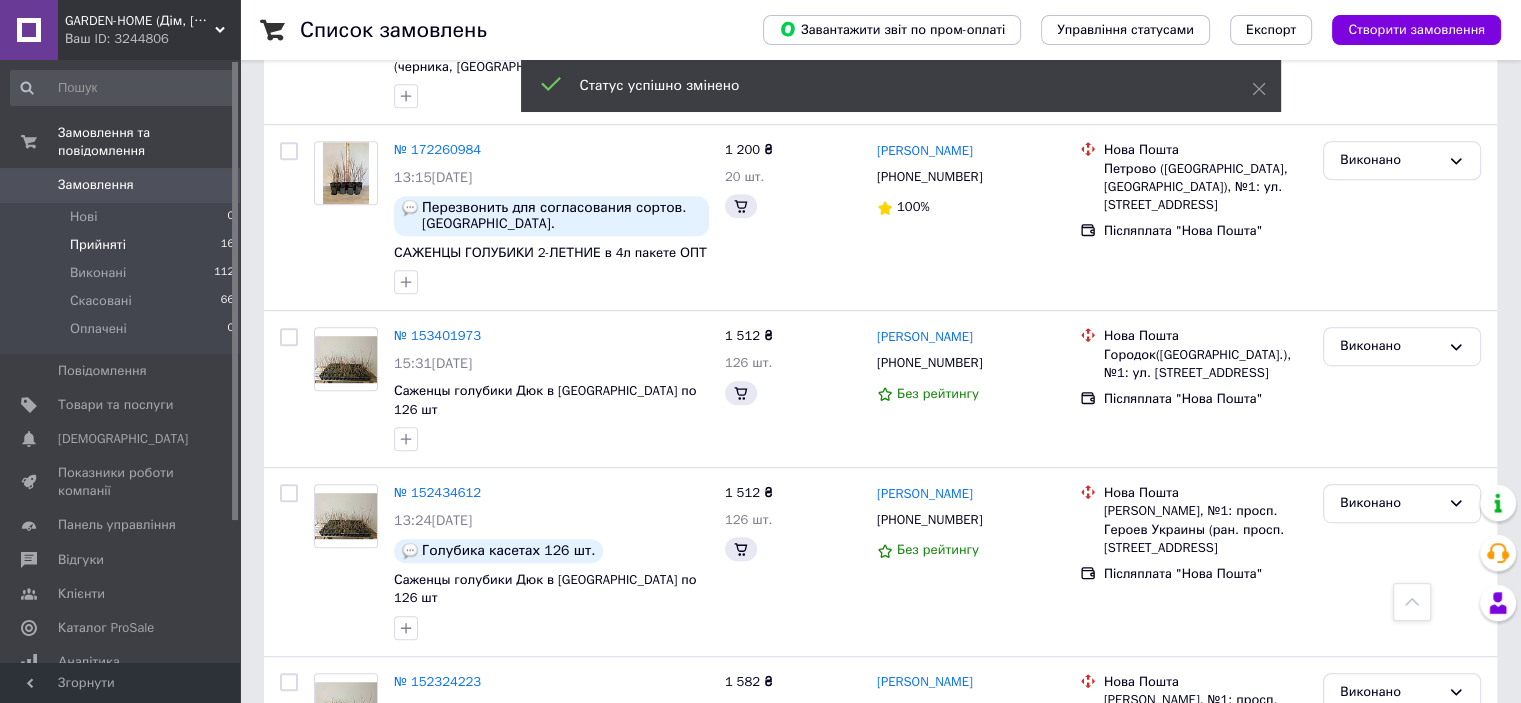 scroll, scrollTop: 1592, scrollLeft: 0, axis: vertical 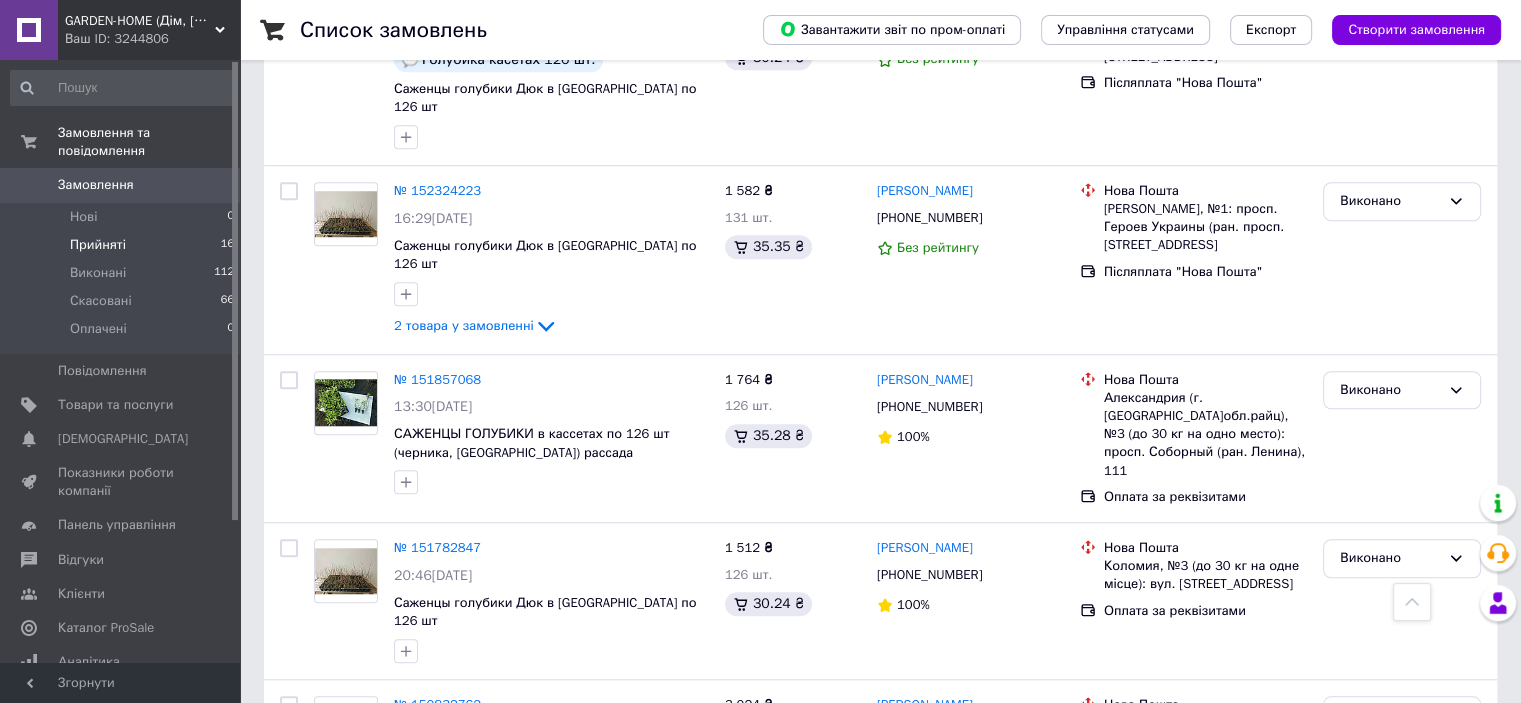 click on "Каталог ProSale" at bounding box center [123, 628] 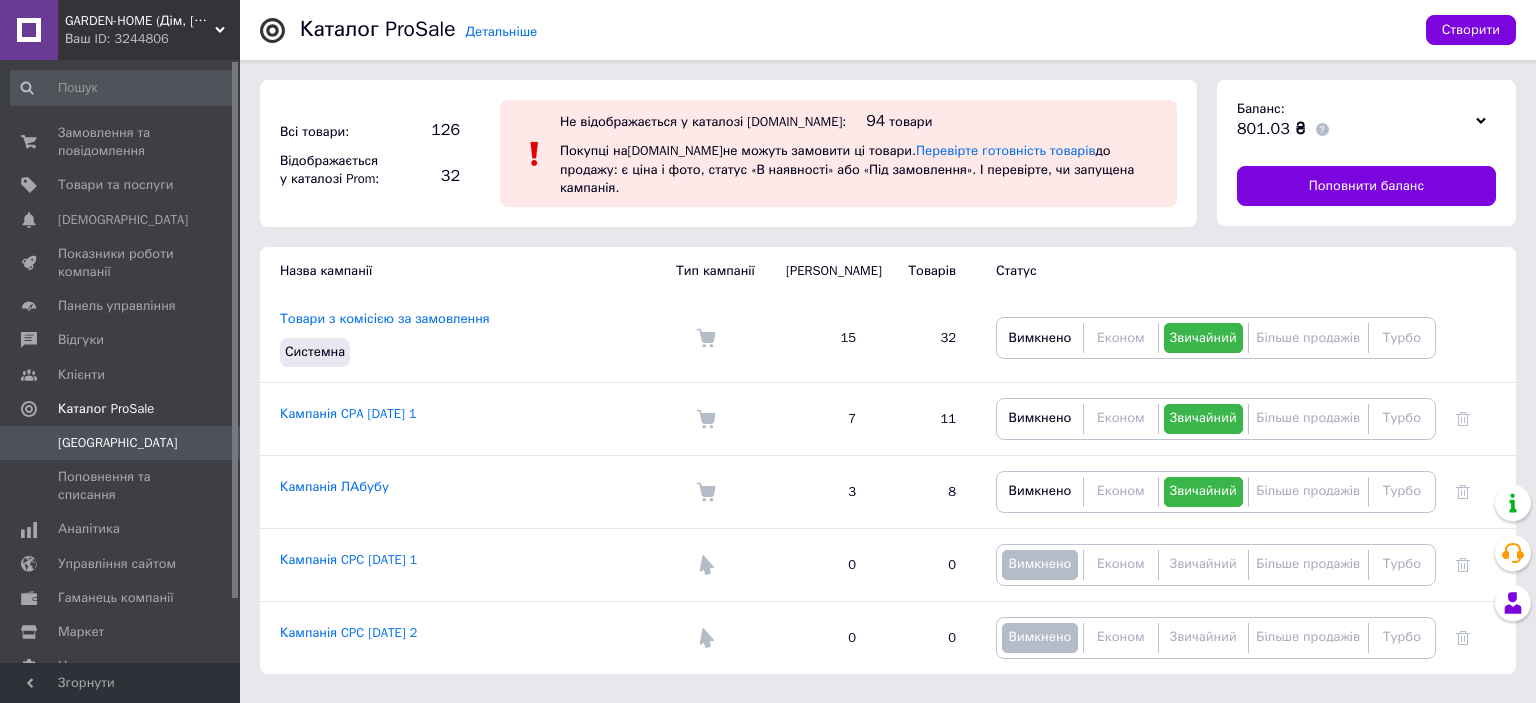 click on "Поповнення та списання" at bounding box center [121, 486] 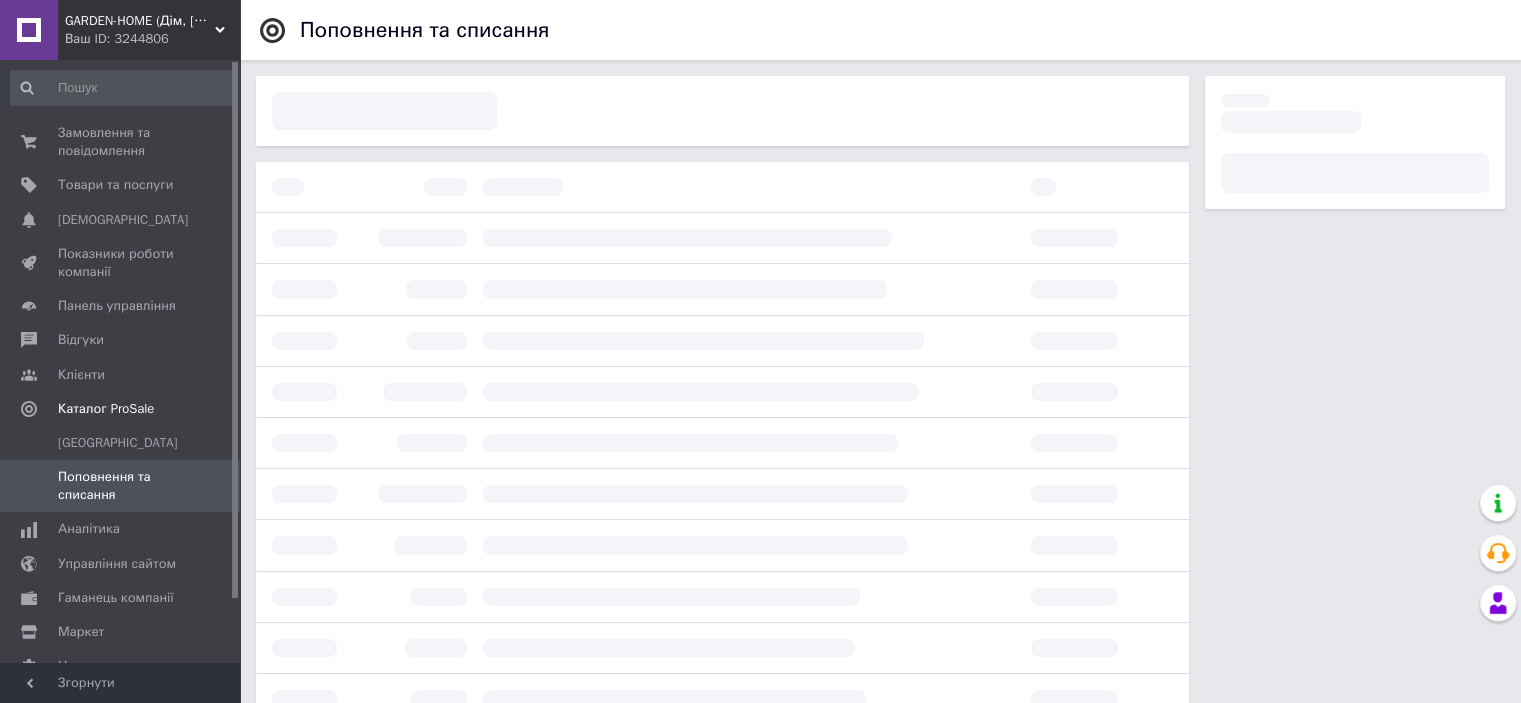 click on "Аналітика" at bounding box center [89, 529] 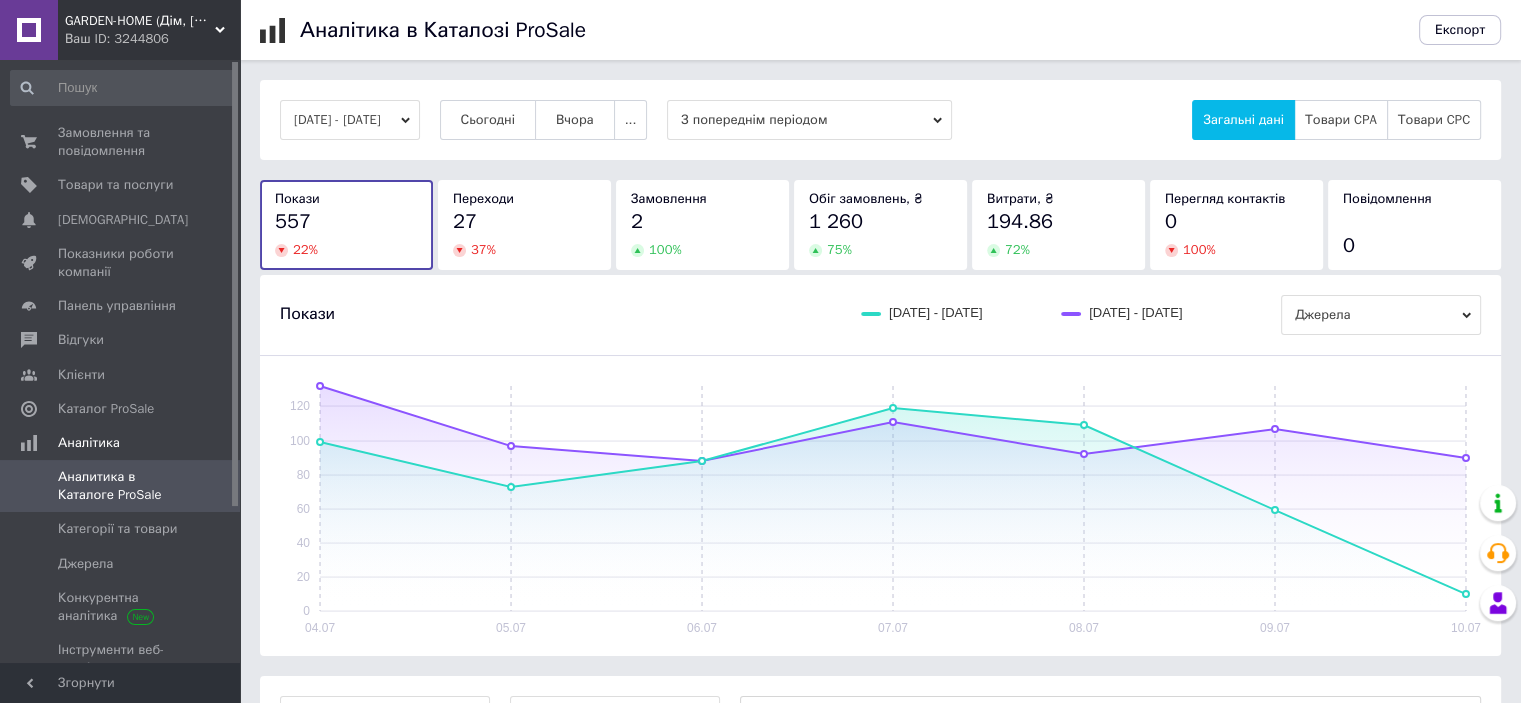 click on "Товари CPA" at bounding box center [1341, 120] 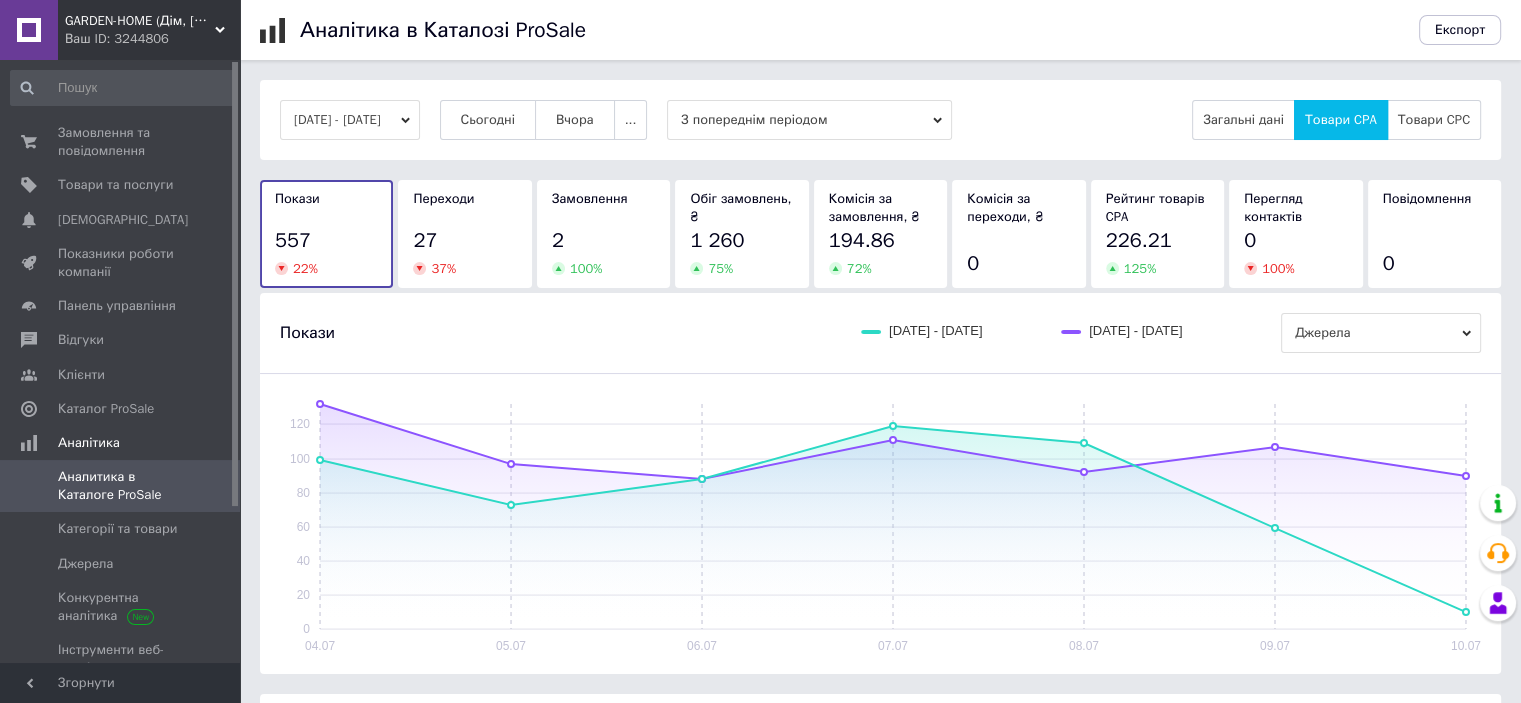 click on "Товари CPC" at bounding box center [1434, 120] 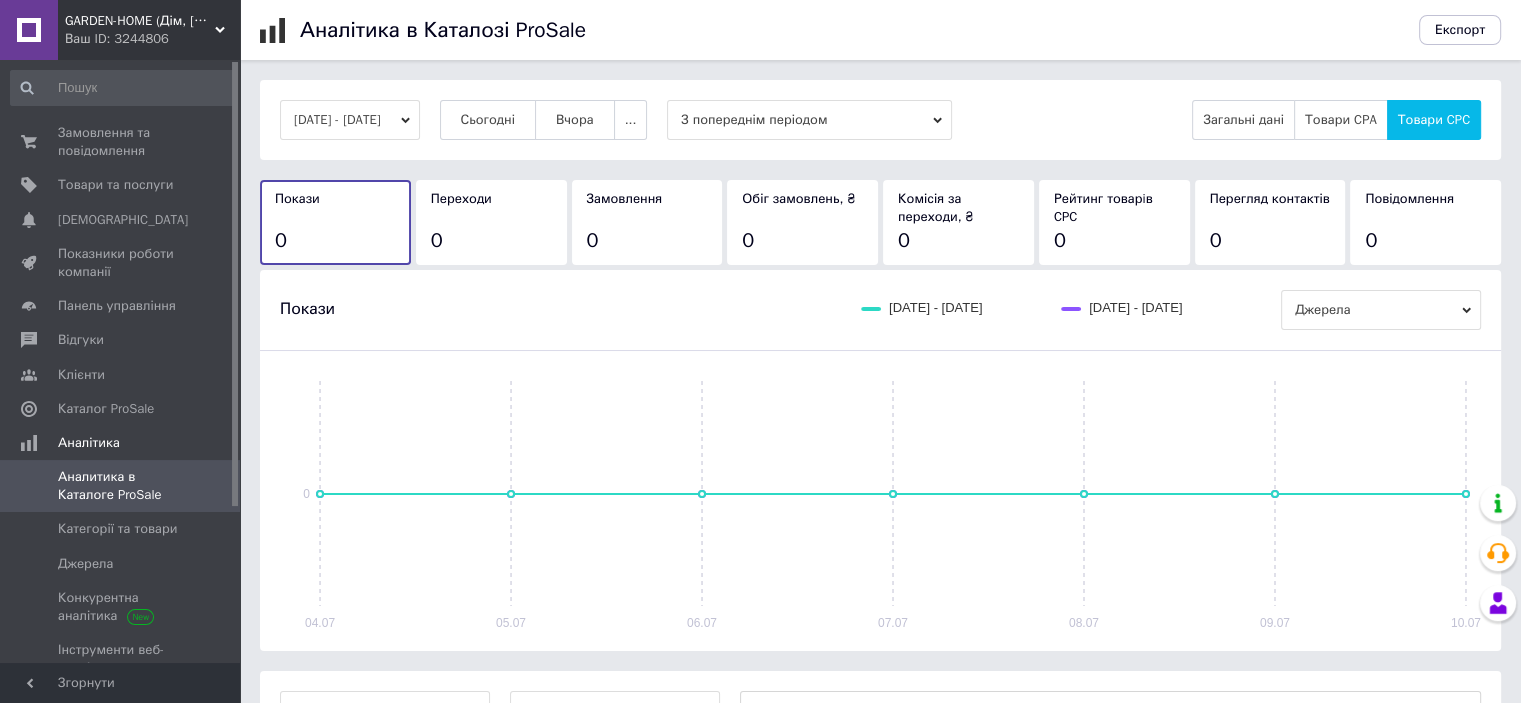 click on "Категорії та товари" at bounding box center [123, 529] 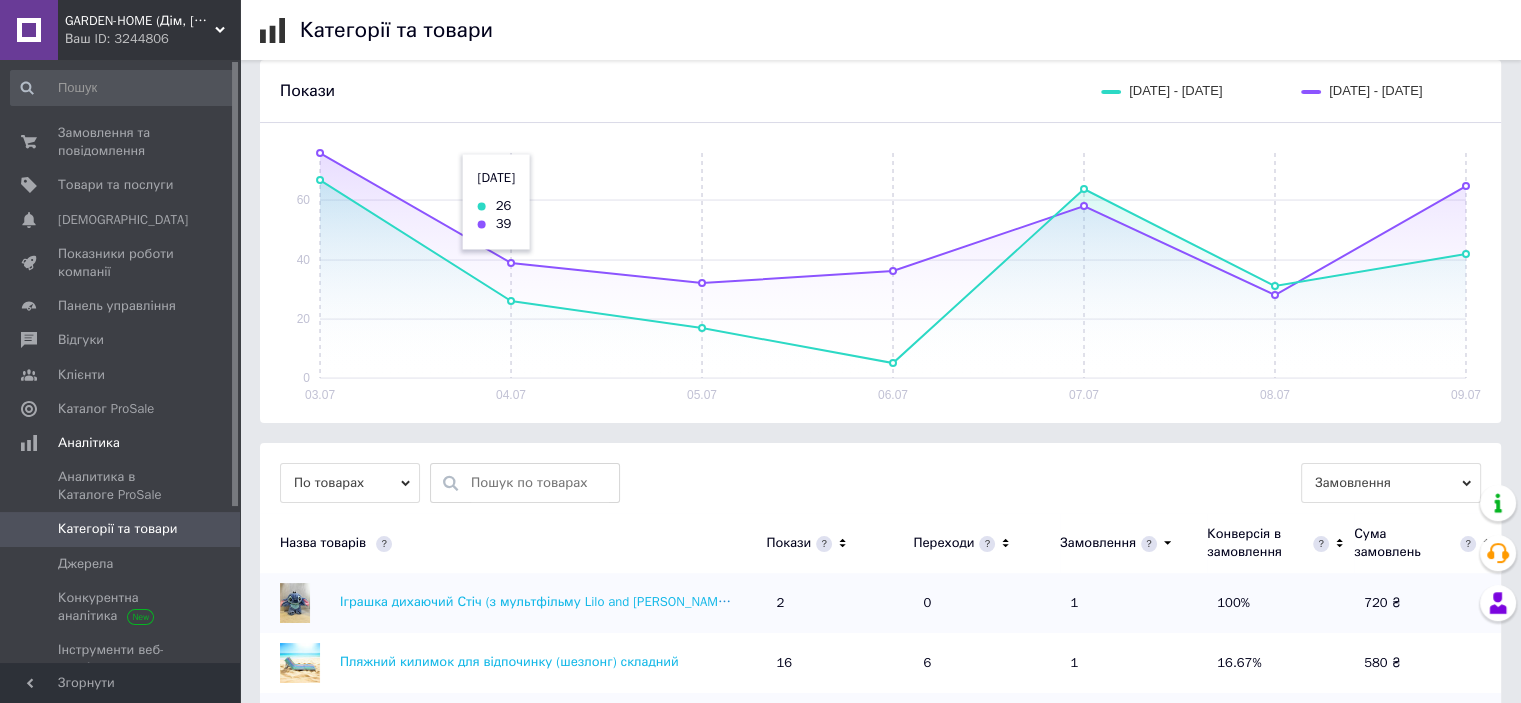 scroll, scrollTop: 300, scrollLeft: 0, axis: vertical 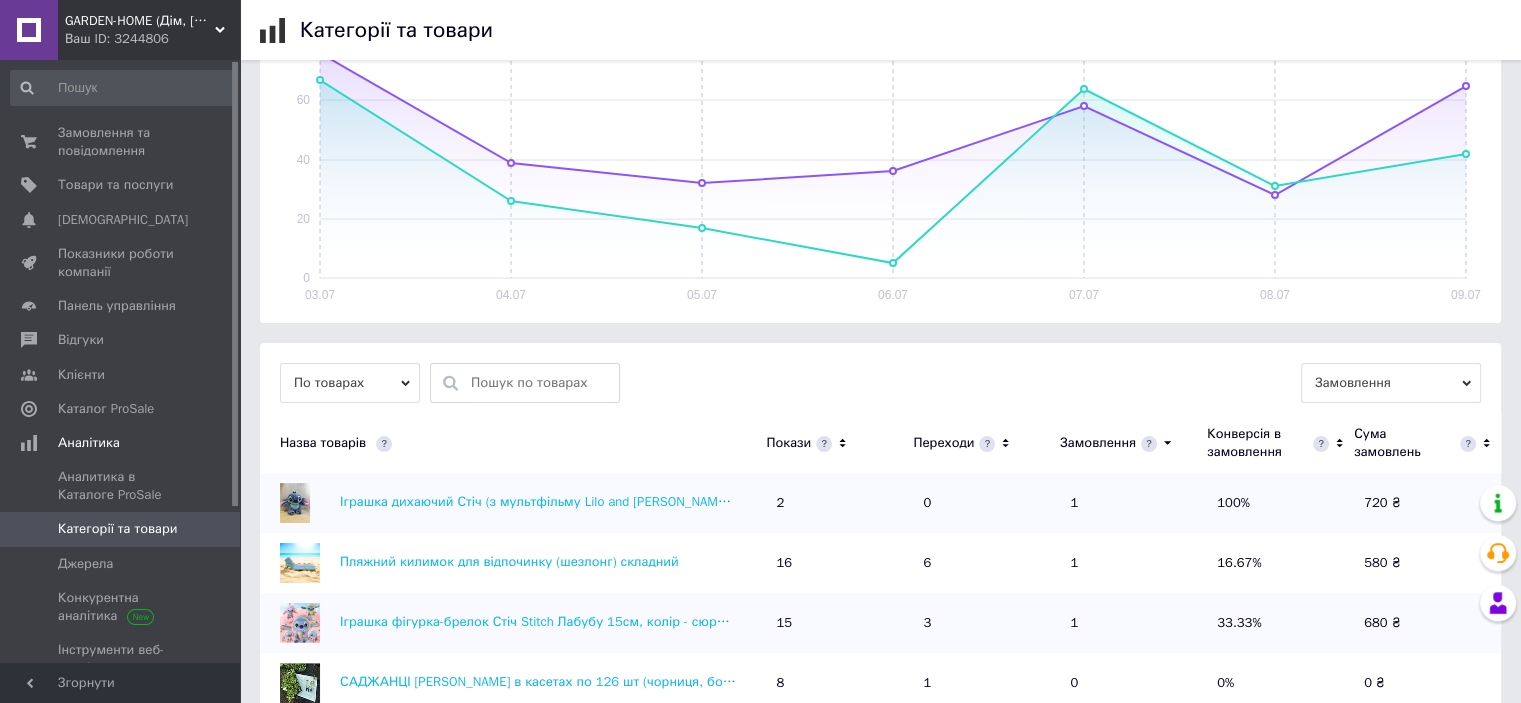 click on "Джерела" at bounding box center (85, 564) 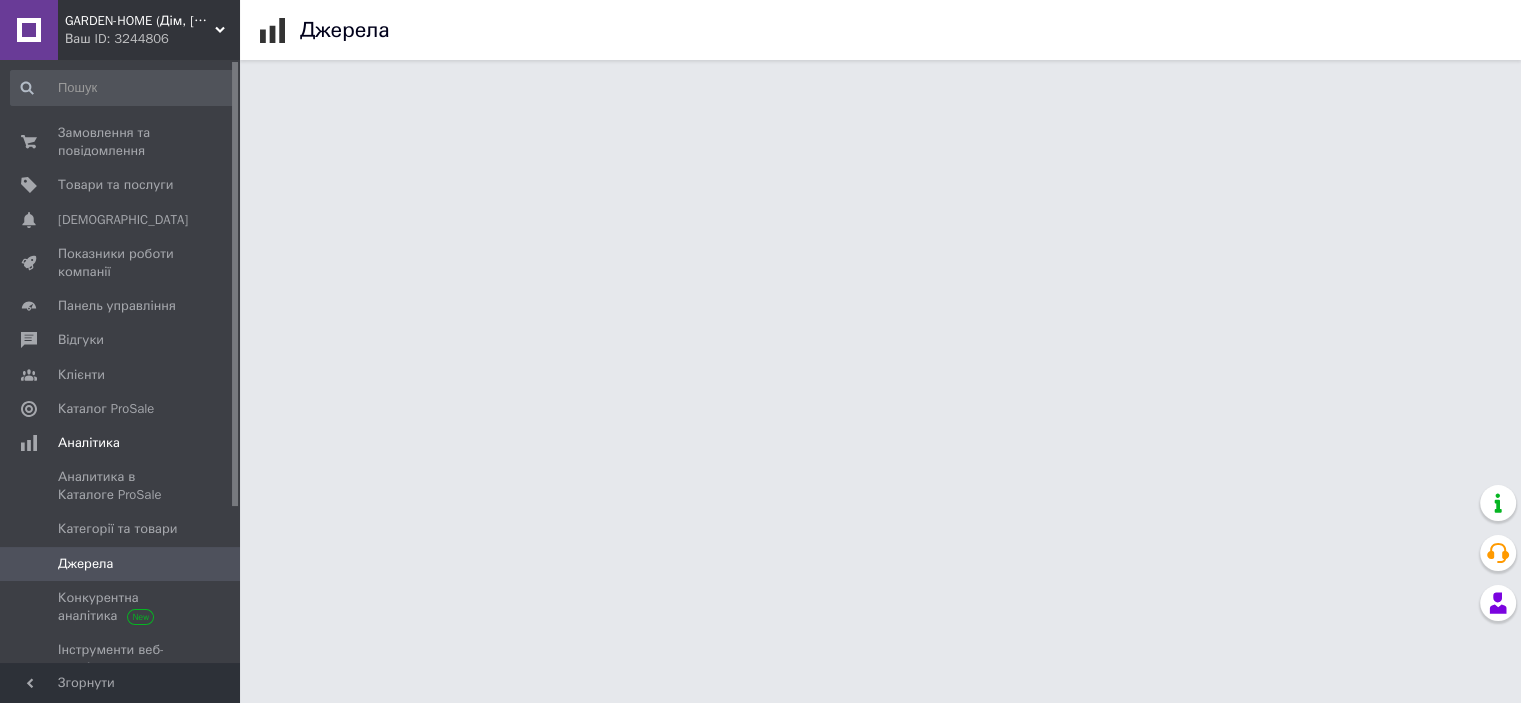 scroll, scrollTop: 0, scrollLeft: 0, axis: both 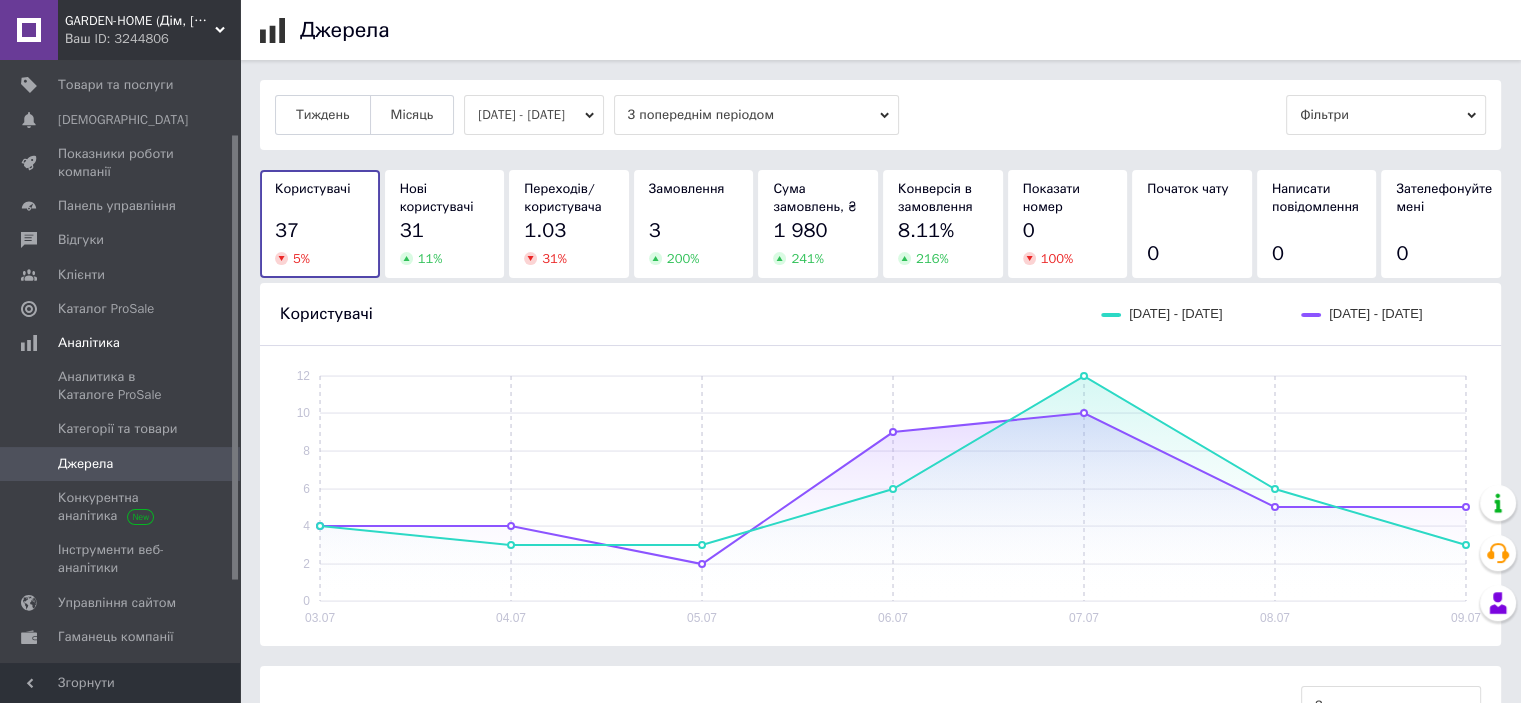 click on "Конкурентна аналітика" at bounding box center [121, 507] 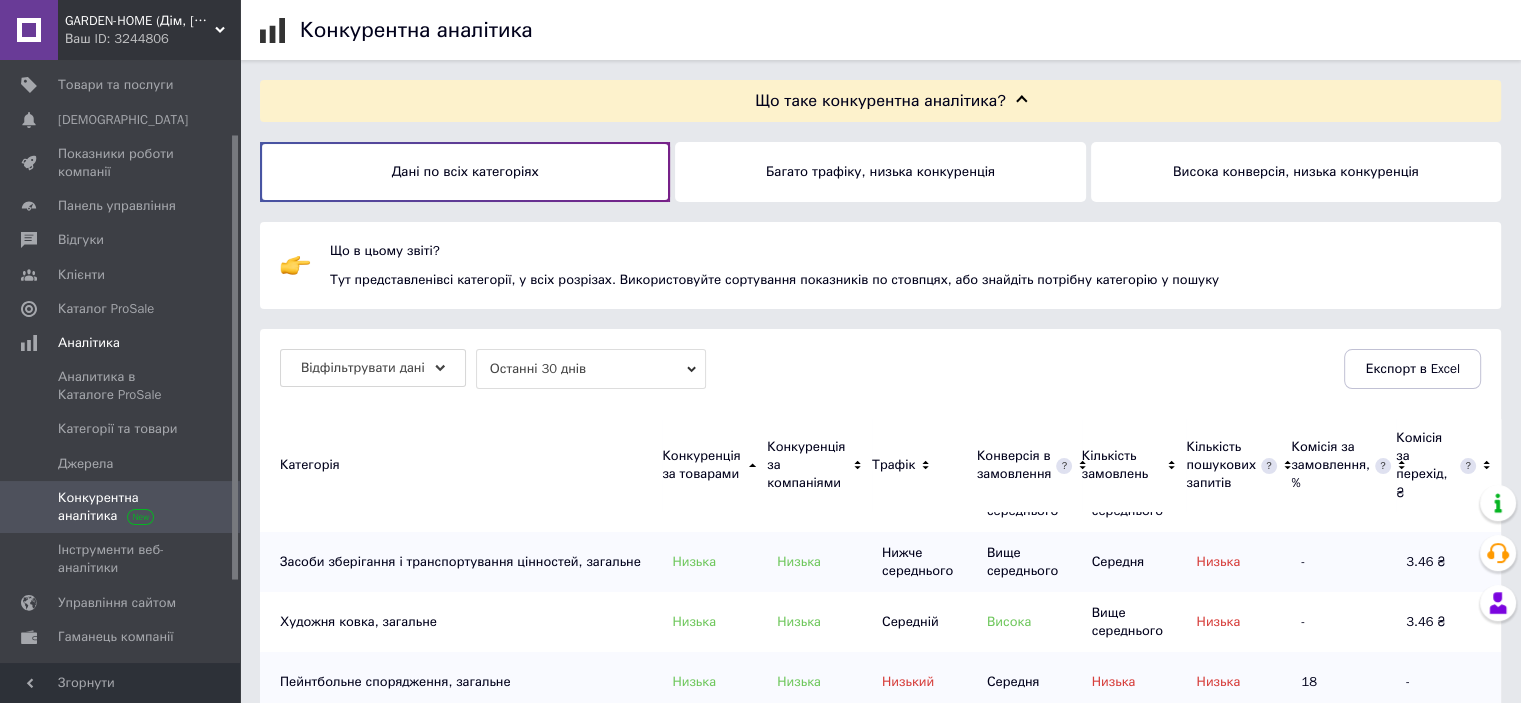 scroll, scrollTop: 0, scrollLeft: 0, axis: both 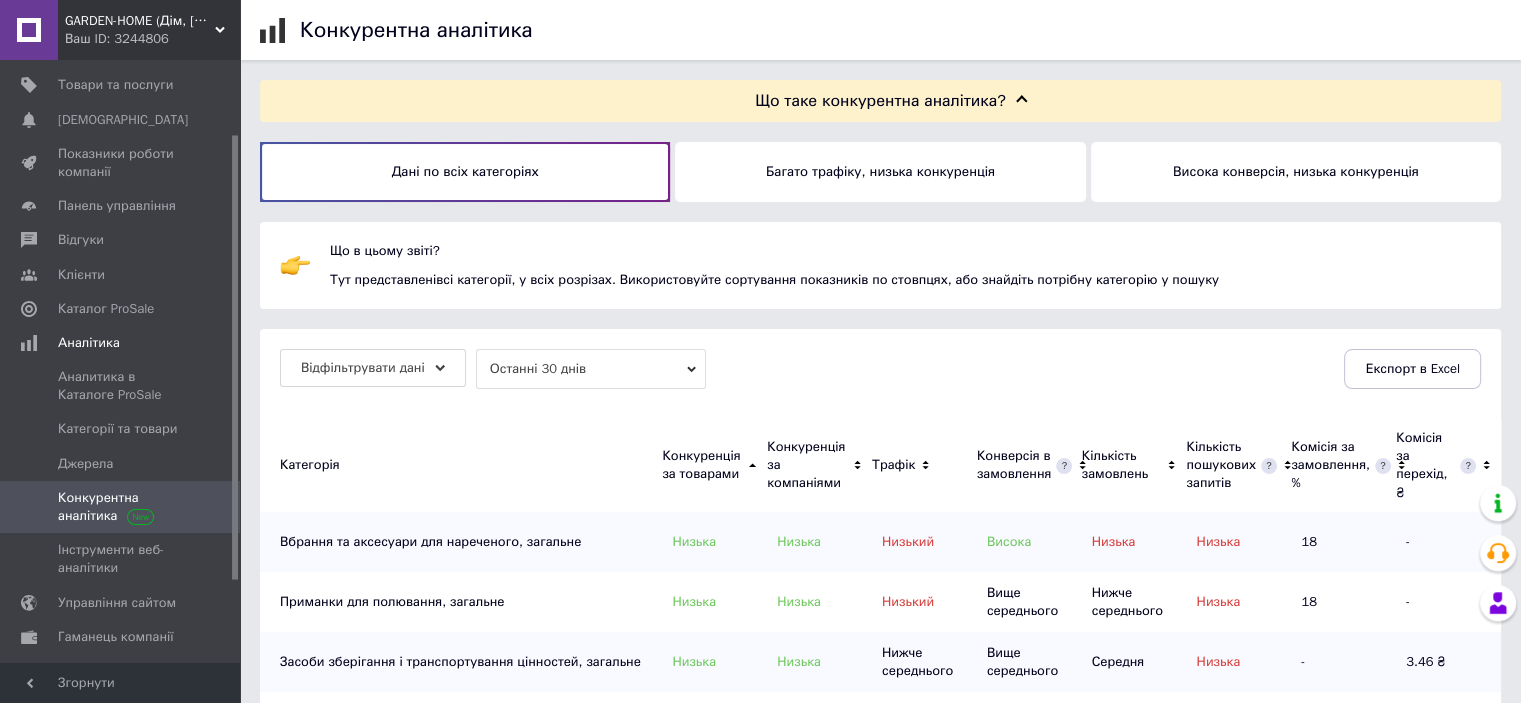 click on "Інструменти веб-аналітики" at bounding box center [121, 559] 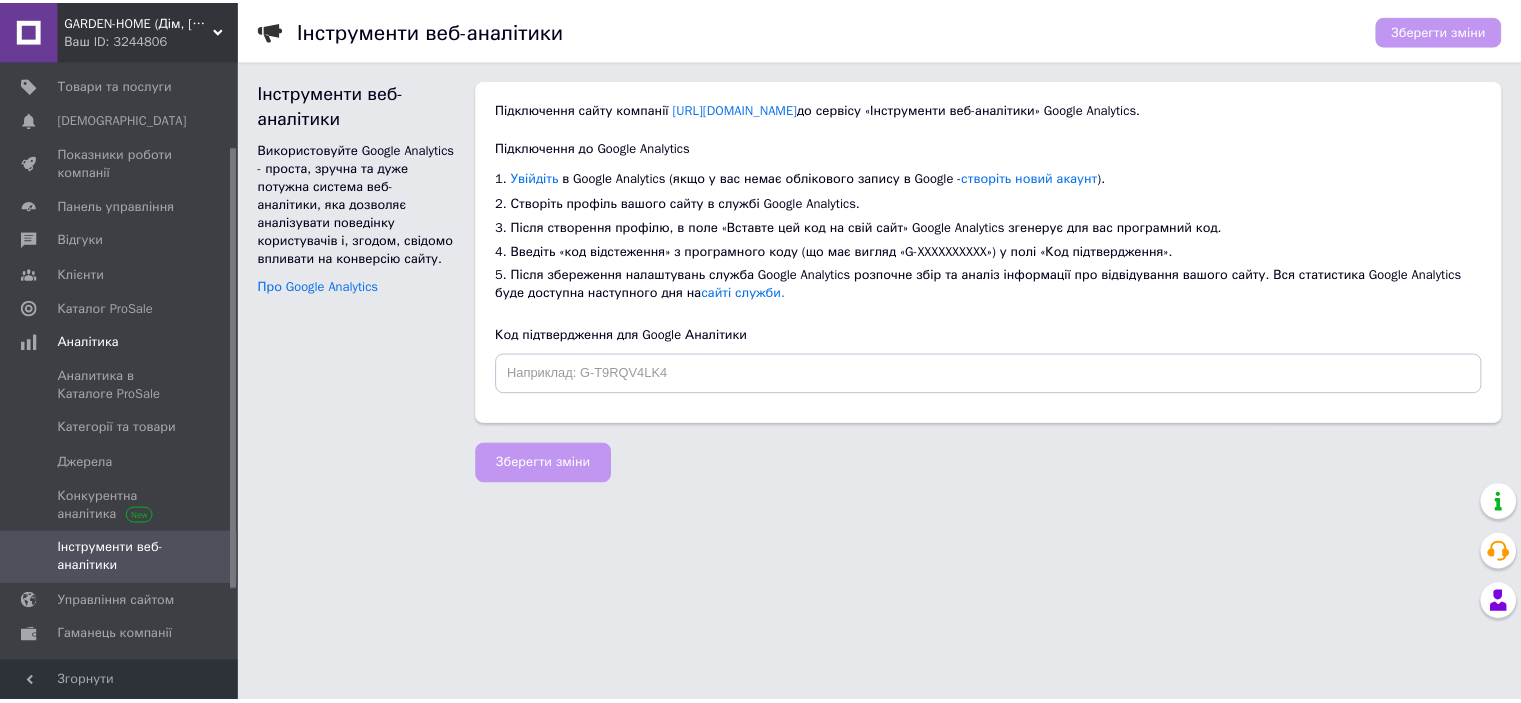 scroll, scrollTop: 200, scrollLeft: 0, axis: vertical 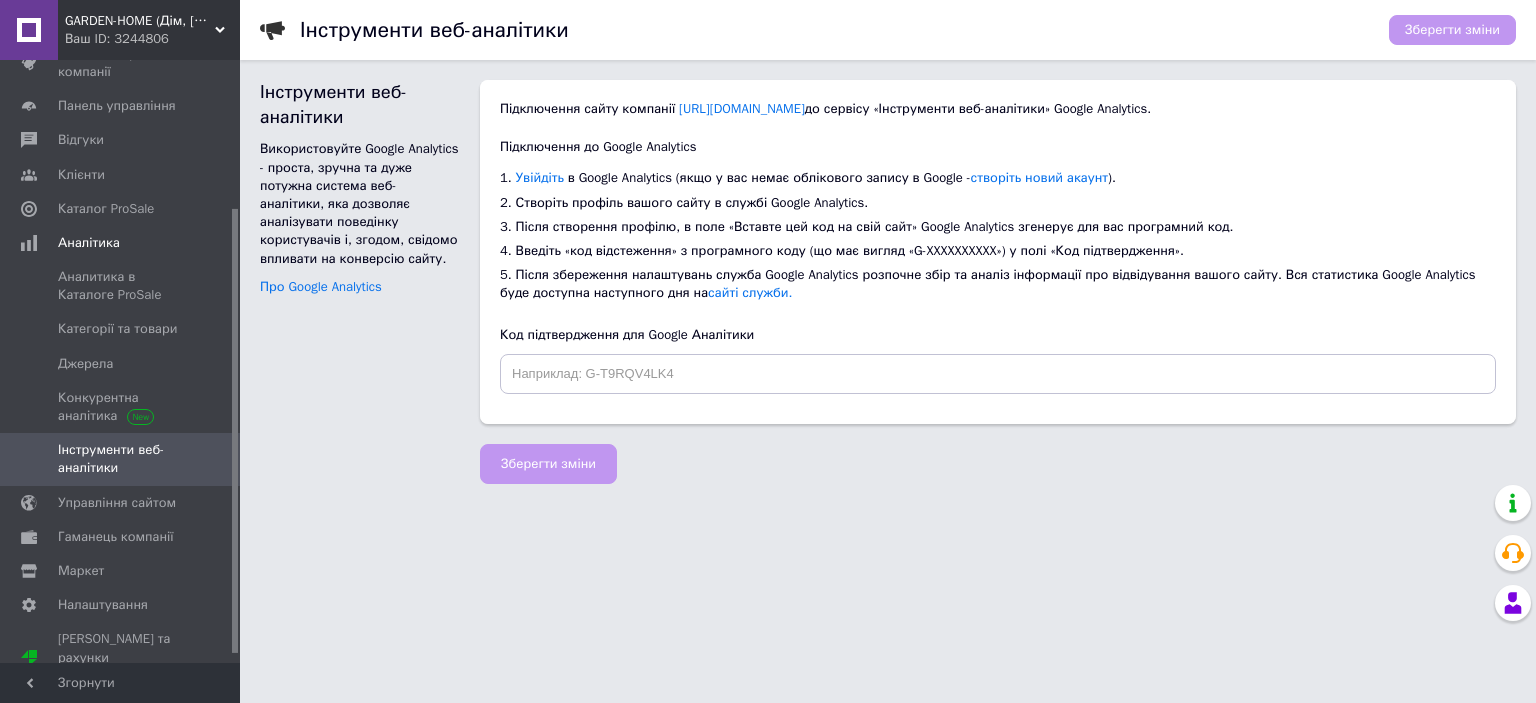 click on "Гаманець компанії" at bounding box center [116, 537] 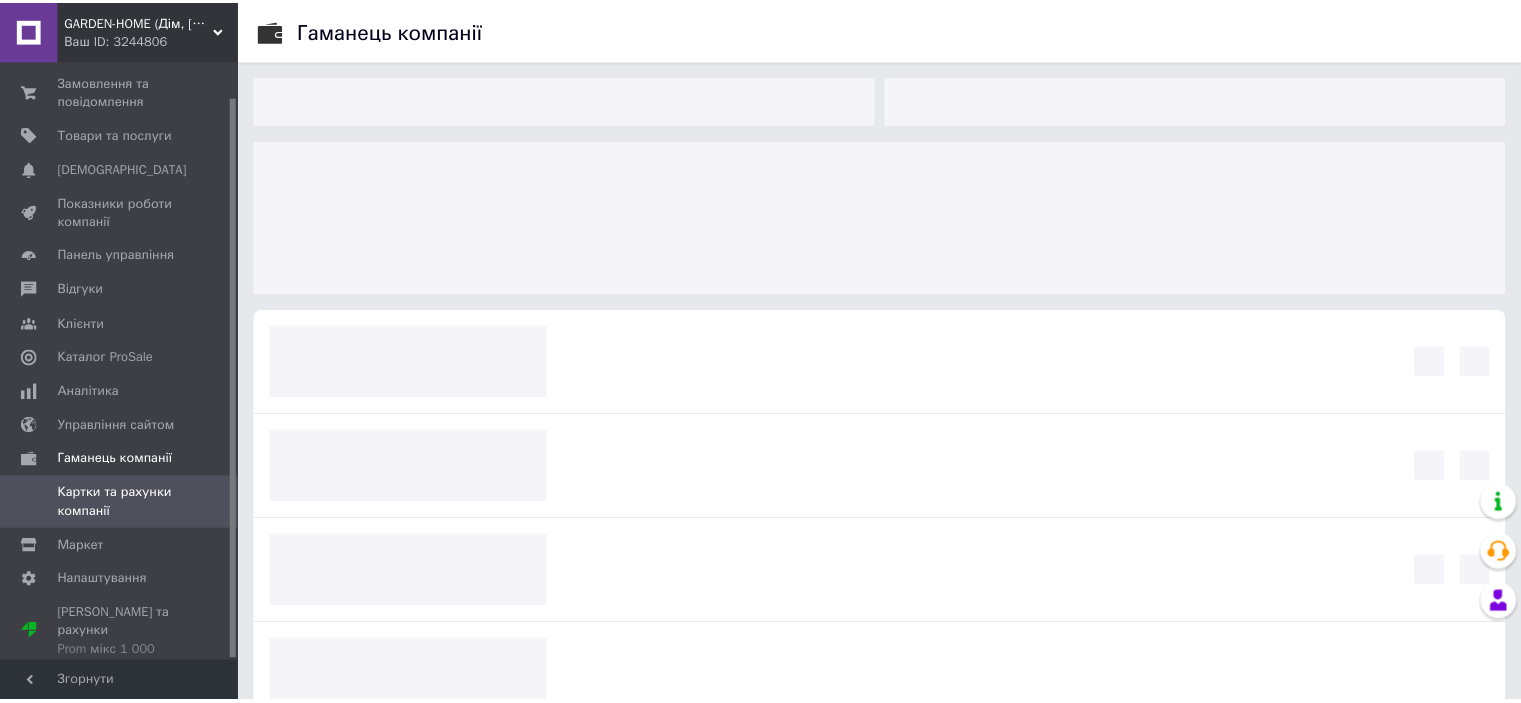 scroll, scrollTop: 37, scrollLeft: 0, axis: vertical 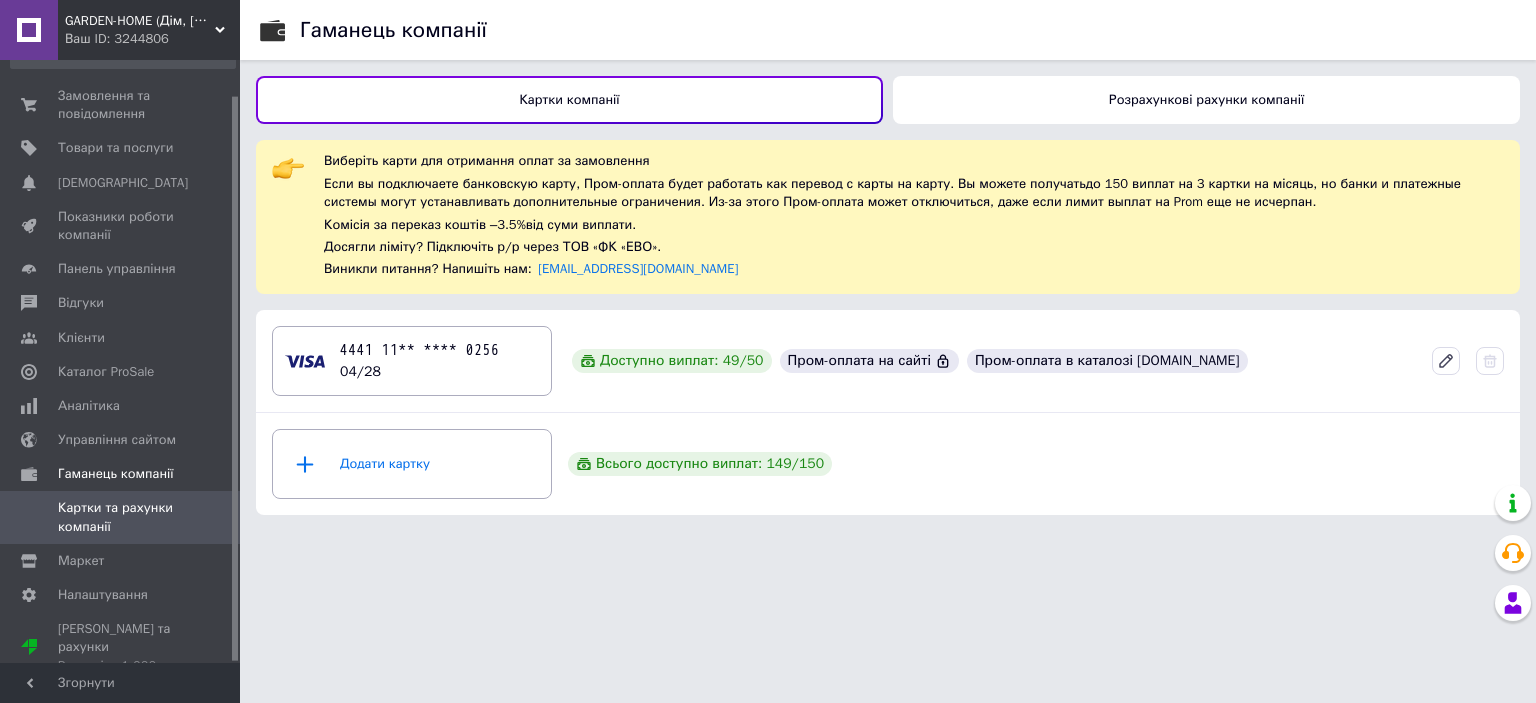 click on "Маркет" at bounding box center (81, 561) 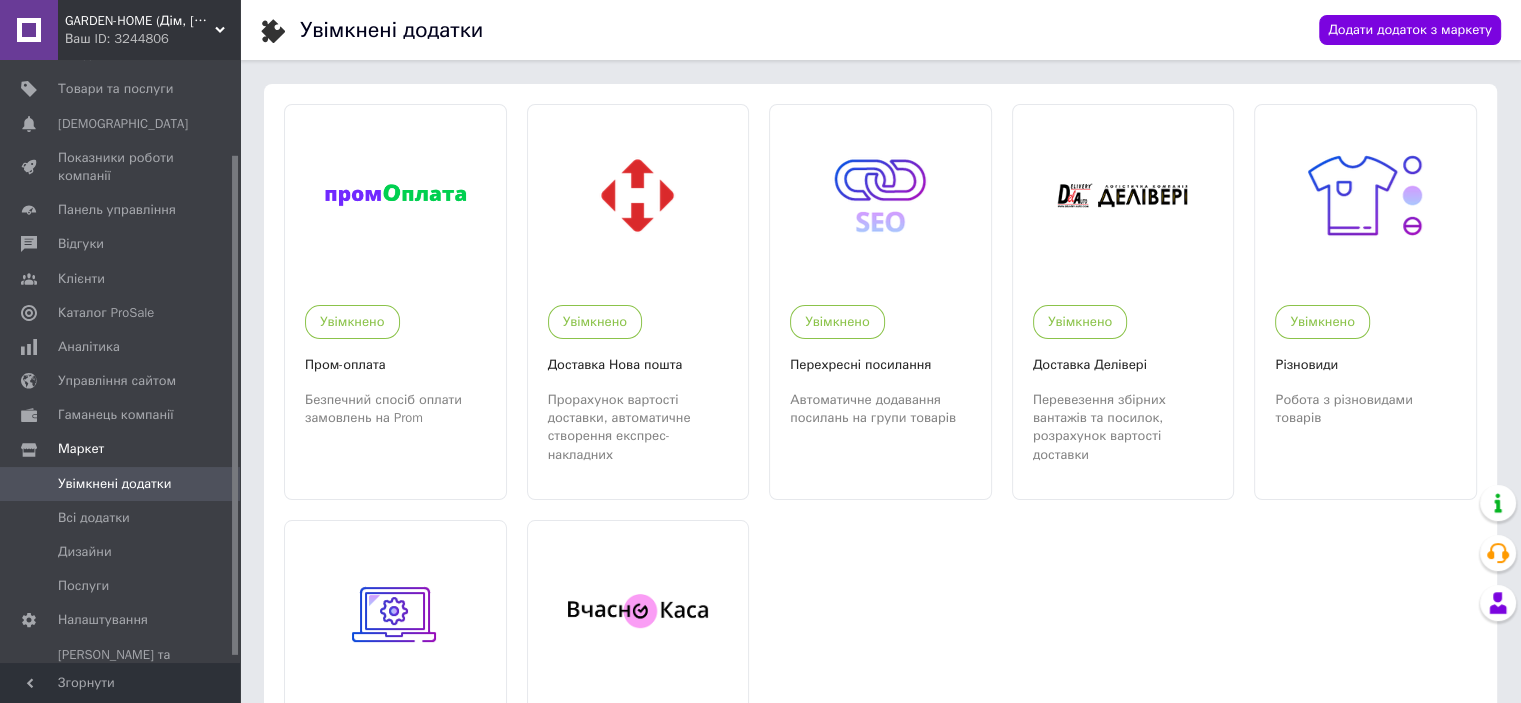 scroll, scrollTop: 122, scrollLeft: 0, axis: vertical 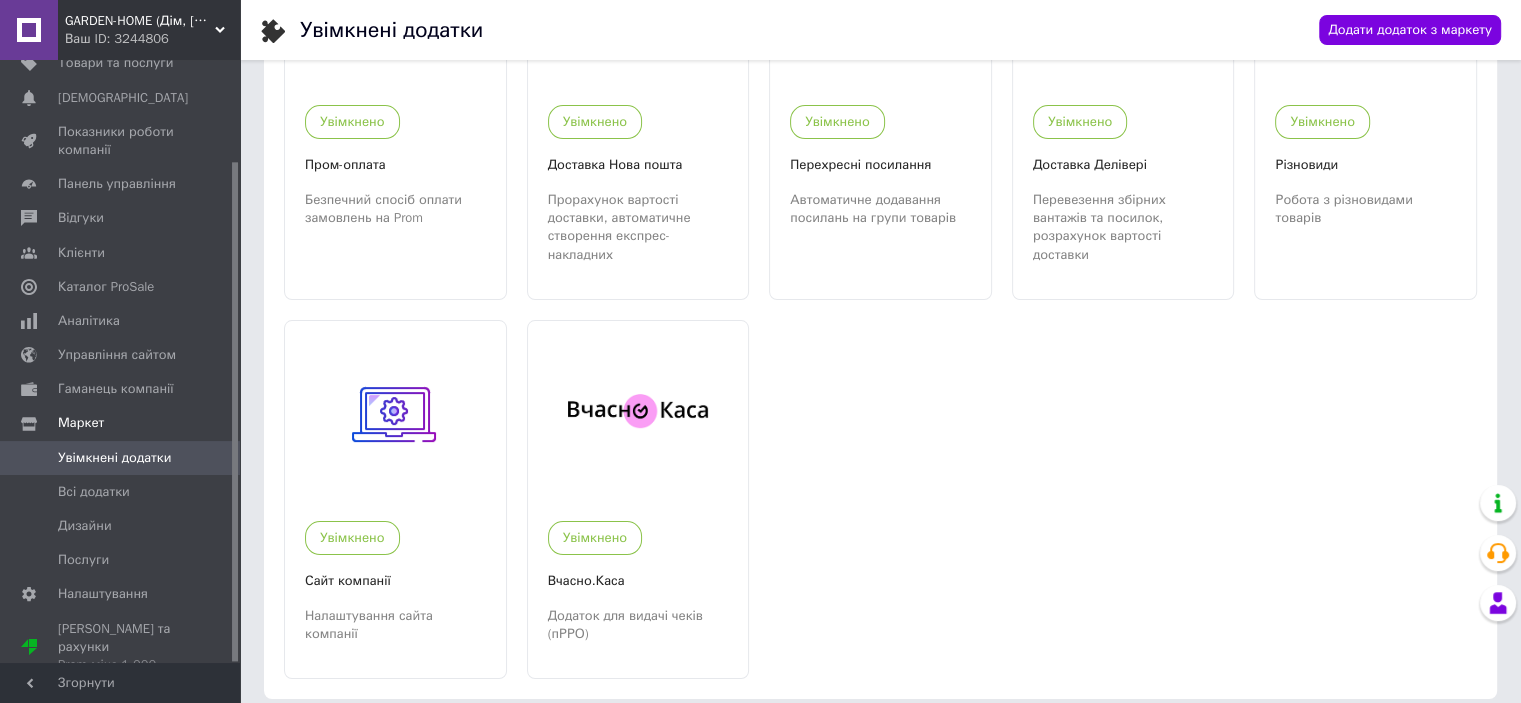 click on "Prom мікс 1 000" at bounding box center (121, 665) 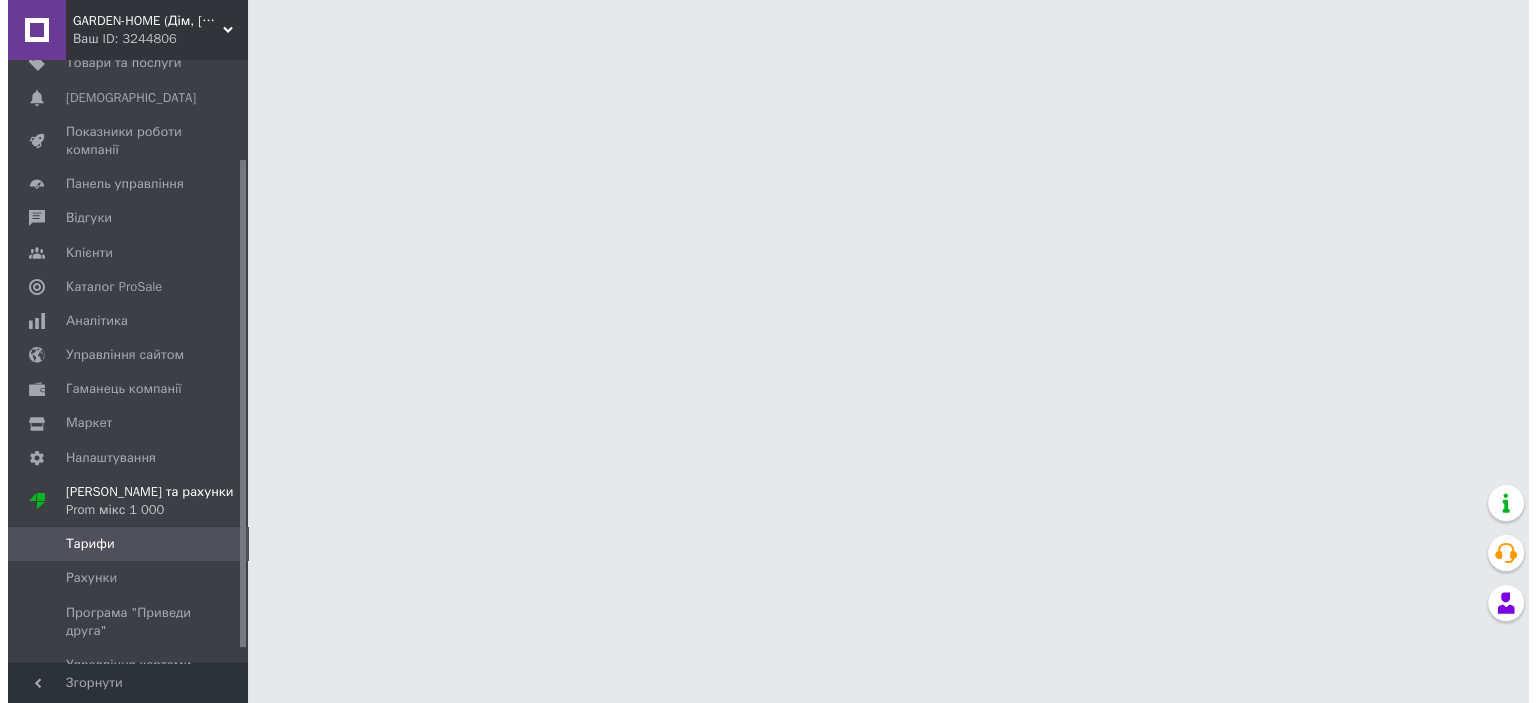 scroll, scrollTop: 0, scrollLeft: 0, axis: both 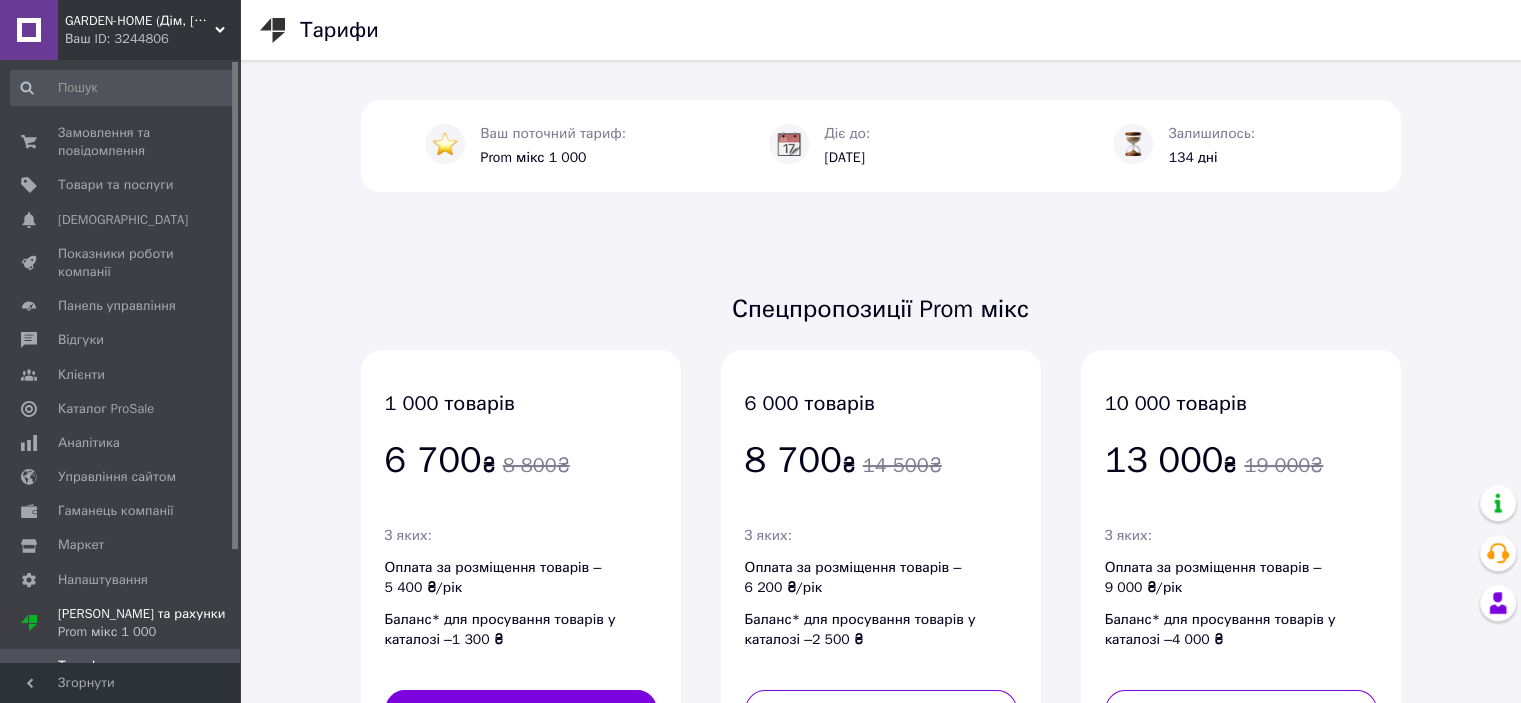 click on "Показники роботи компанії" at bounding box center (121, 263) 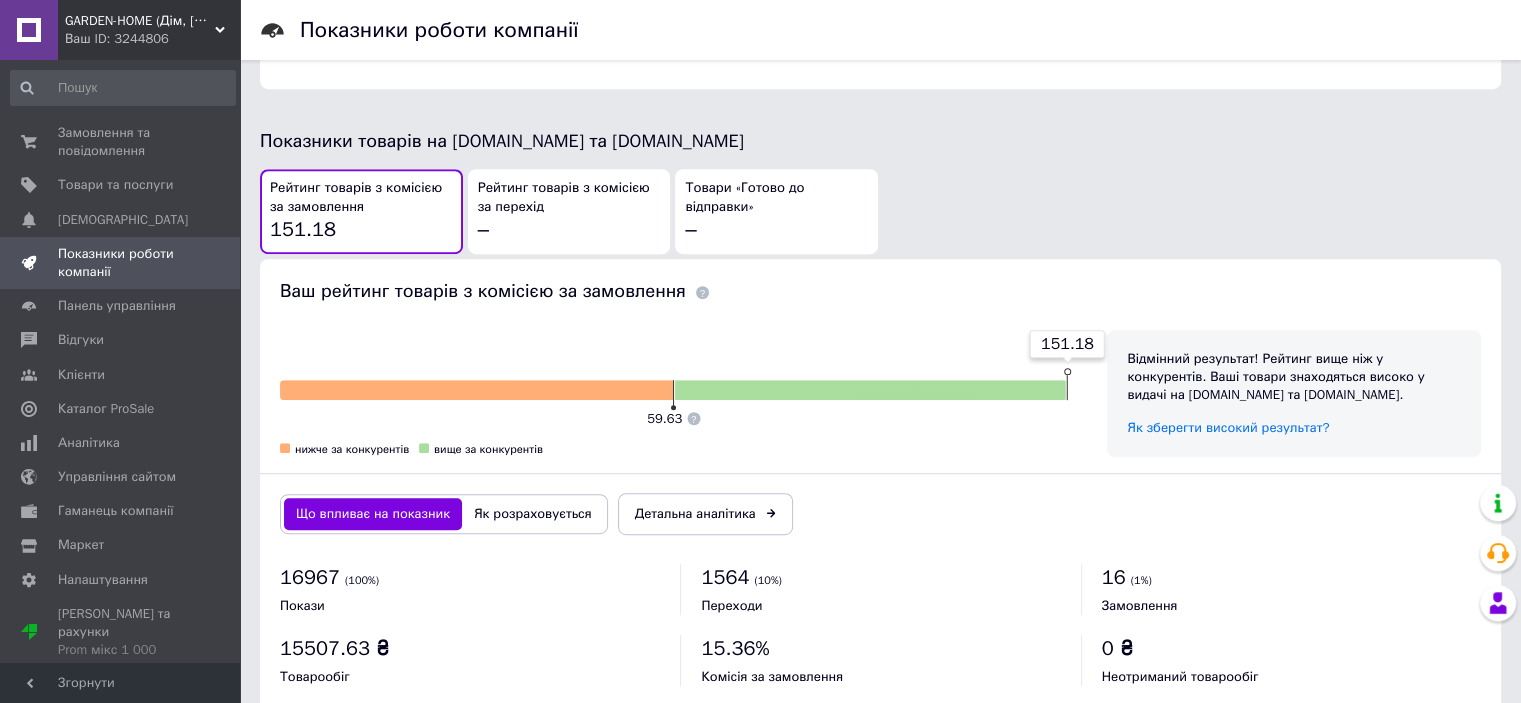scroll, scrollTop: 1067, scrollLeft: 0, axis: vertical 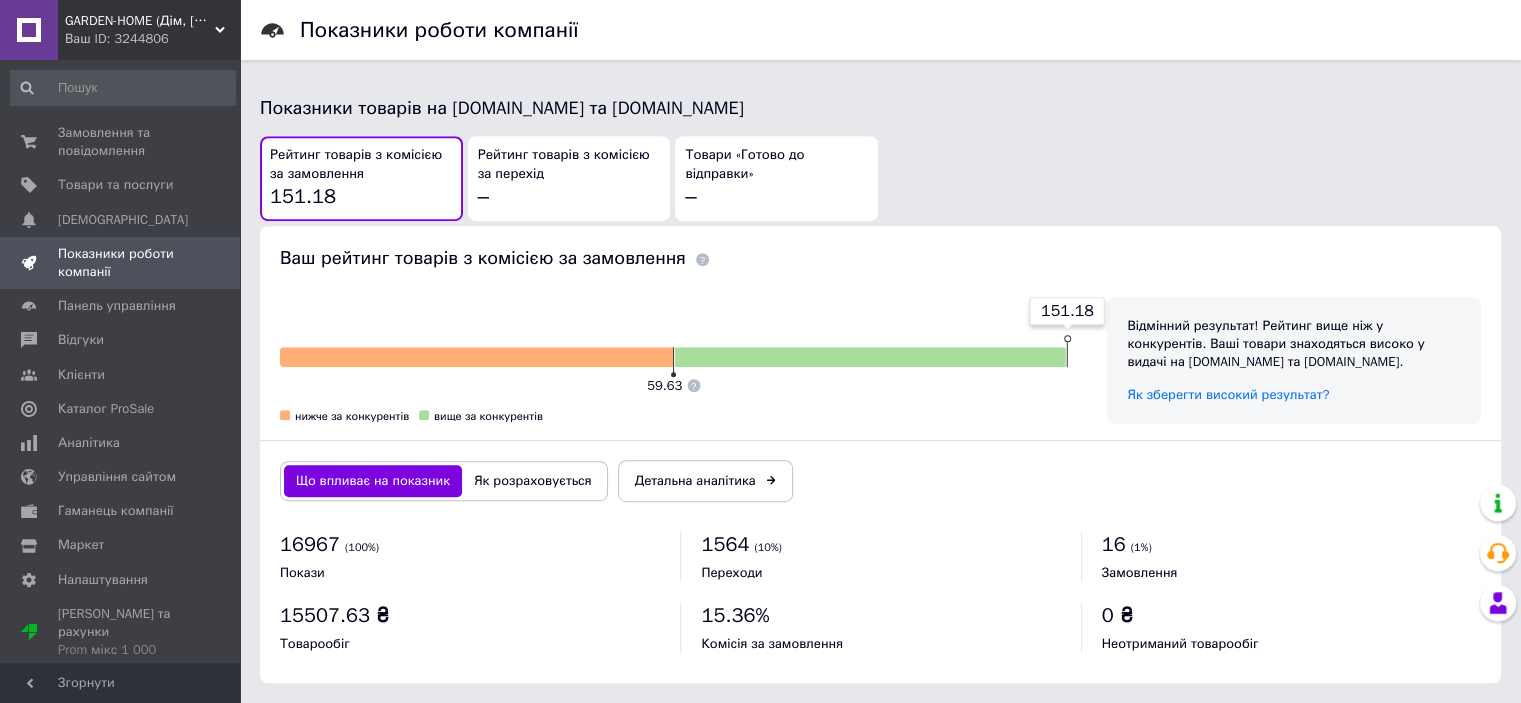 click on "Каталог ProSale" at bounding box center [106, 409] 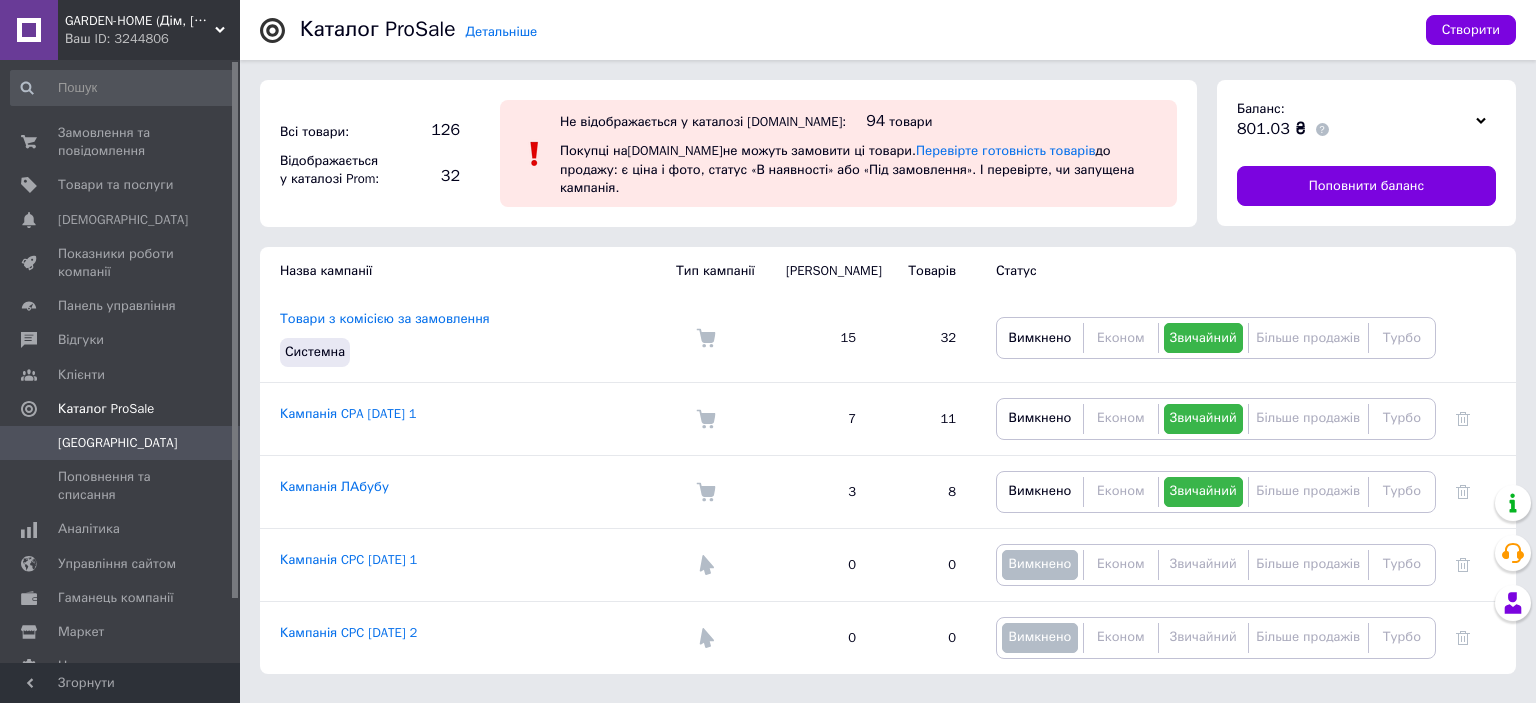 click on "Створити" at bounding box center (1471, 30) 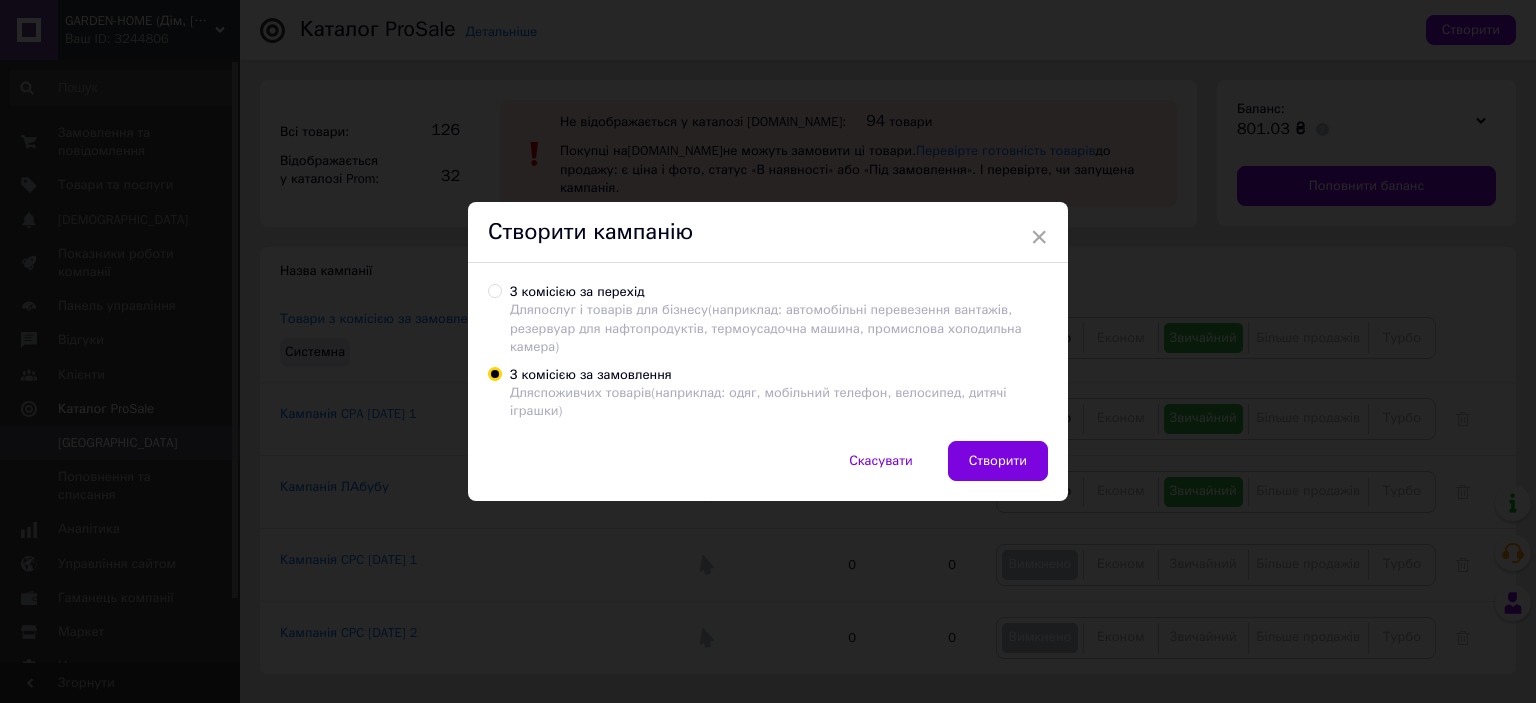 click on "З комісією за перехід Для  послуг і товарів для бізнесу  (наприклад: автомобільні перевезення вантажів,
резервуар для нафтопродуктів, термоусадочна машина, промислова холодильна камера)" at bounding box center (494, 290) 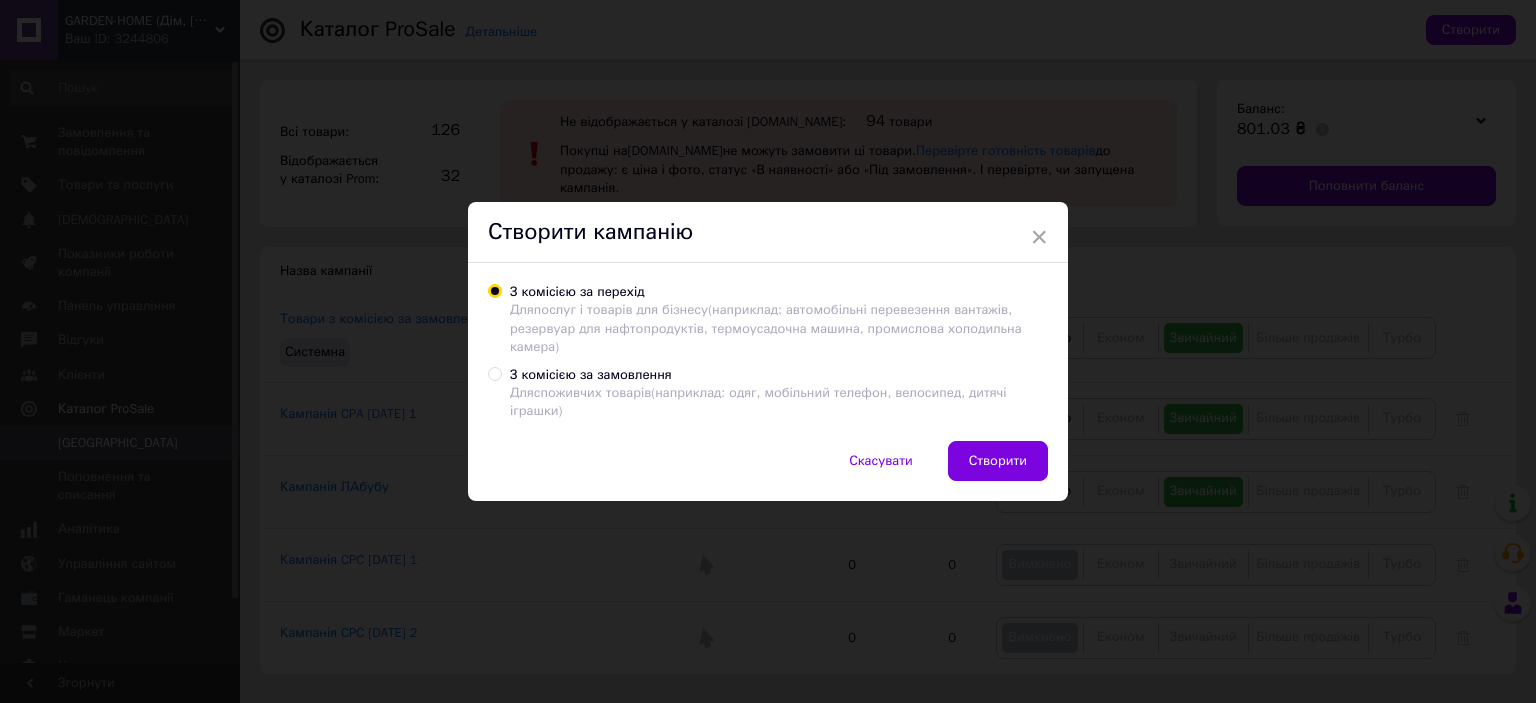 click on "З комісією за замовлення Для  споживчих товарів  (наприклад: одяг, мобільний телефон, велосипед, дитячі іграшки)" at bounding box center (494, 373) 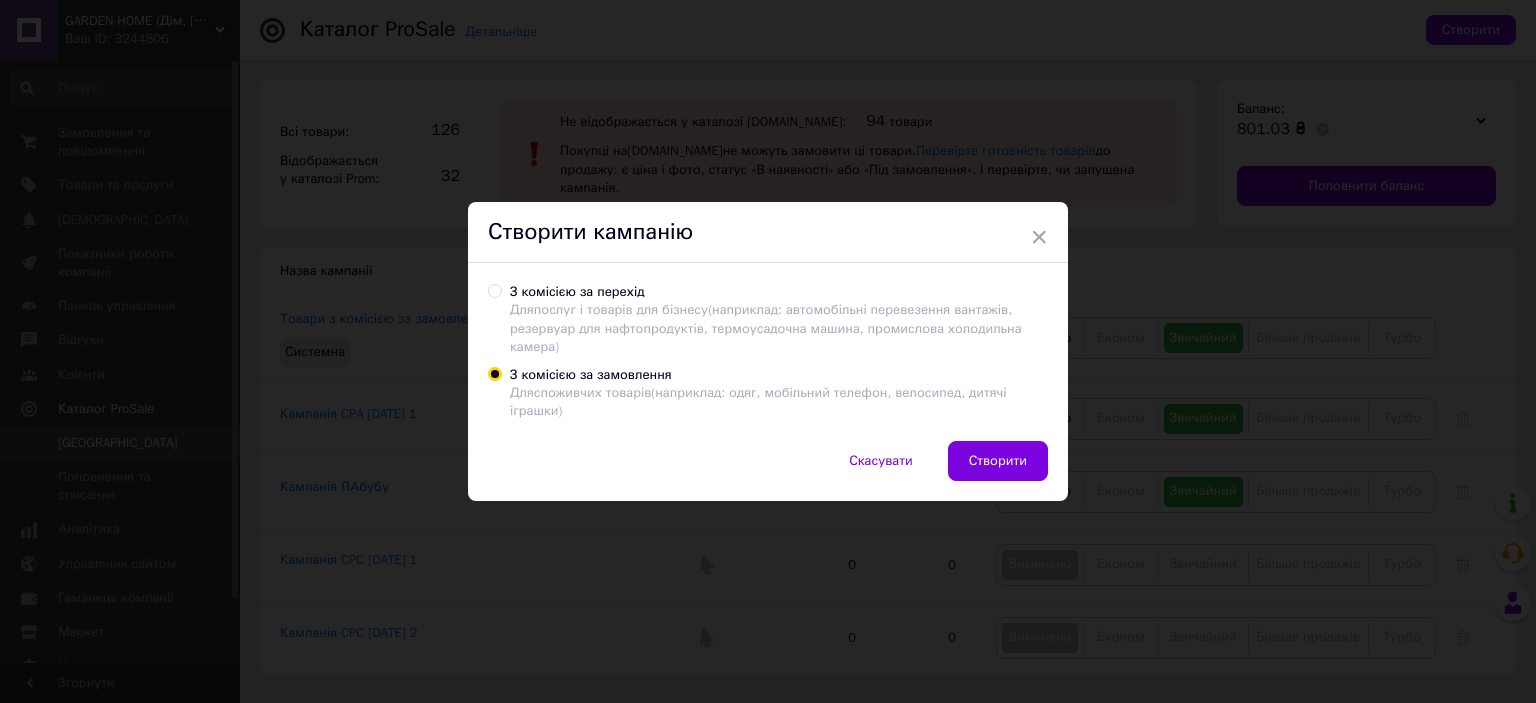 click on "Створити" at bounding box center [998, 461] 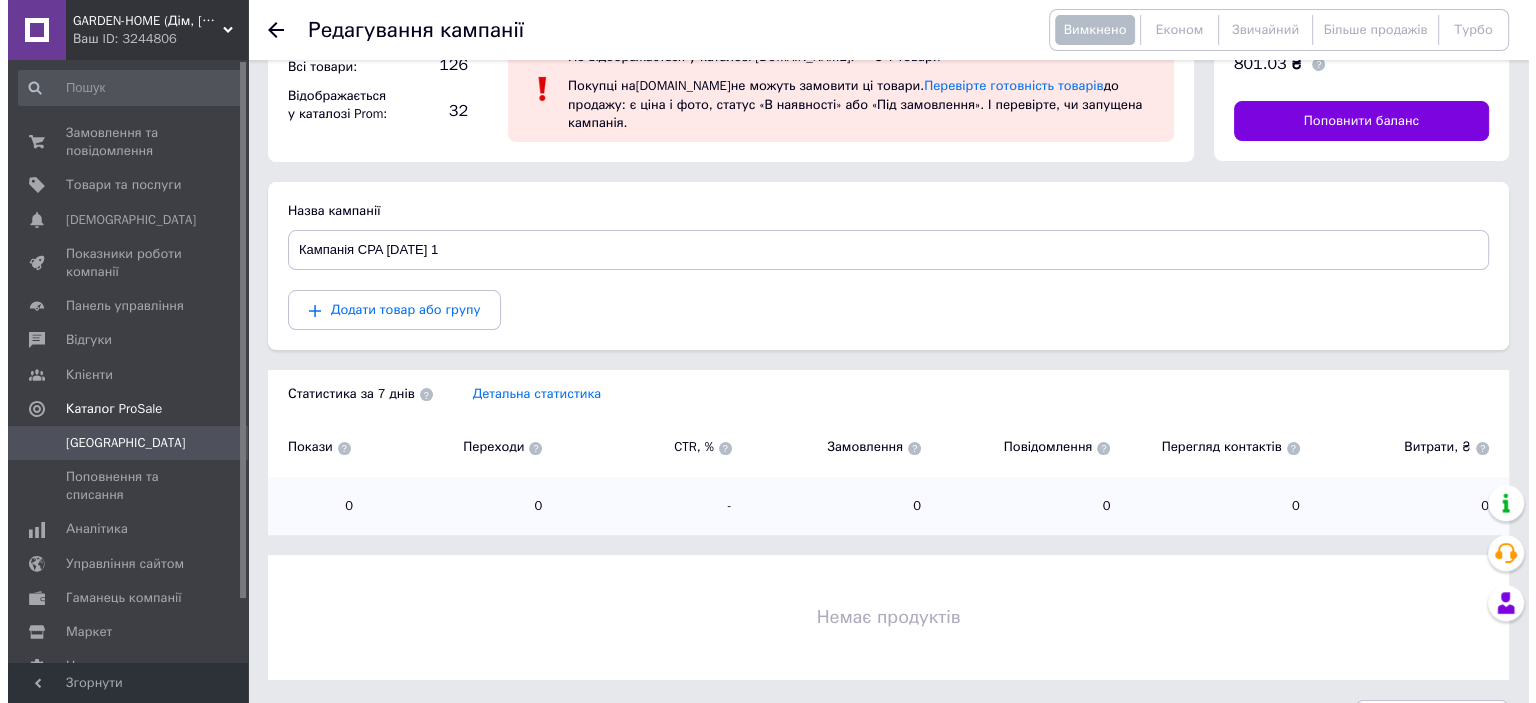 scroll, scrollTop: 110, scrollLeft: 0, axis: vertical 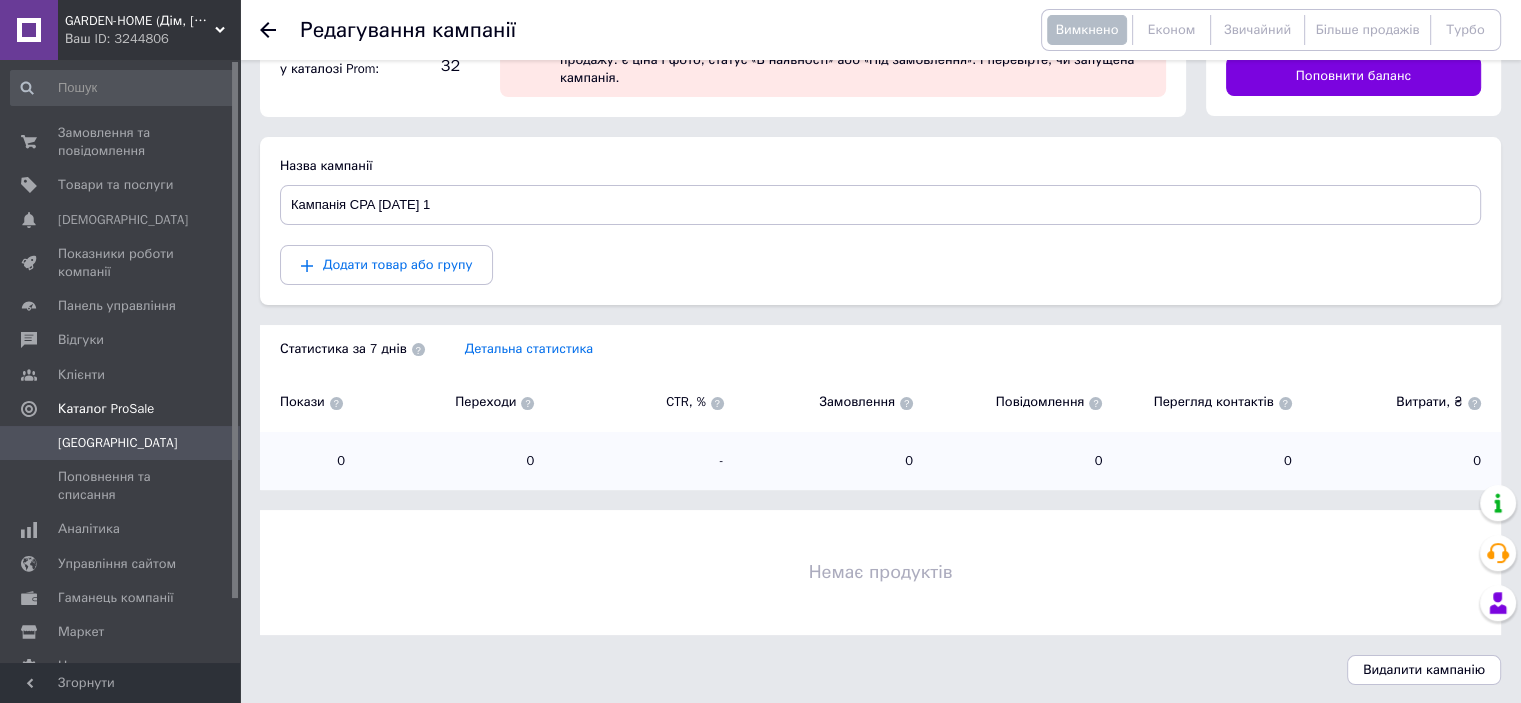 click on "Додати товар або групу" at bounding box center [397, 264] 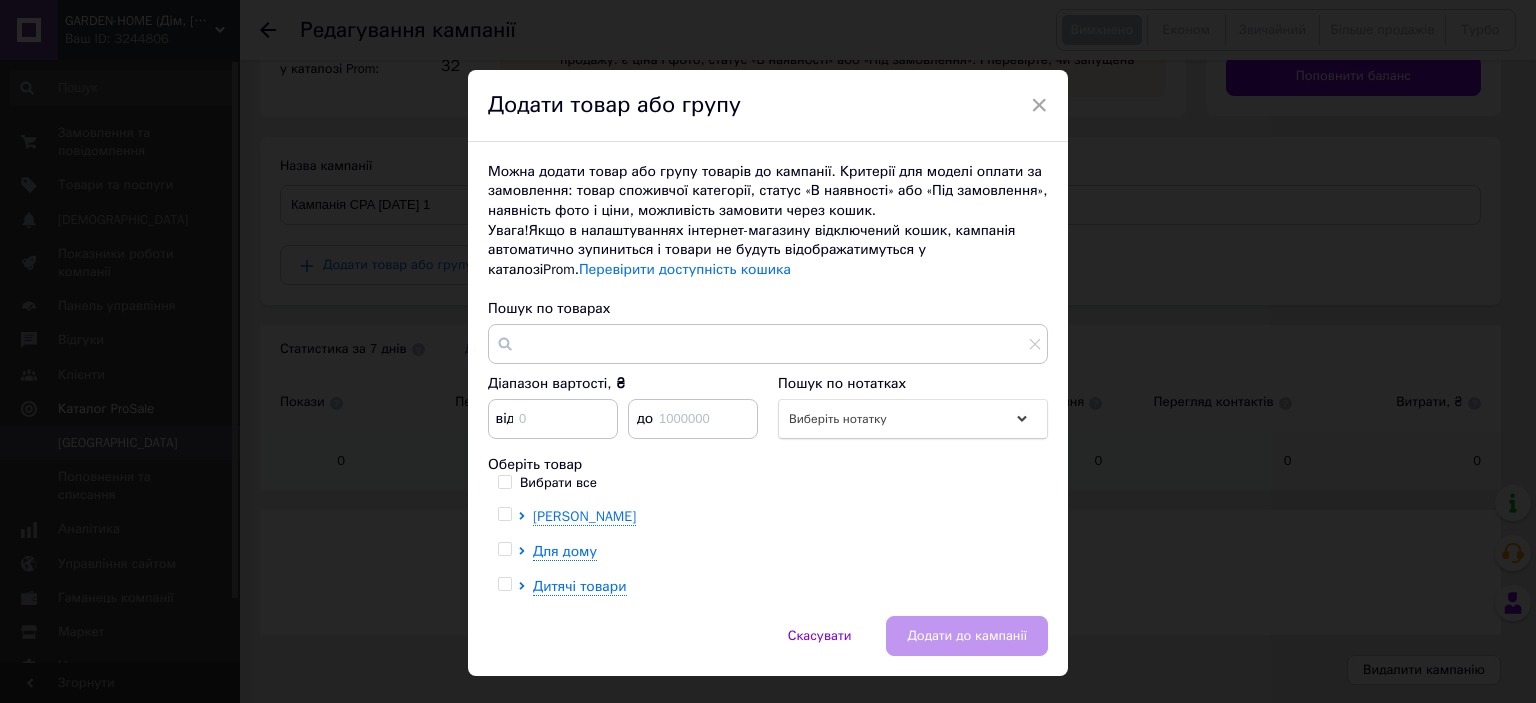 click on "Дитячі товари" at bounding box center [580, 586] 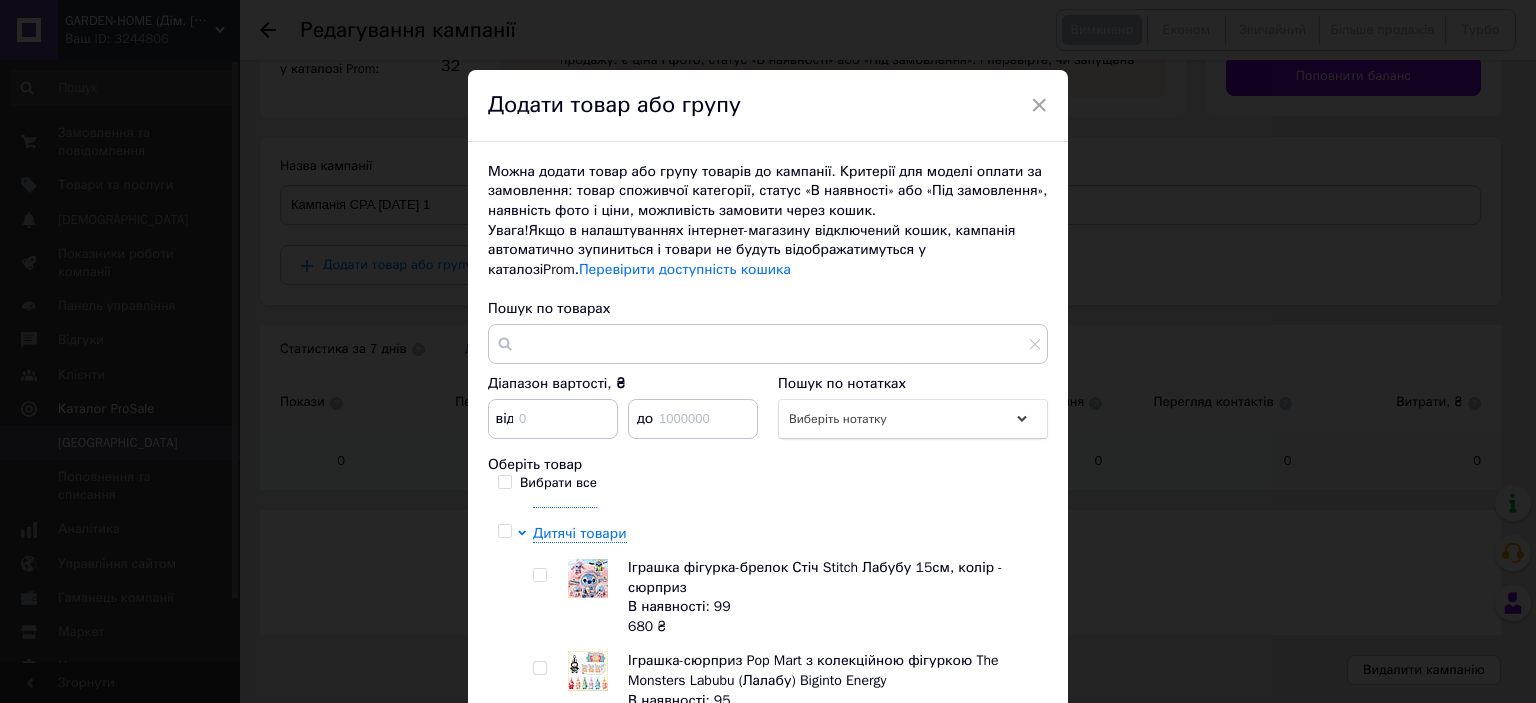 scroll, scrollTop: 100, scrollLeft: 0, axis: vertical 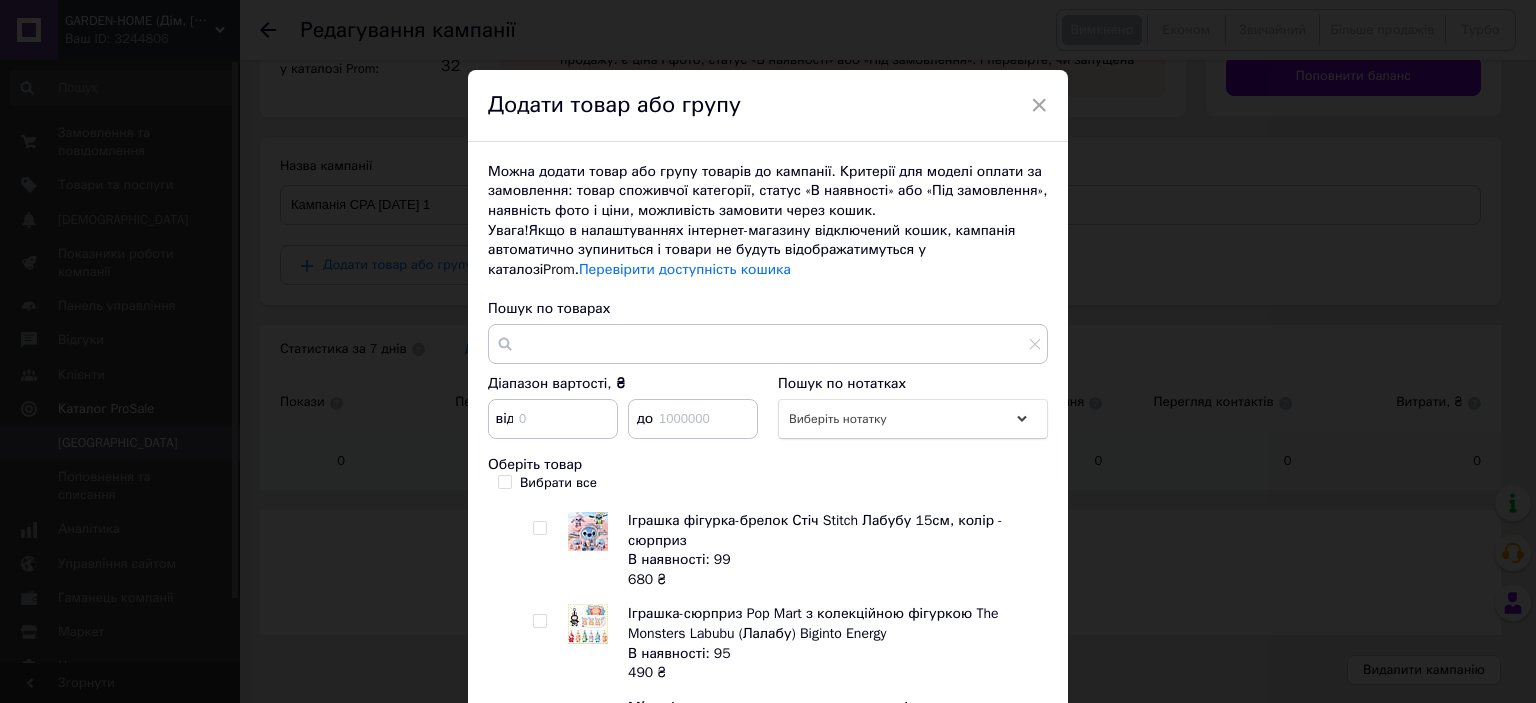 click at bounding box center (539, 528) 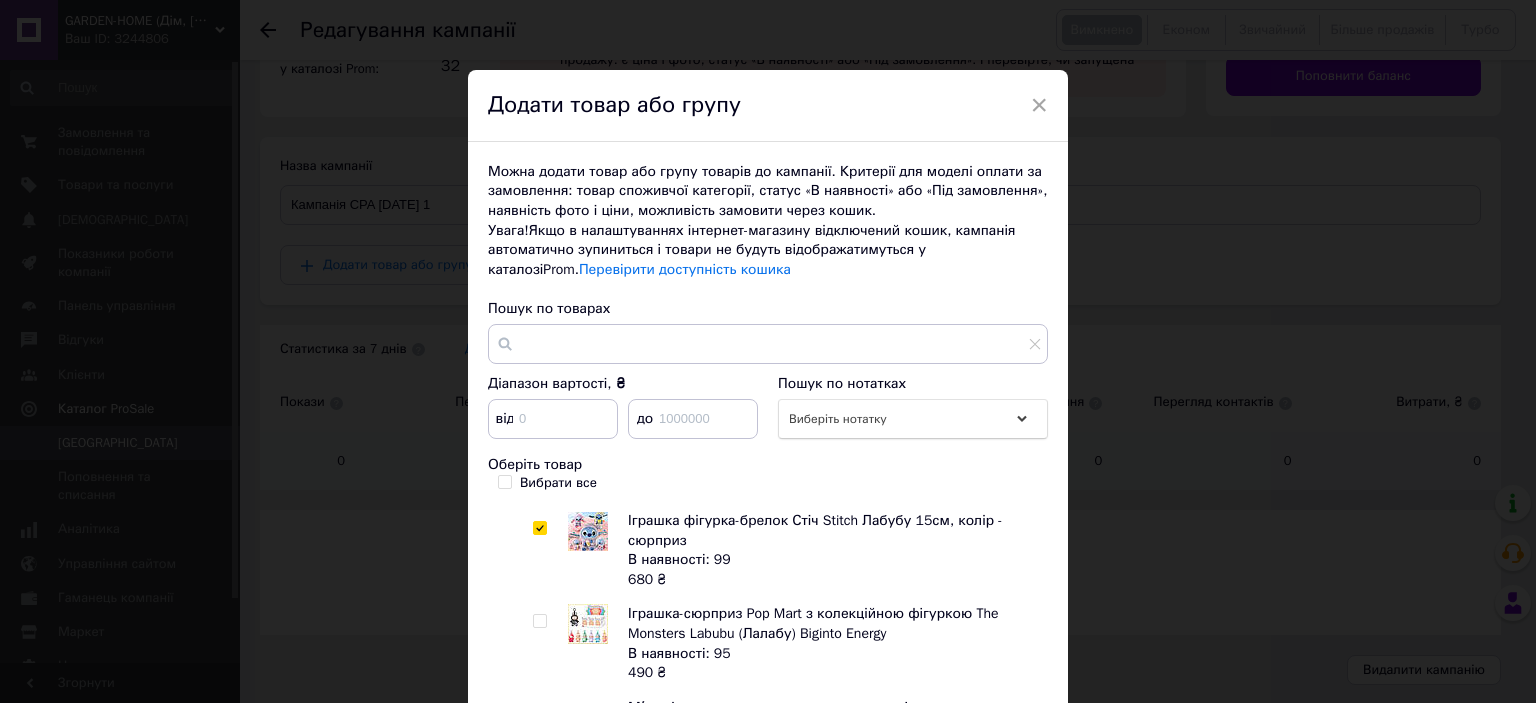 checkbox on "true" 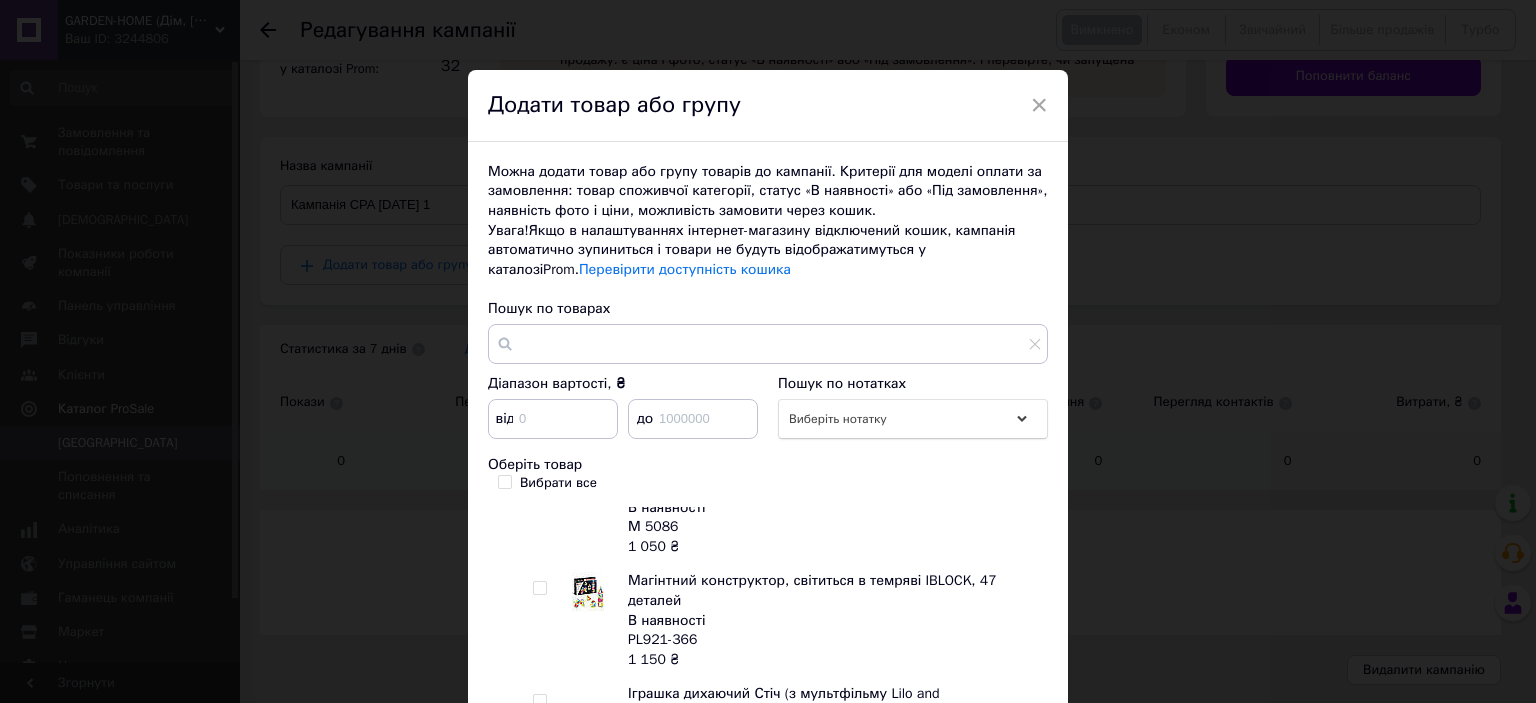 scroll, scrollTop: 700, scrollLeft: 0, axis: vertical 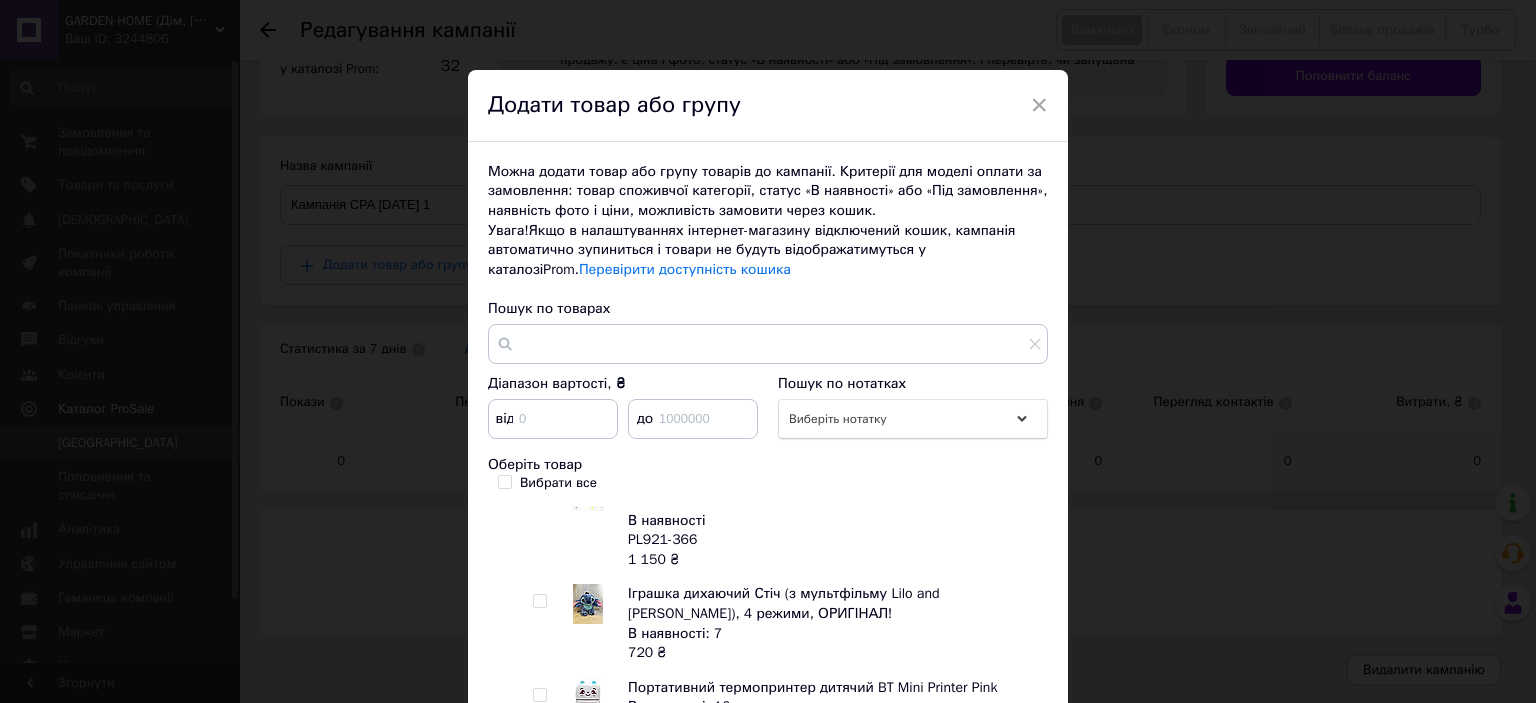 click at bounding box center [539, 601] 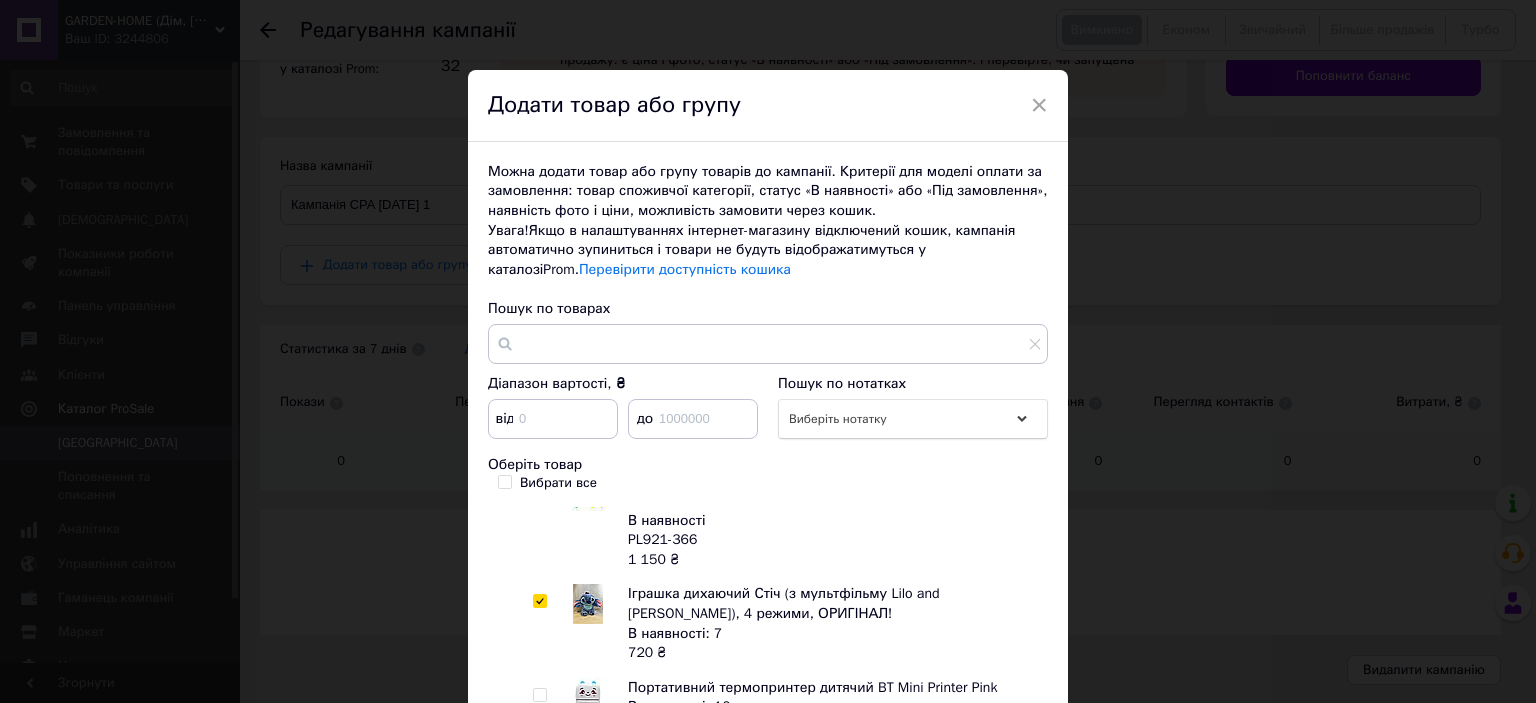 checkbox on "true" 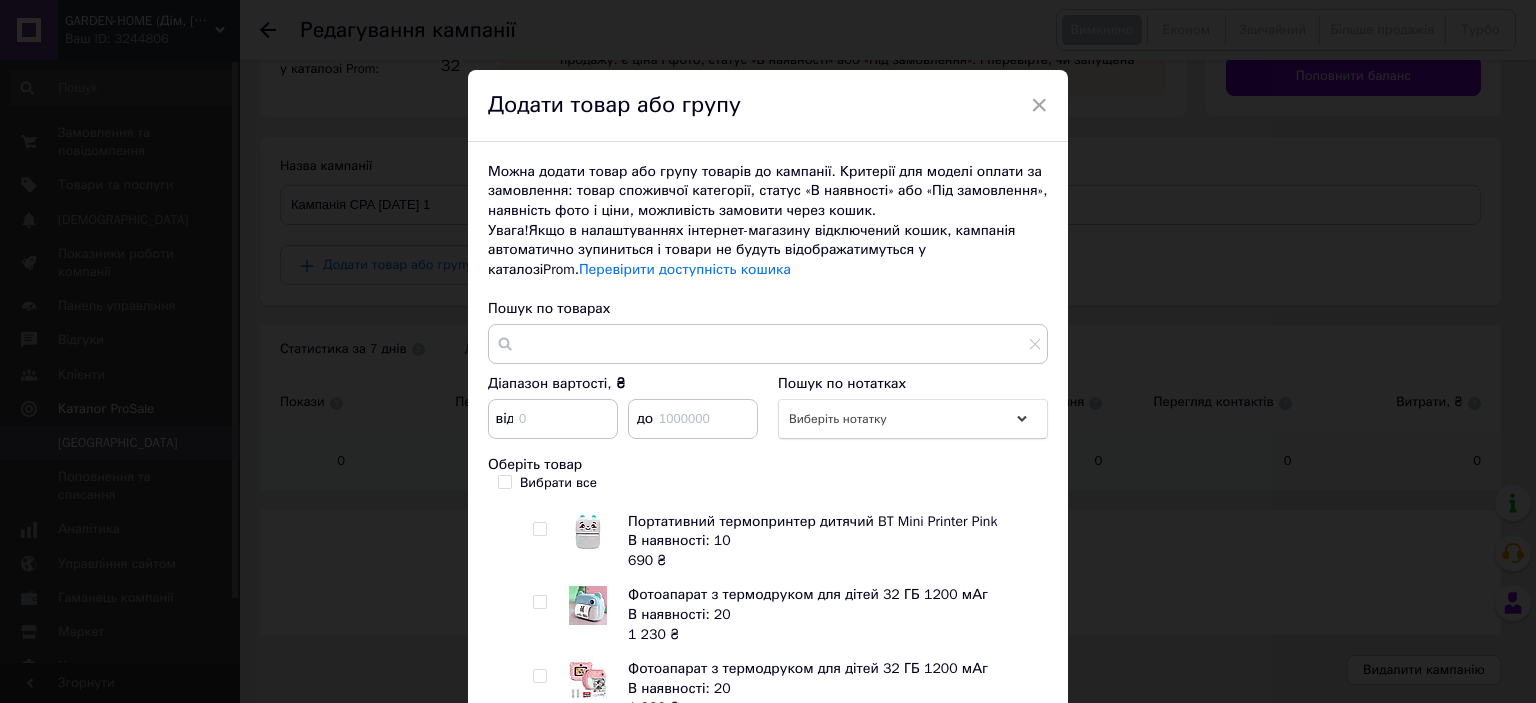 scroll, scrollTop: 900, scrollLeft: 0, axis: vertical 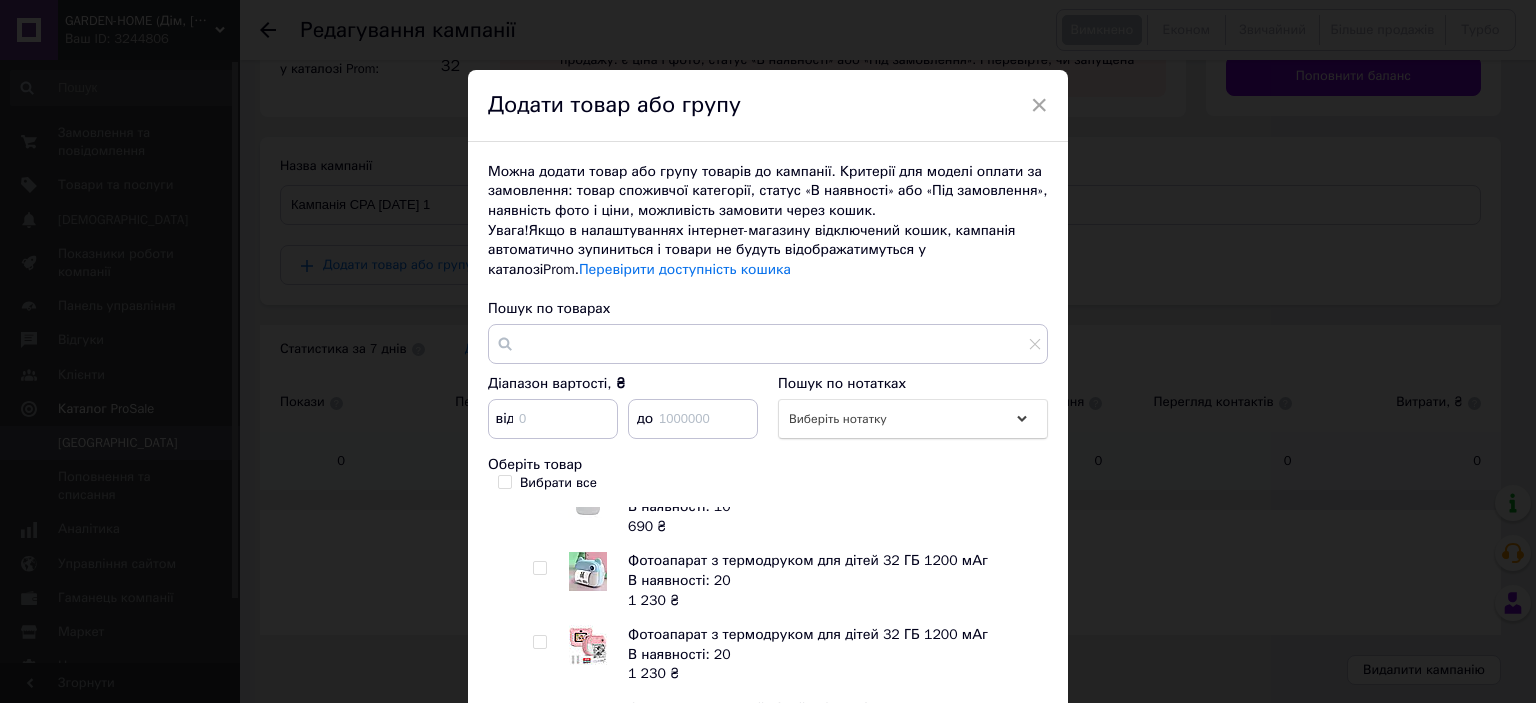 click at bounding box center (539, 568) 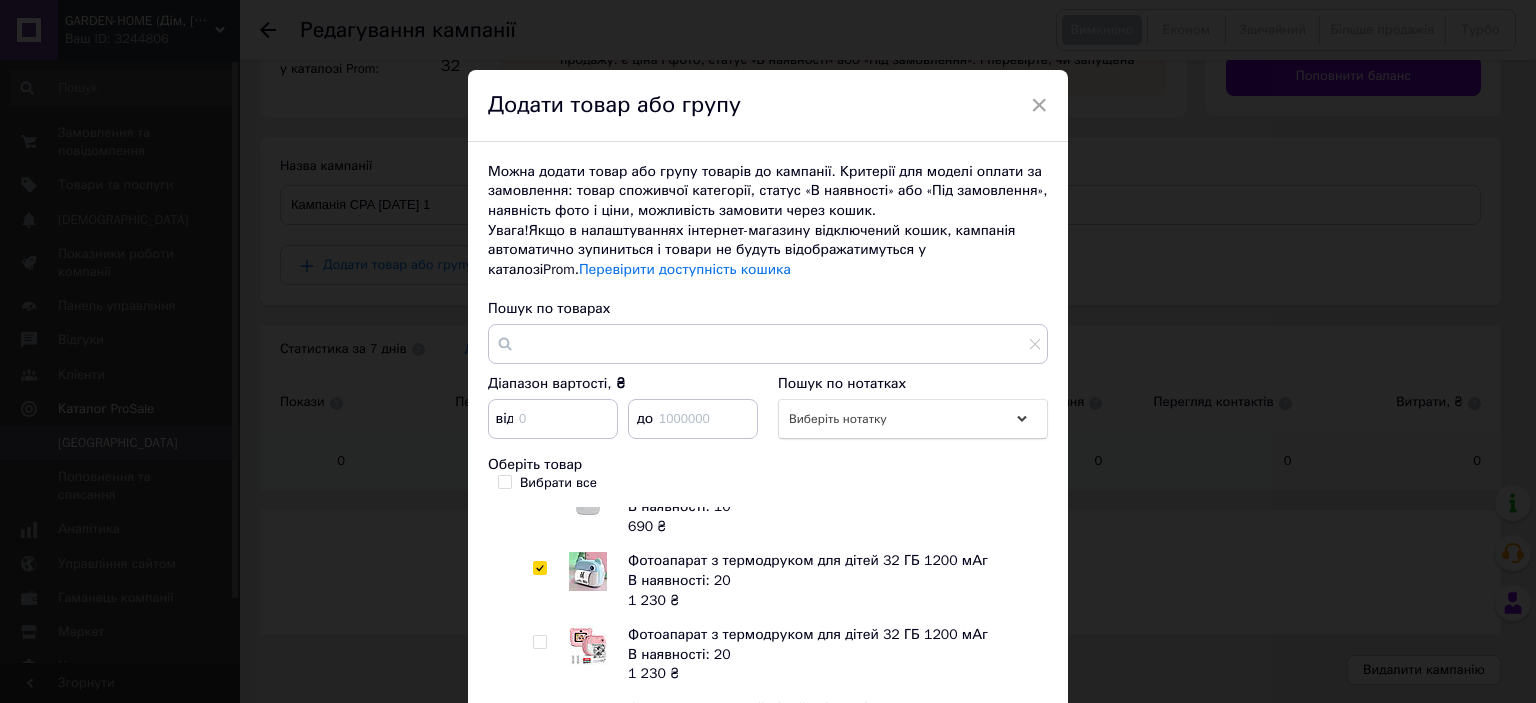 checkbox on "true" 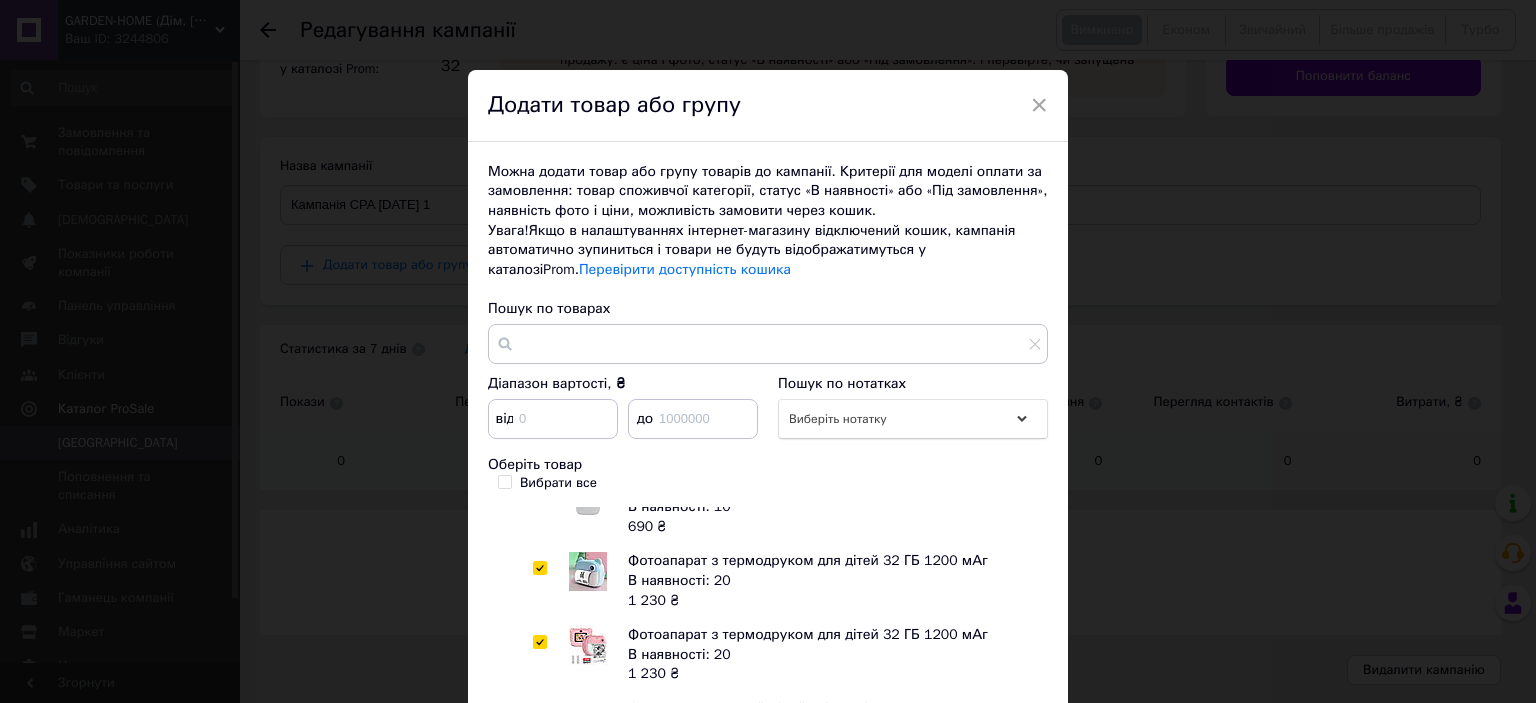 checkbox on "true" 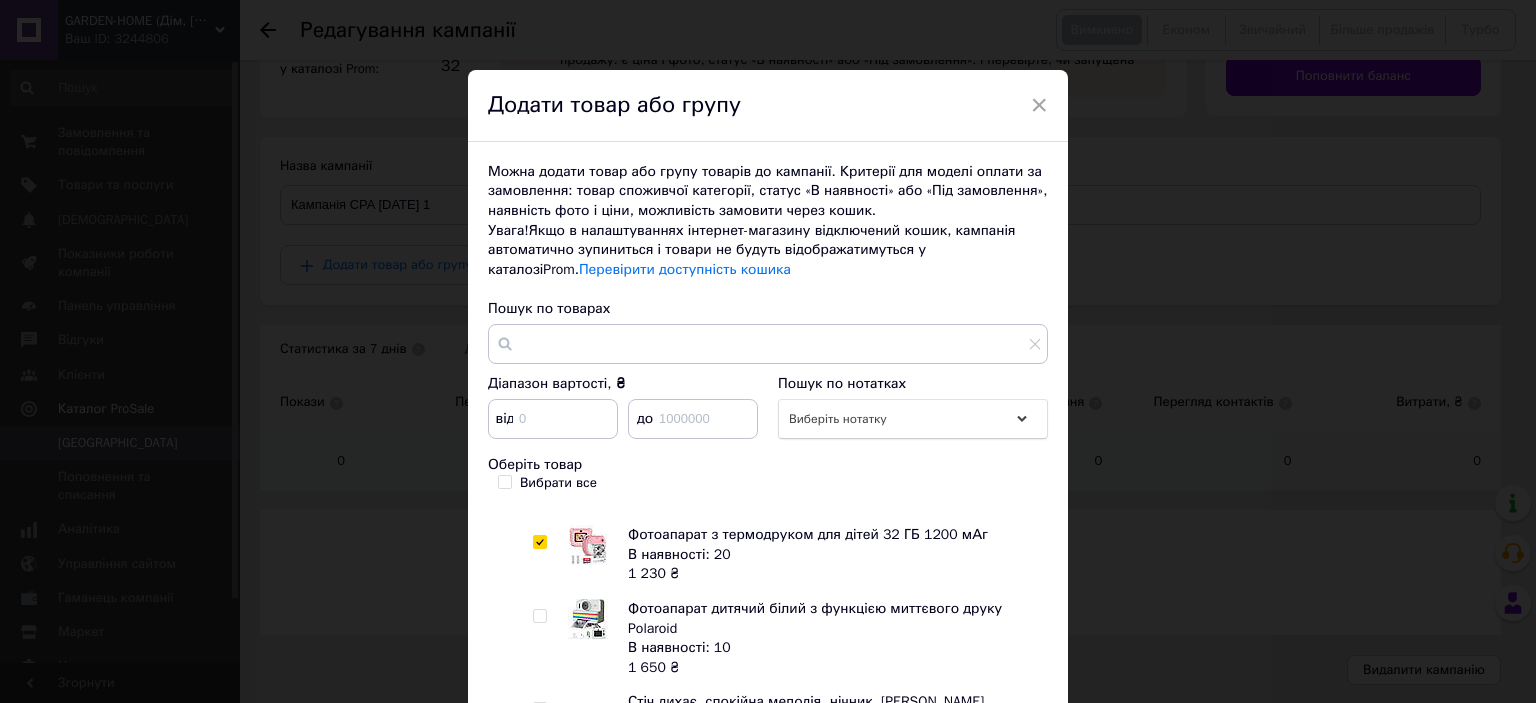 click at bounding box center [539, 616] 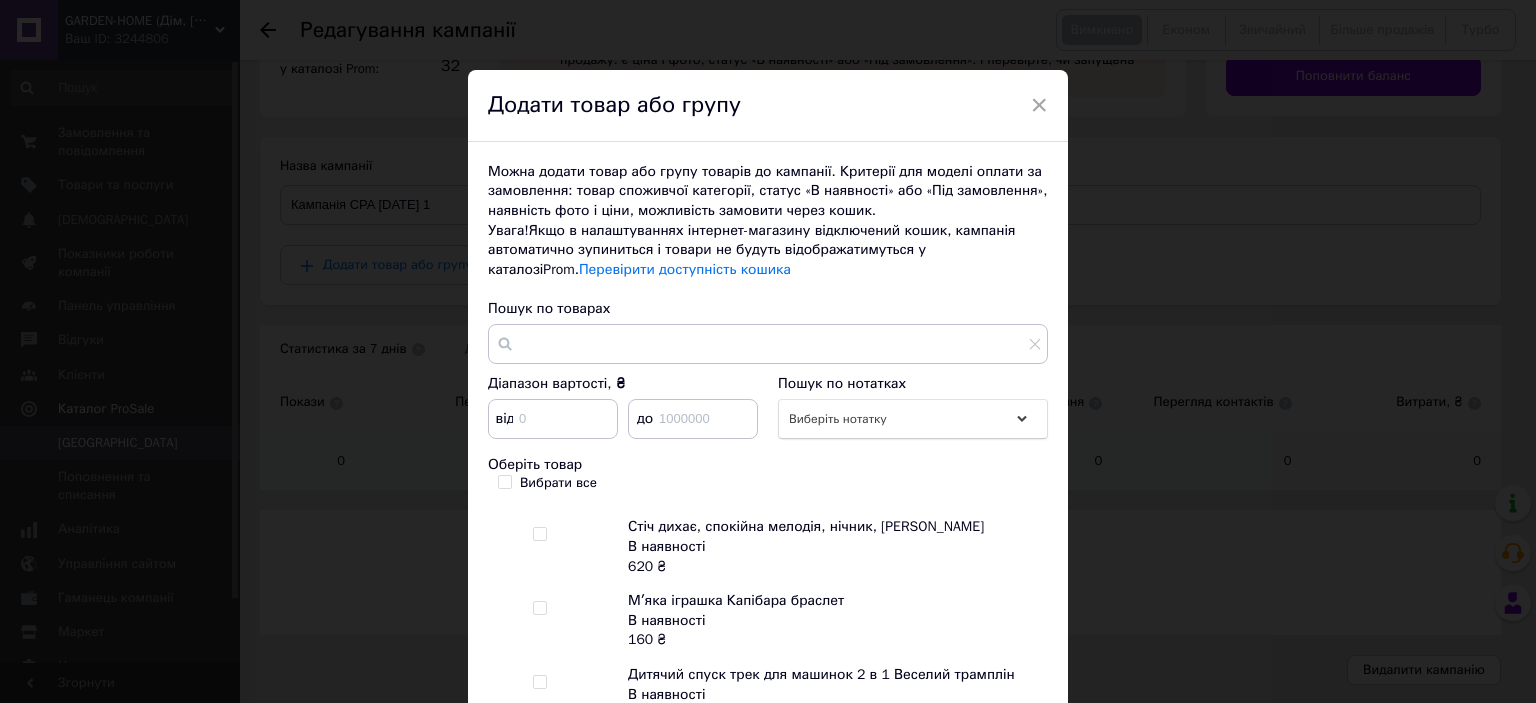 scroll, scrollTop: 1200, scrollLeft: 0, axis: vertical 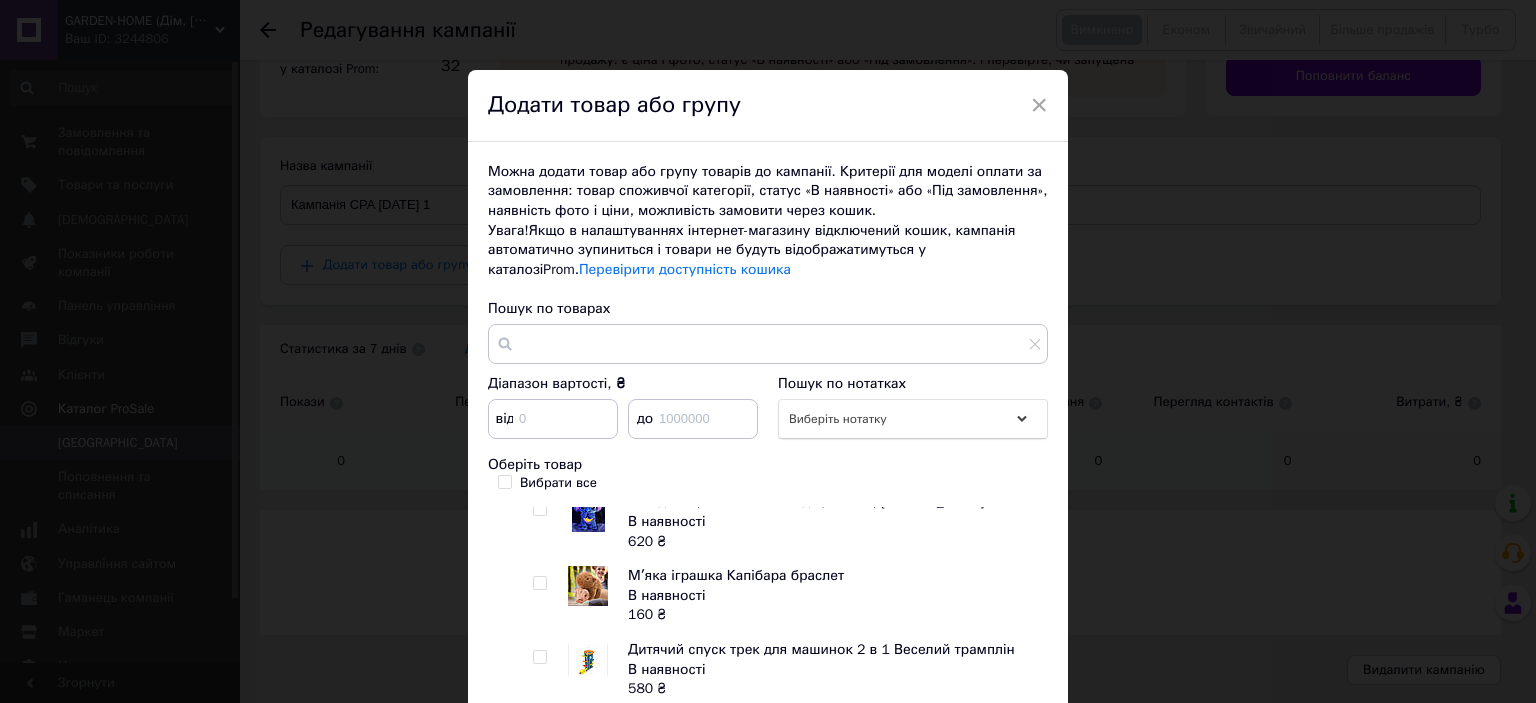 click at bounding box center (539, 509) 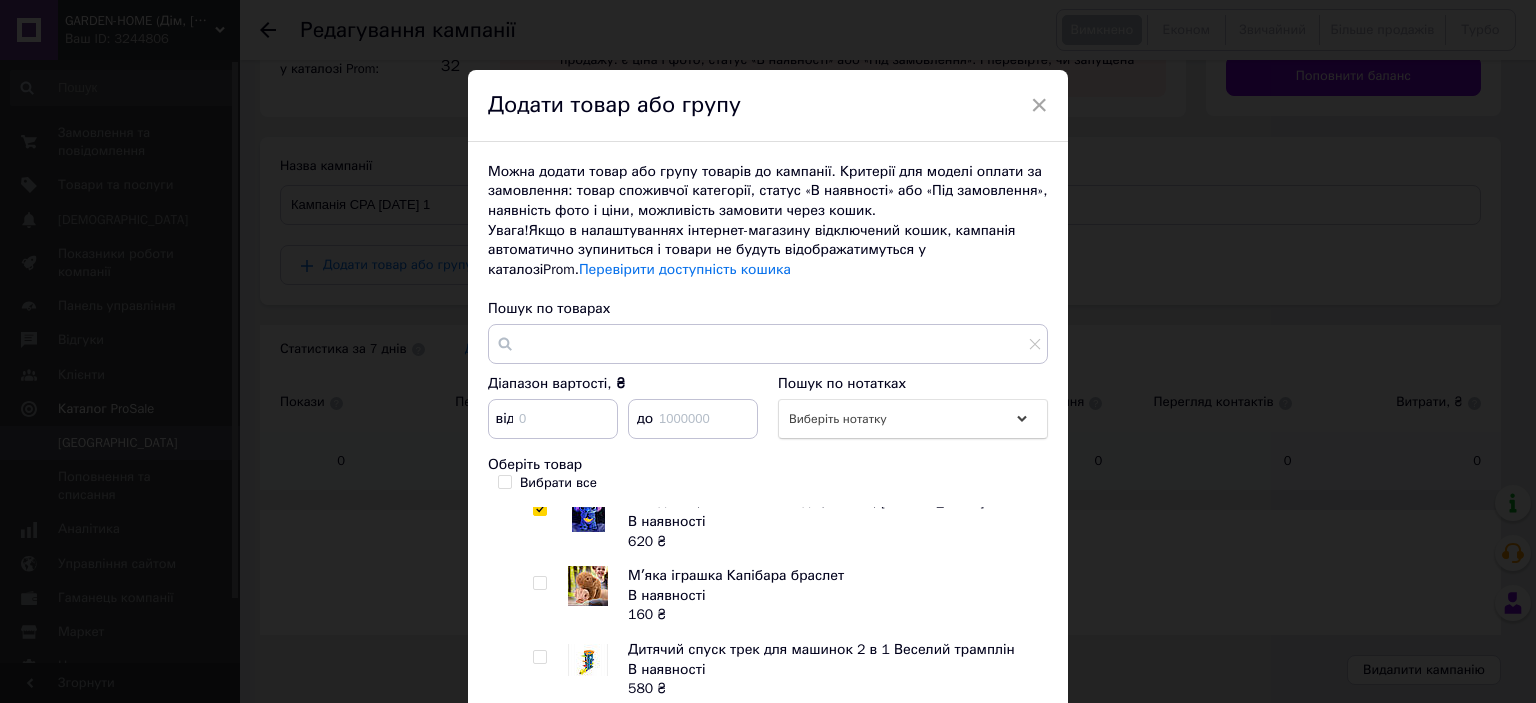 checkbox on "true" 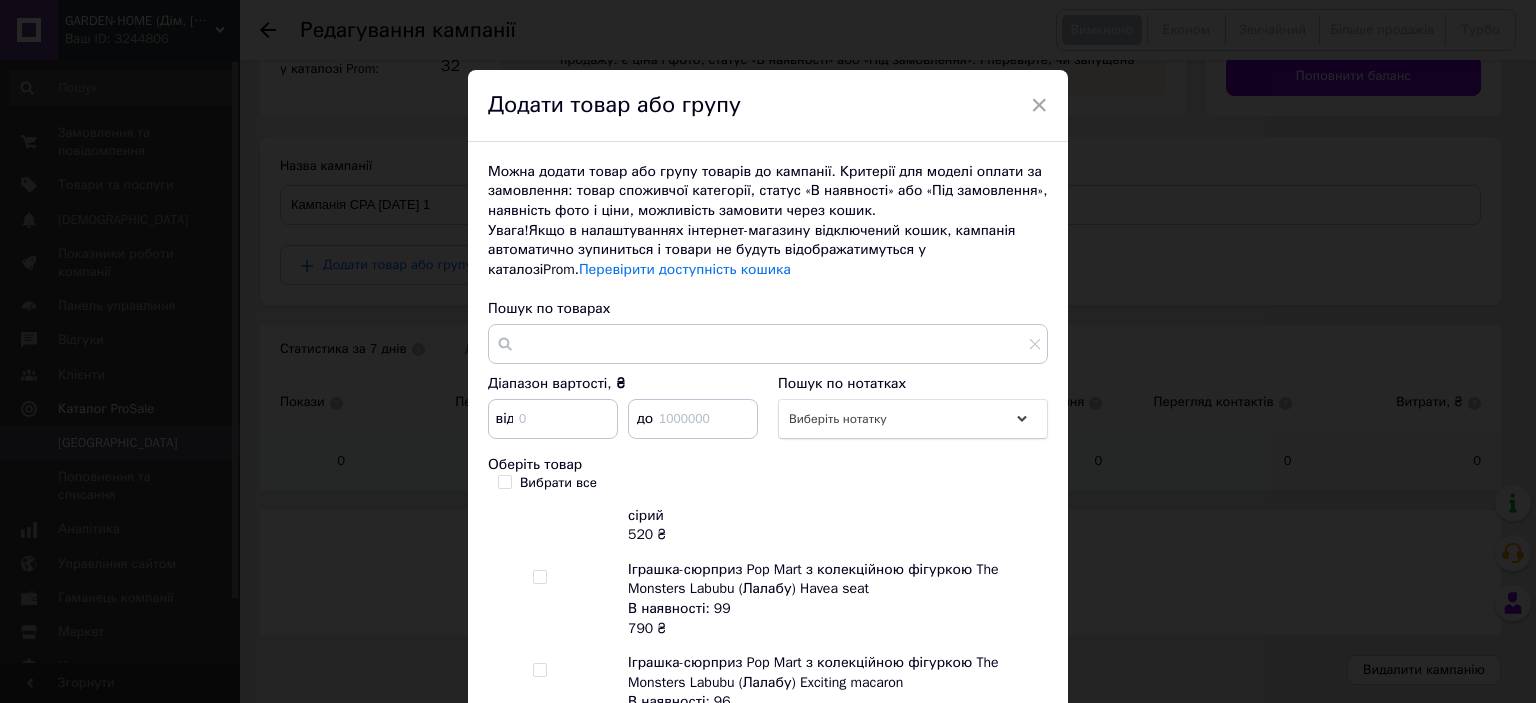 scroll, scrollTop: 1500, scrollLeft: 0, axis: vertical 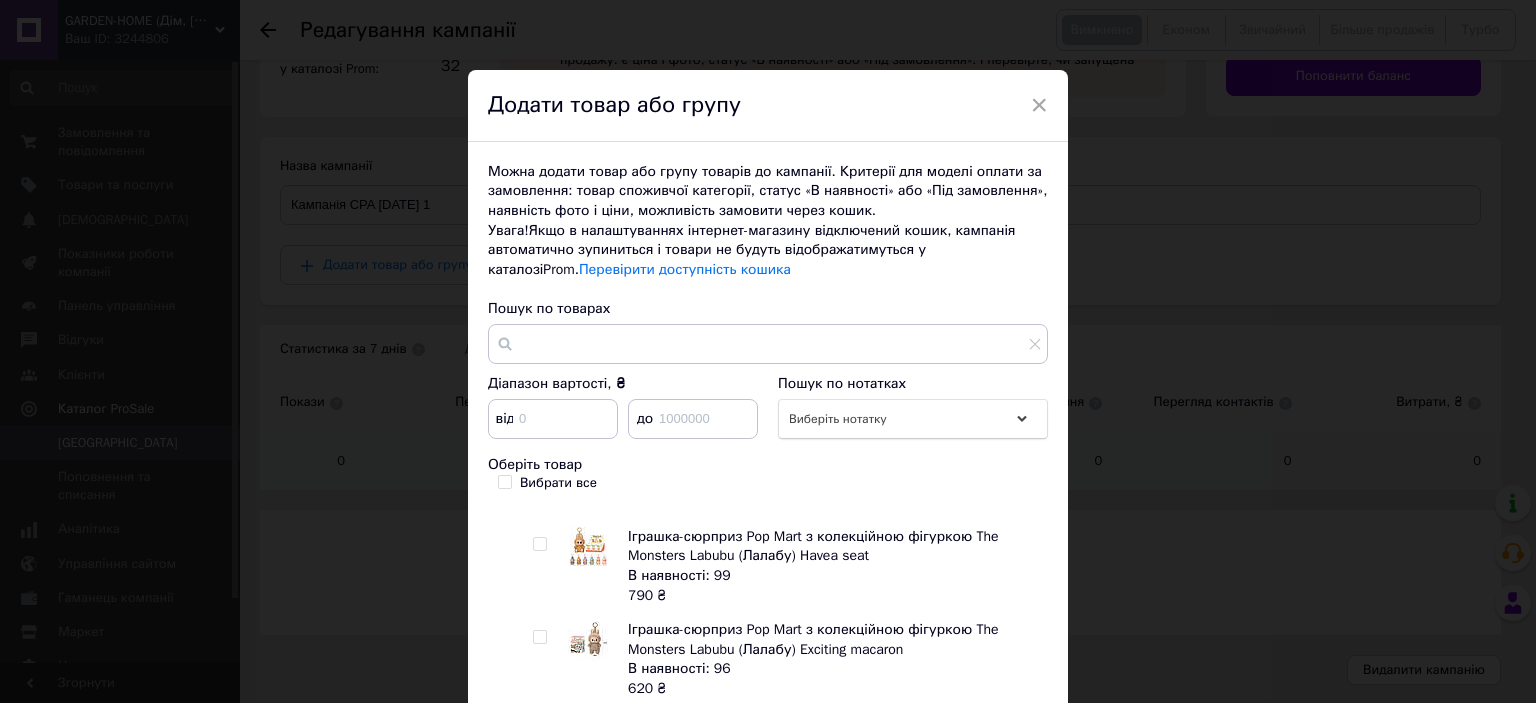 click at bounding box center (539, 544) 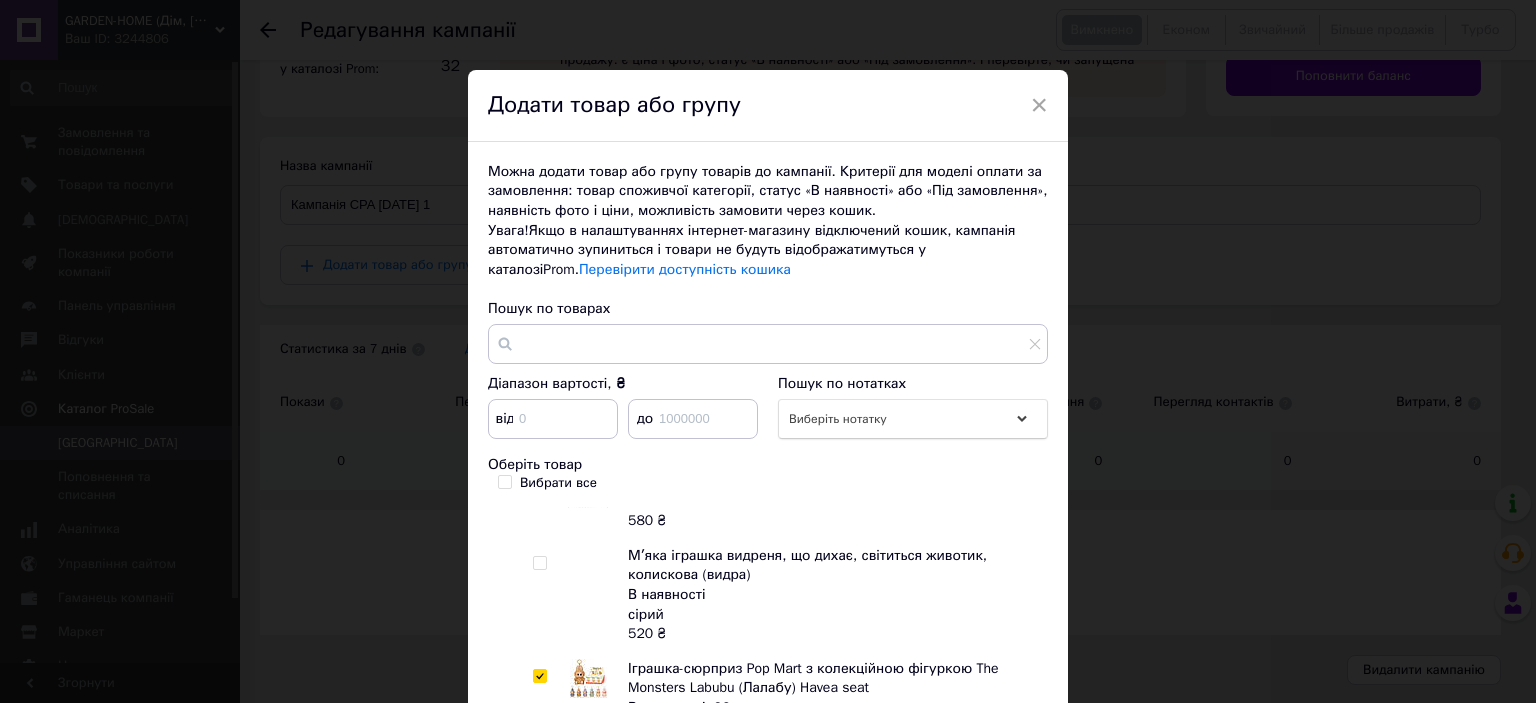scroll, scrollTop: 1400, scrollLeft: 0, axis: vertical 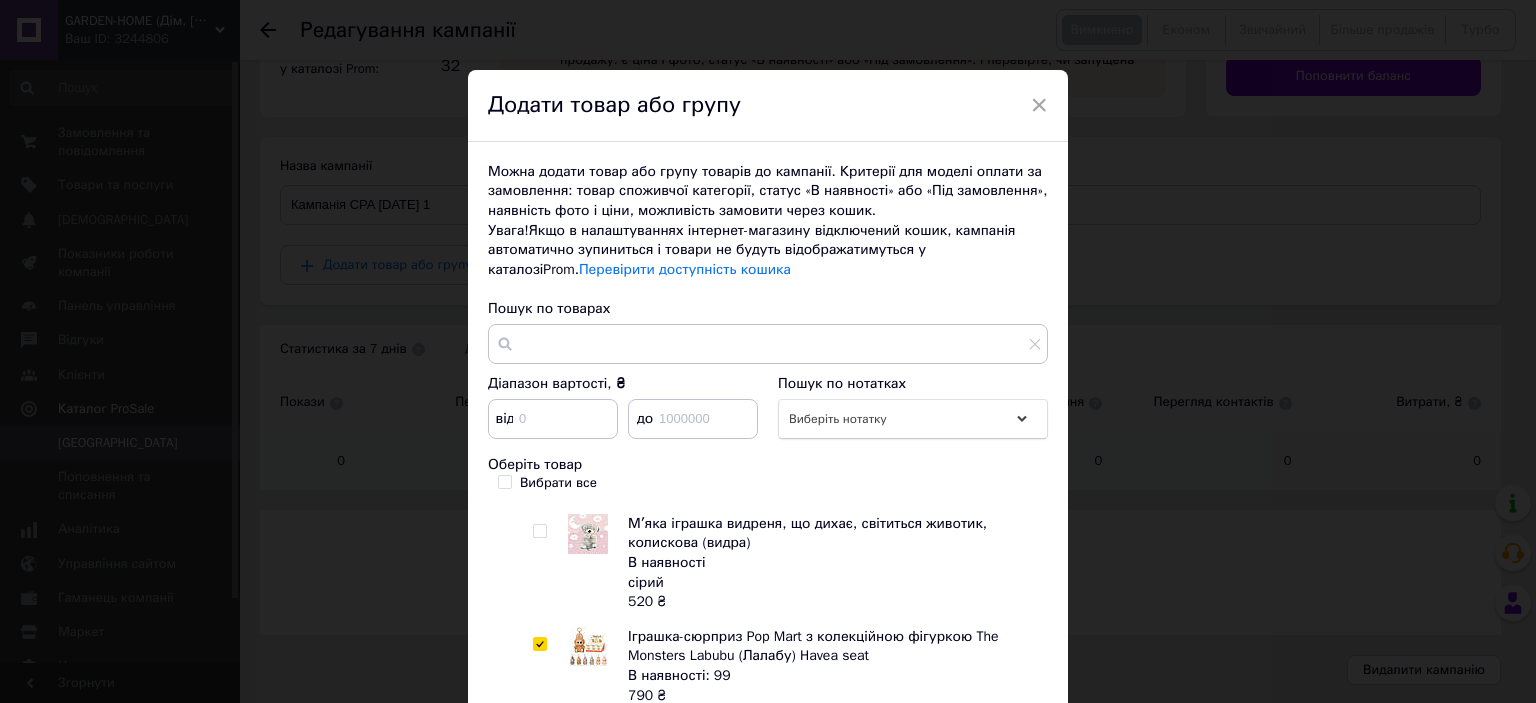 click at bounding box center (539, 531) 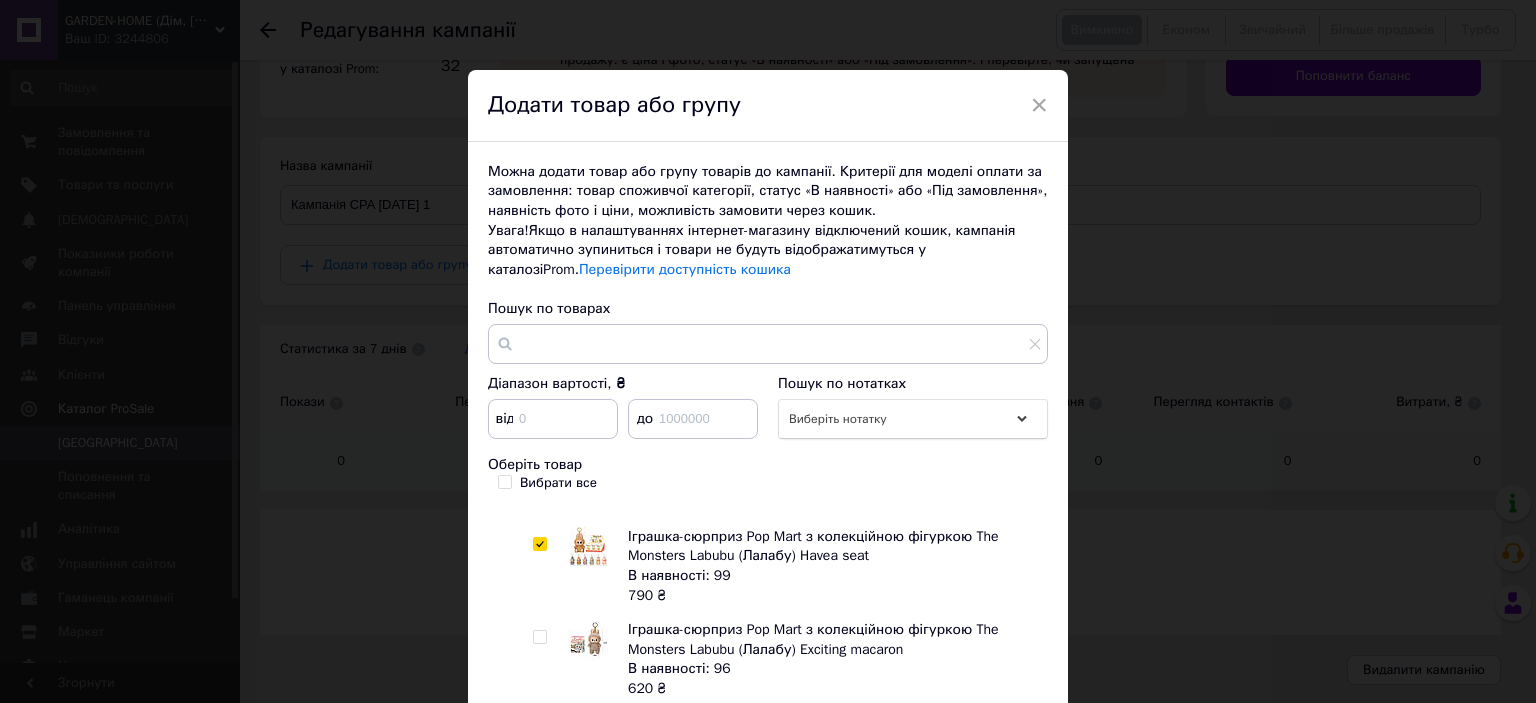 scroll, scrollTop: 1508, scrollLeft: 0, axis: vertical 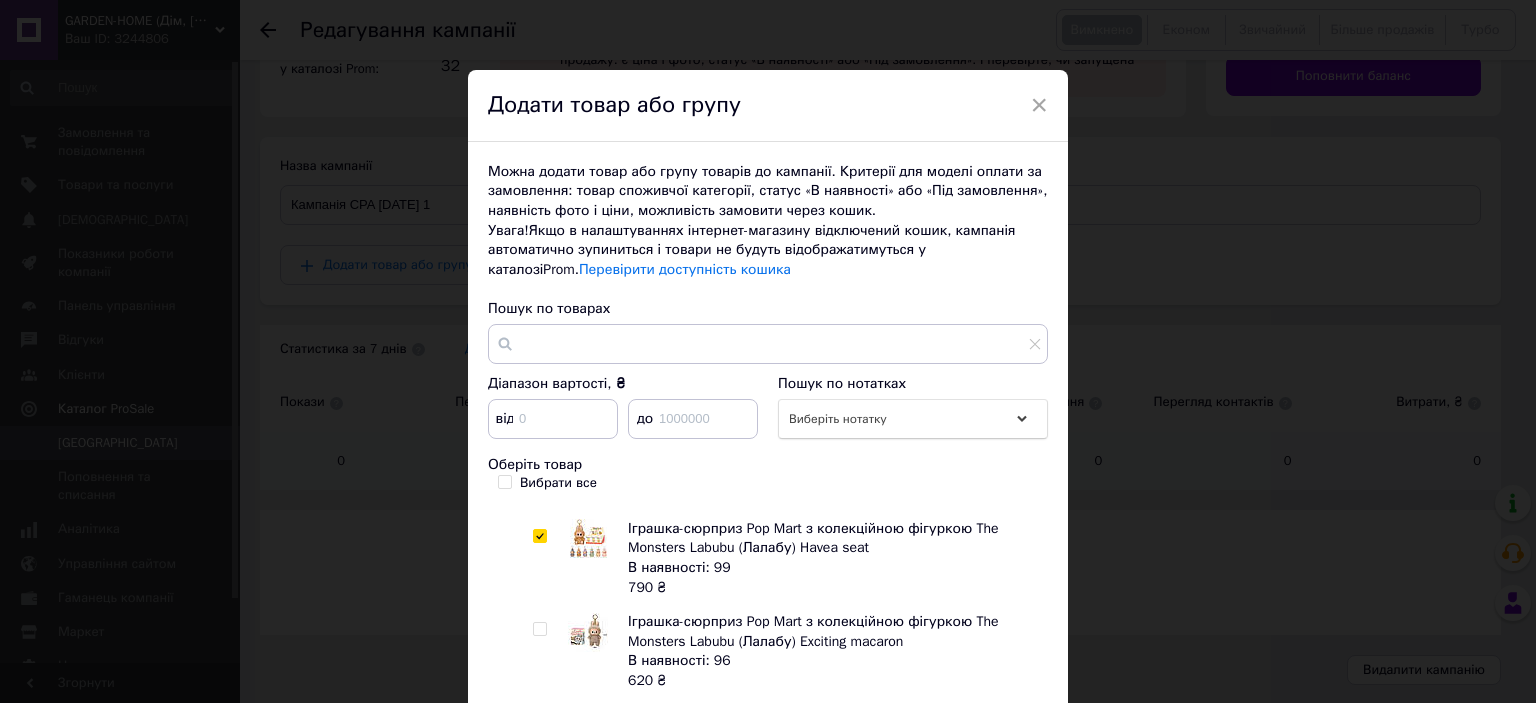 click at bounding box center [539, 629] 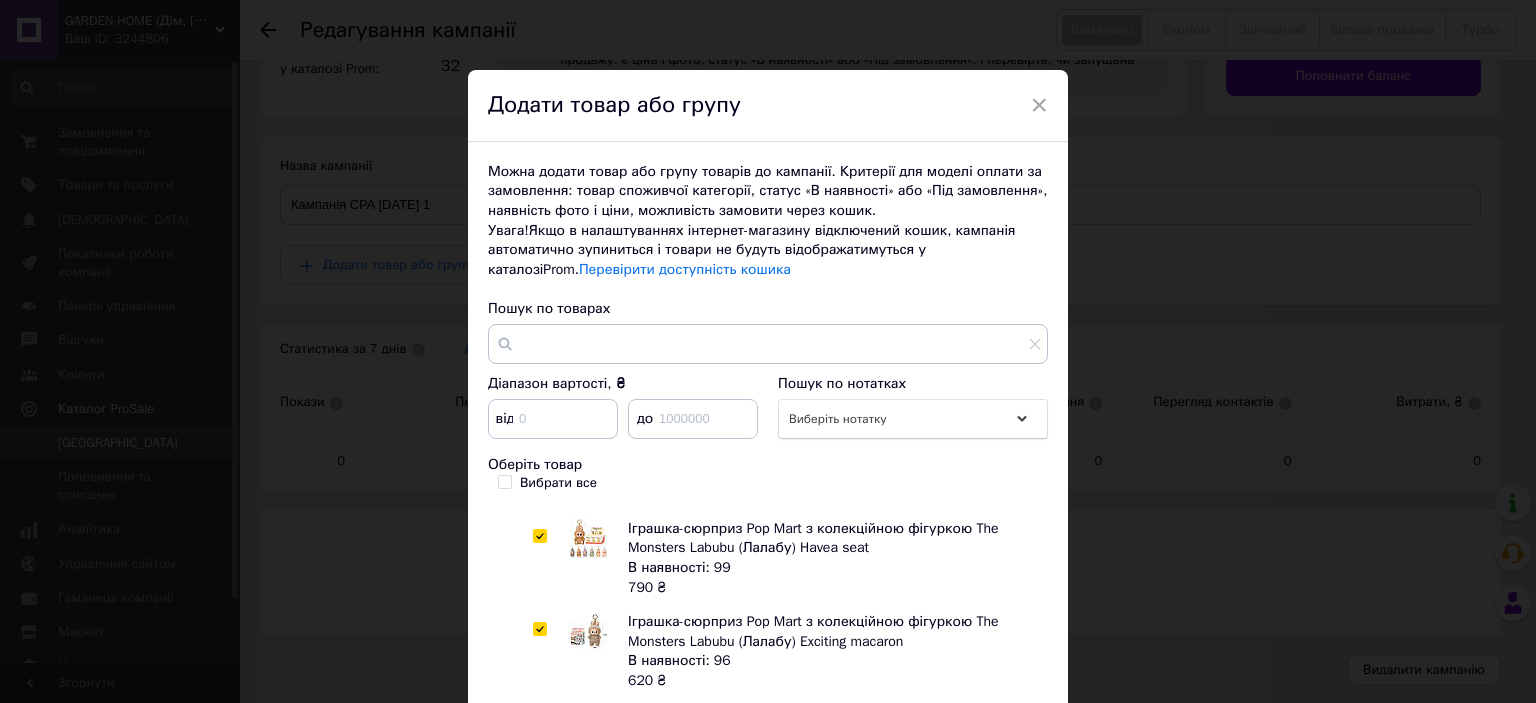 click at bounding box center [539, 629] 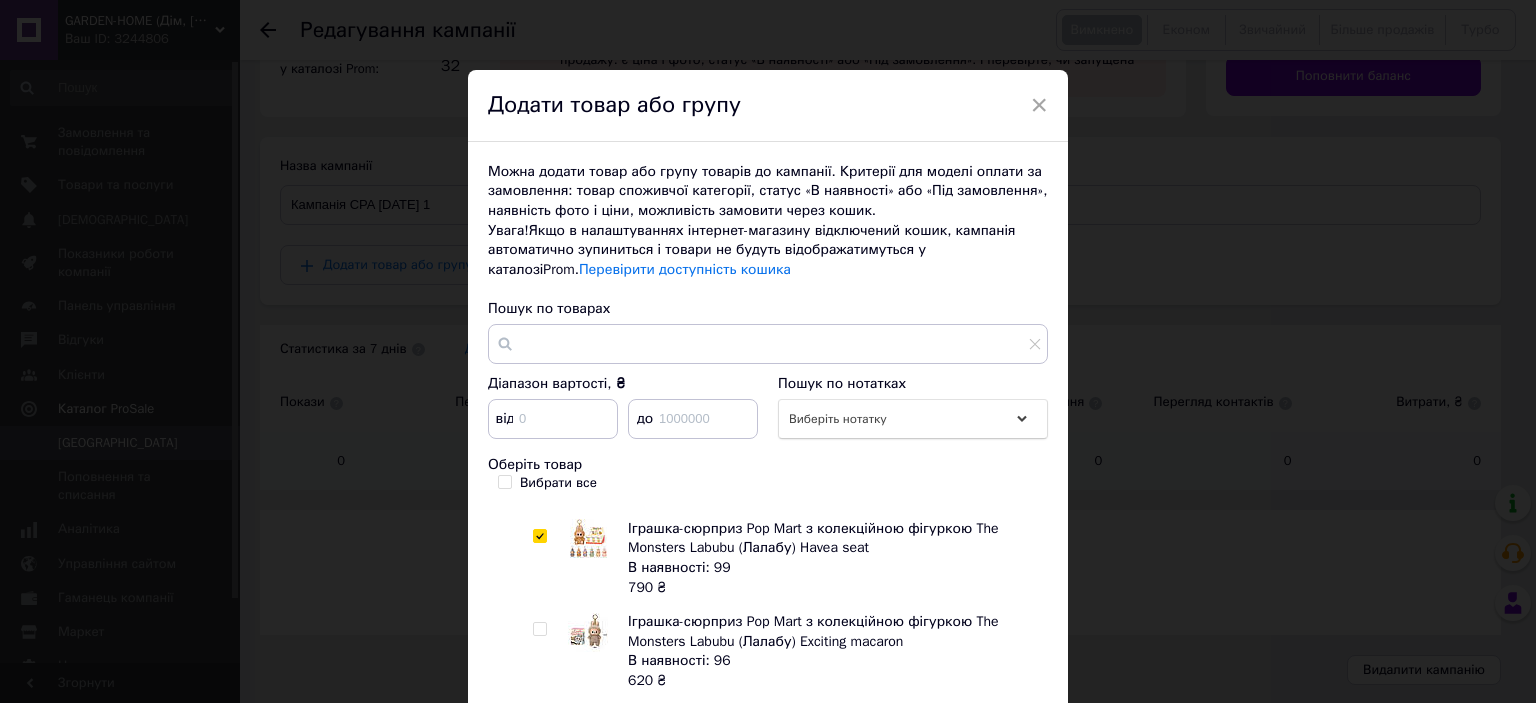 checkbox on "false" 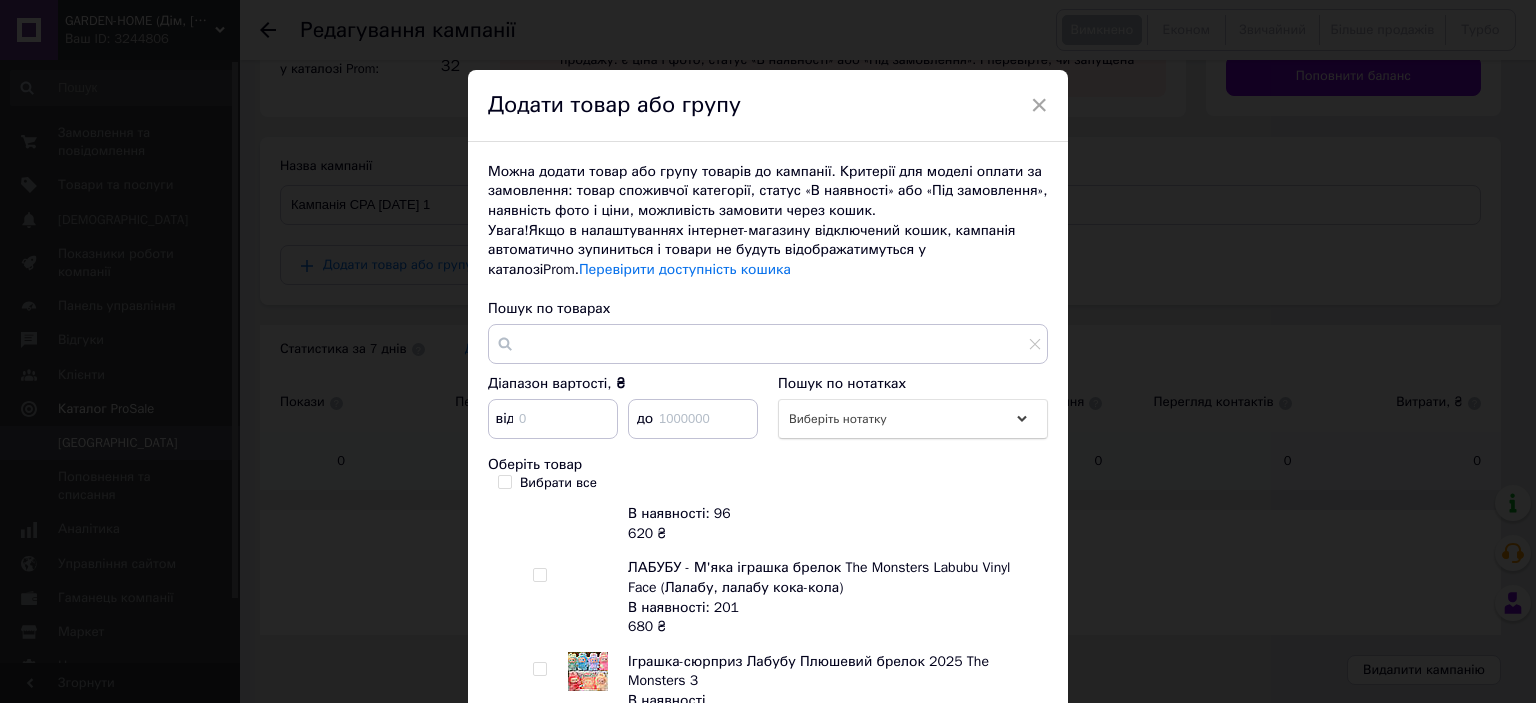 scroll, scrollTop: 1675, scrollLeft: 0, axis: vertical 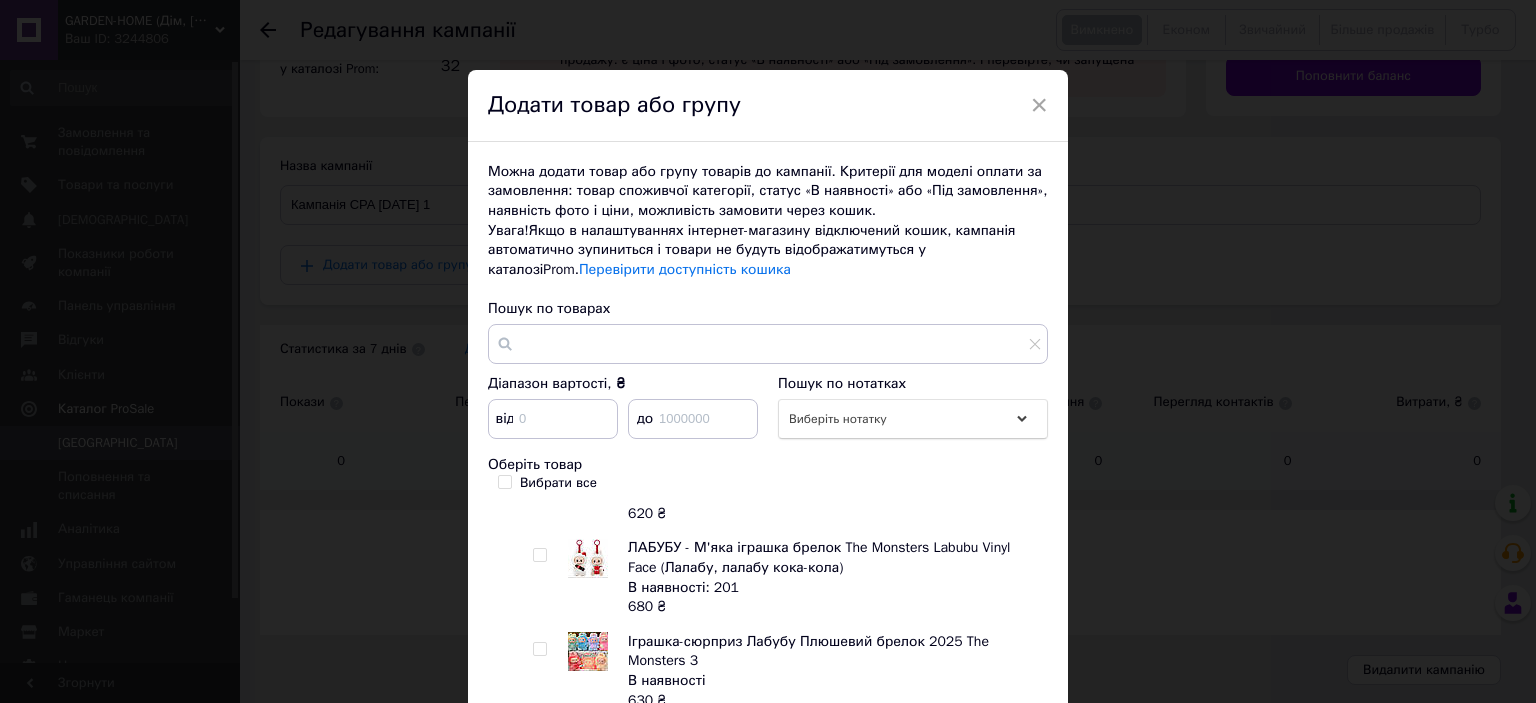 click at bounding box center [539, 555] 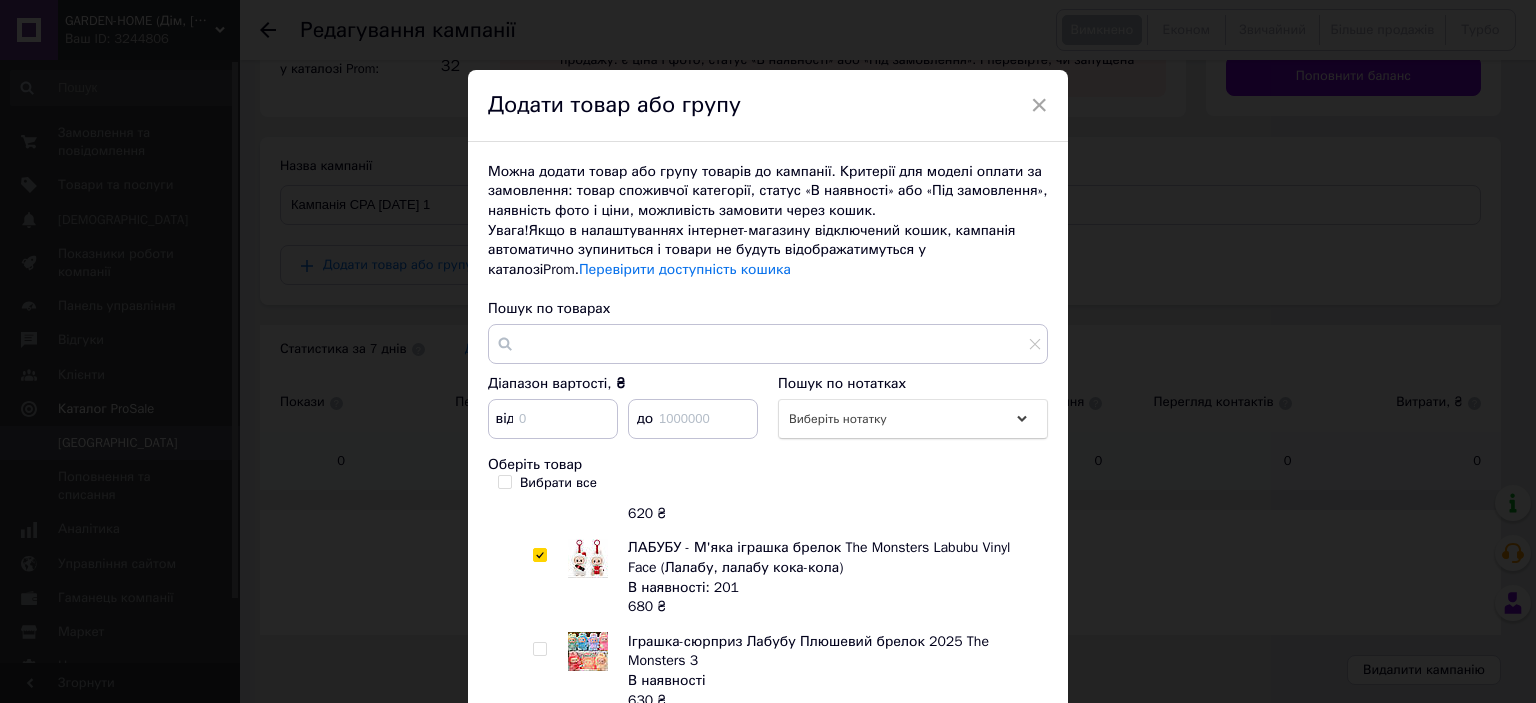 scroll, scrollTop: 100, scrollLeft: 0, axis: vertical 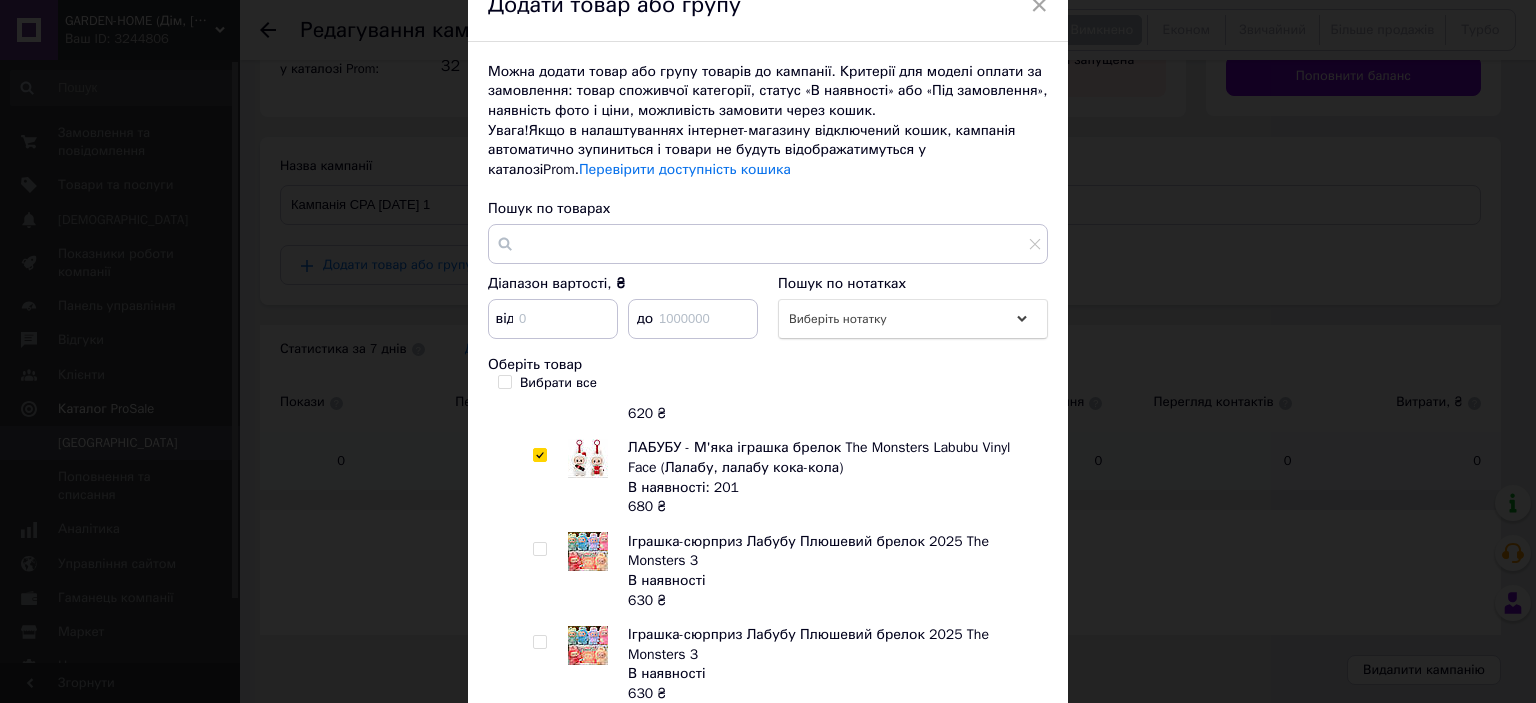click at bounding box center [539, 549] 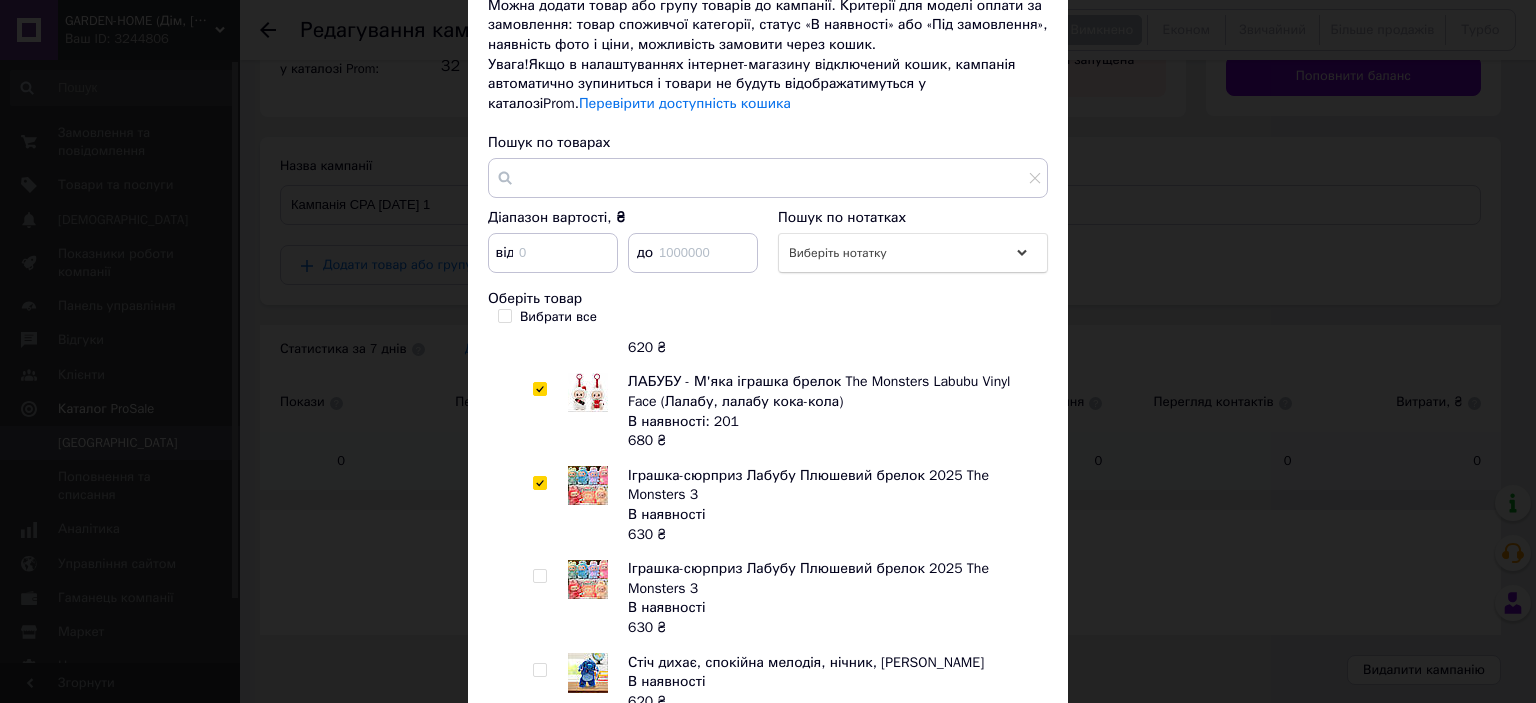 scroll, scrollTop: 200, scrollLeft: 0, axis: vertical 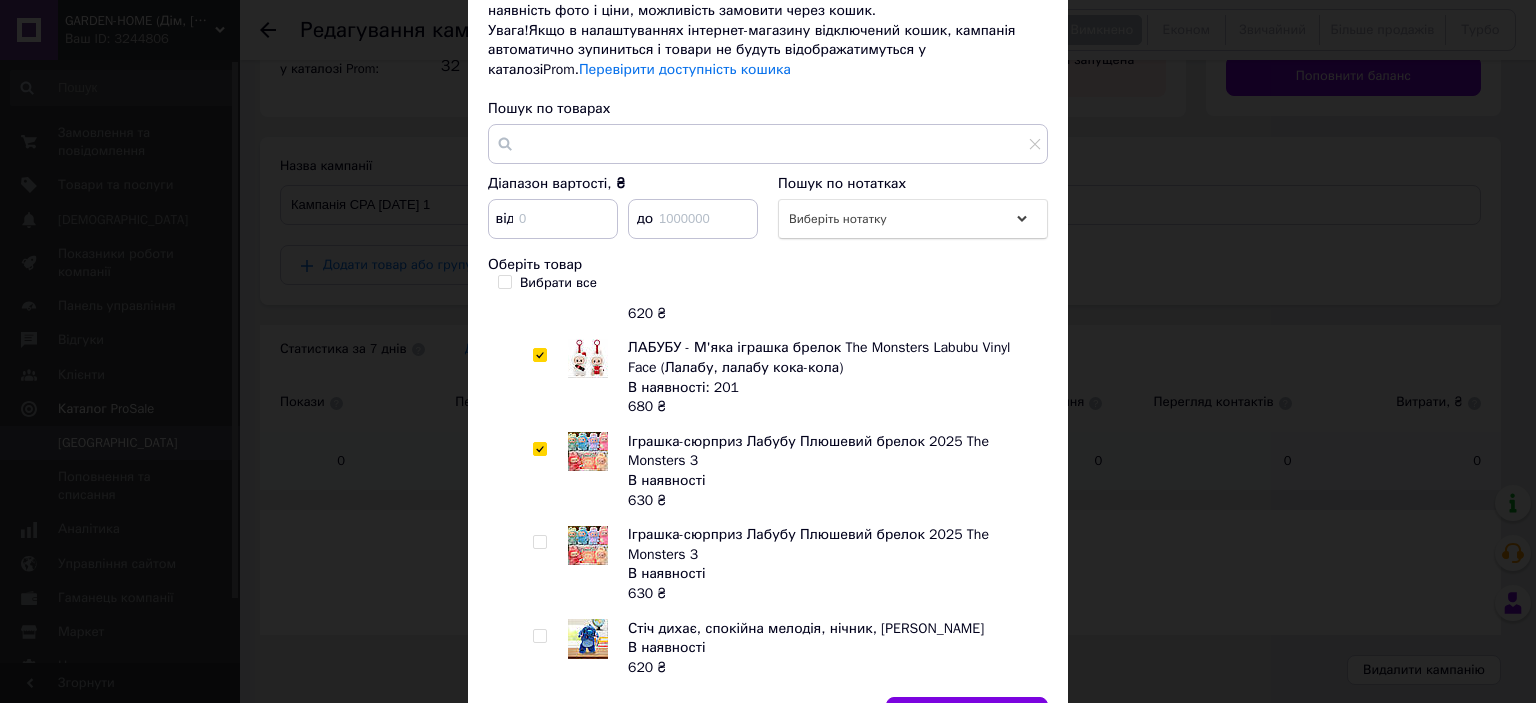 click at bounding box center (539, 542) 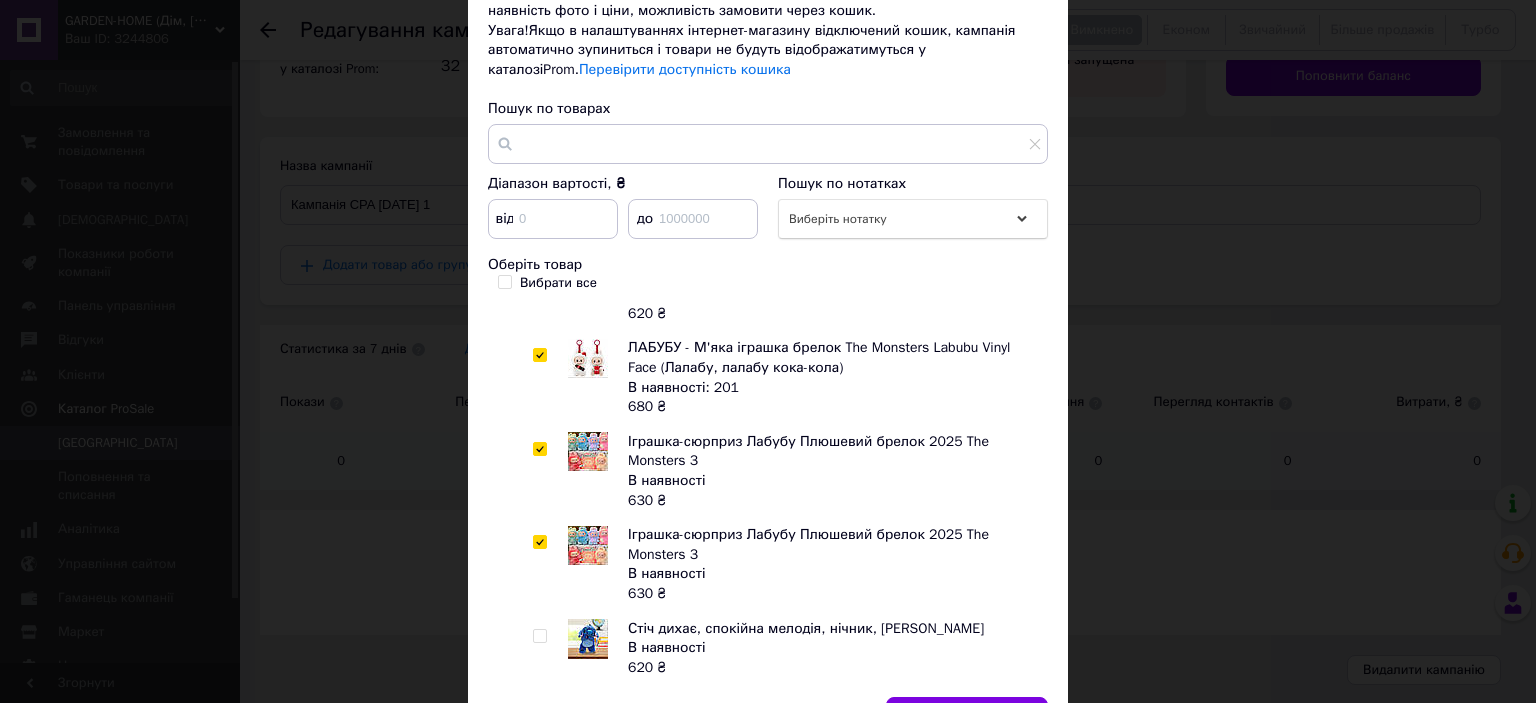 click at bounding box center [543, 648] 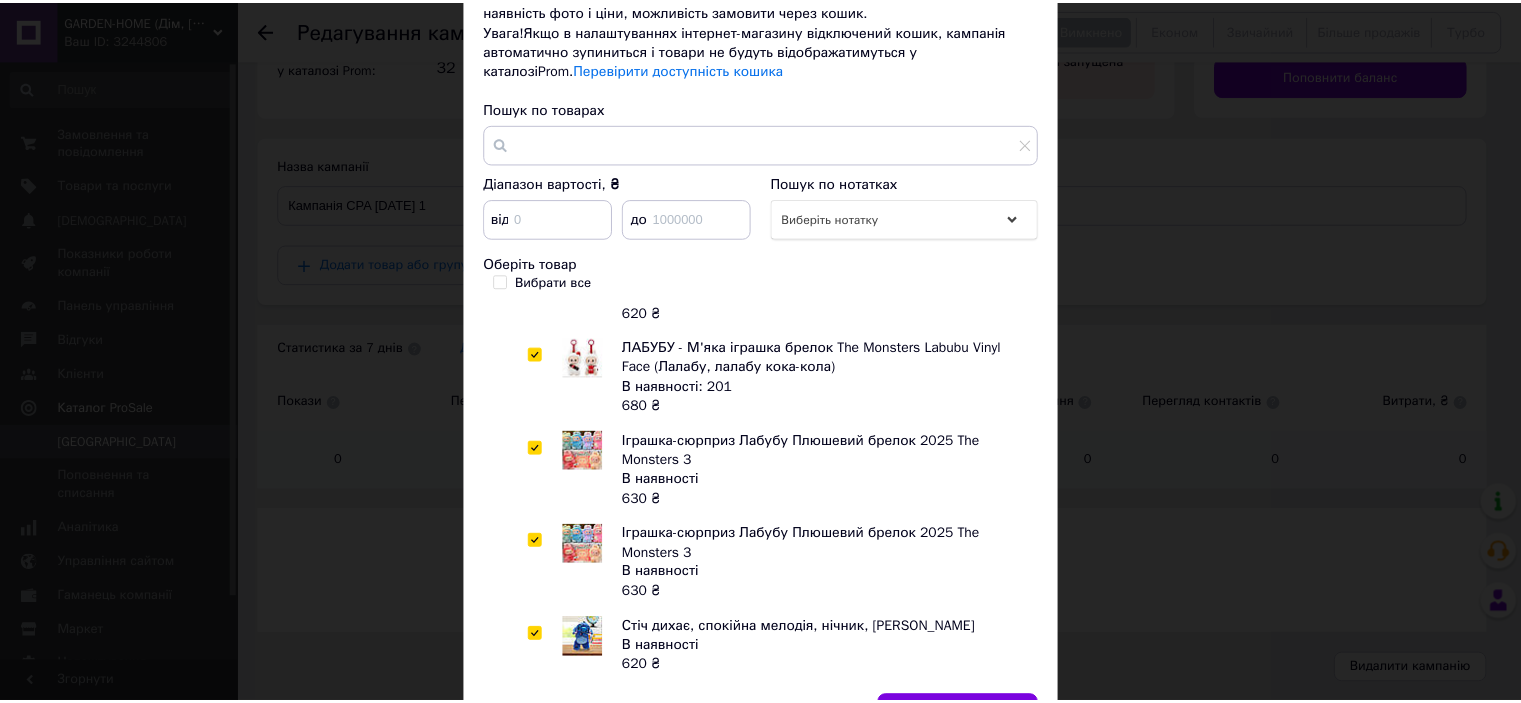 scroll, scrollTop: 300, scrollLeft: 0, axis: vertical 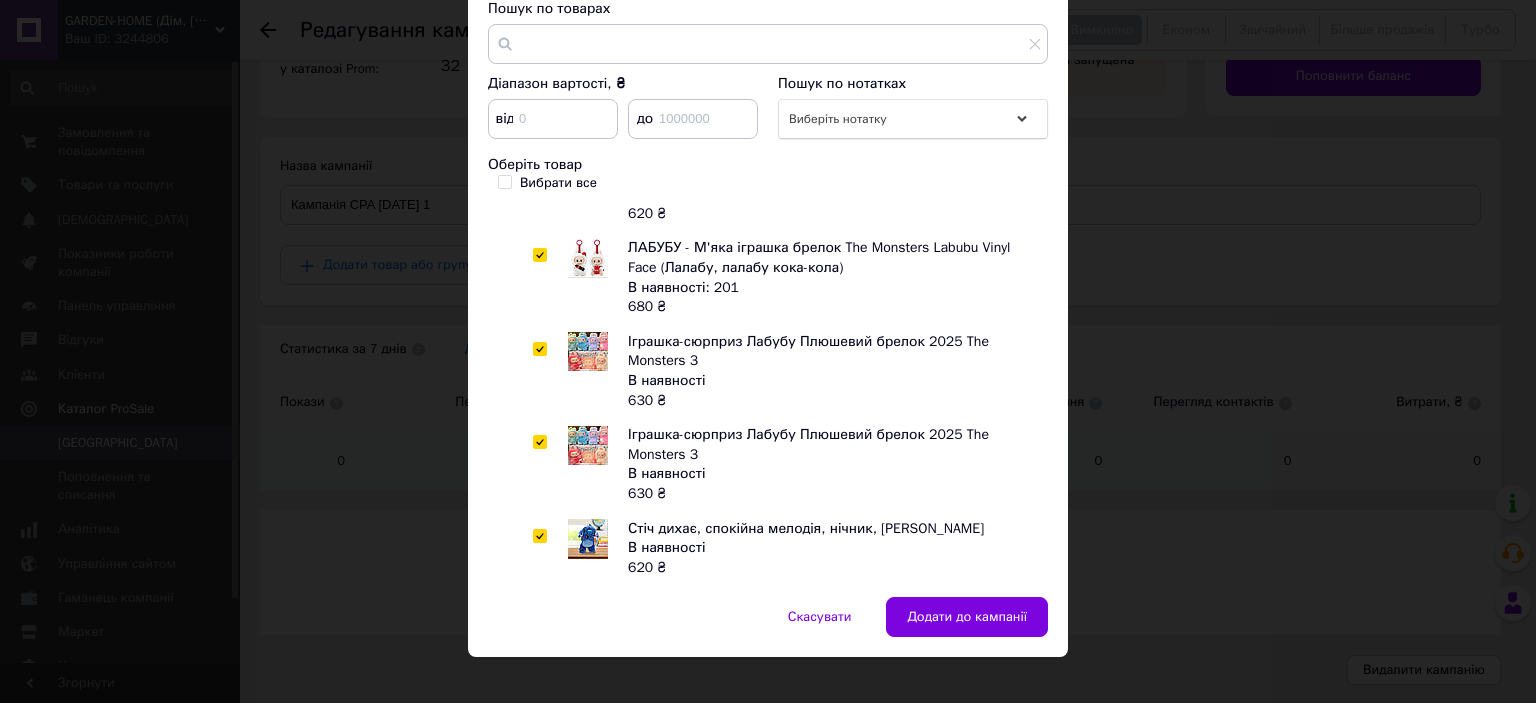 click on "Додати до кампанії" at bounding box center (967, 617) 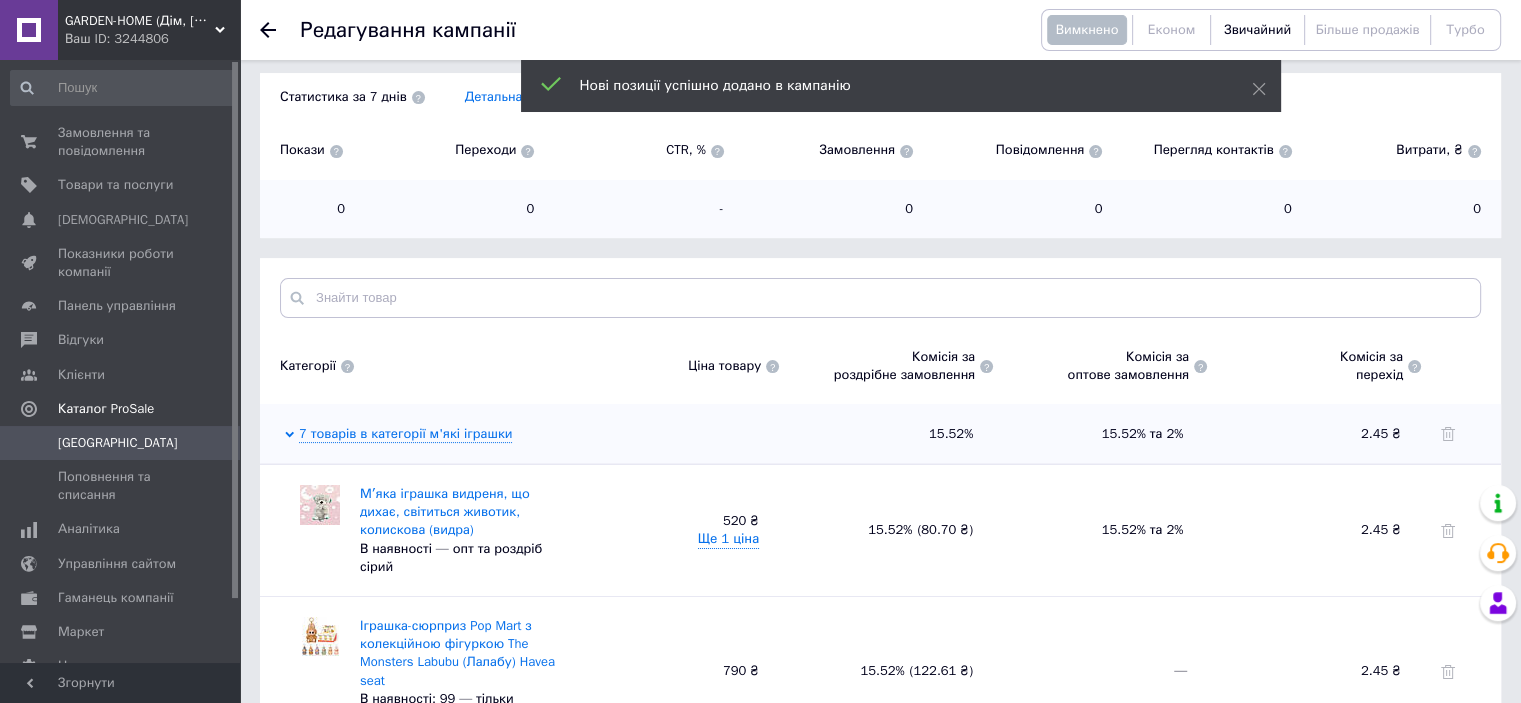 scroll, scrollTop: 410, scrollLeft: 0, axis: vertical 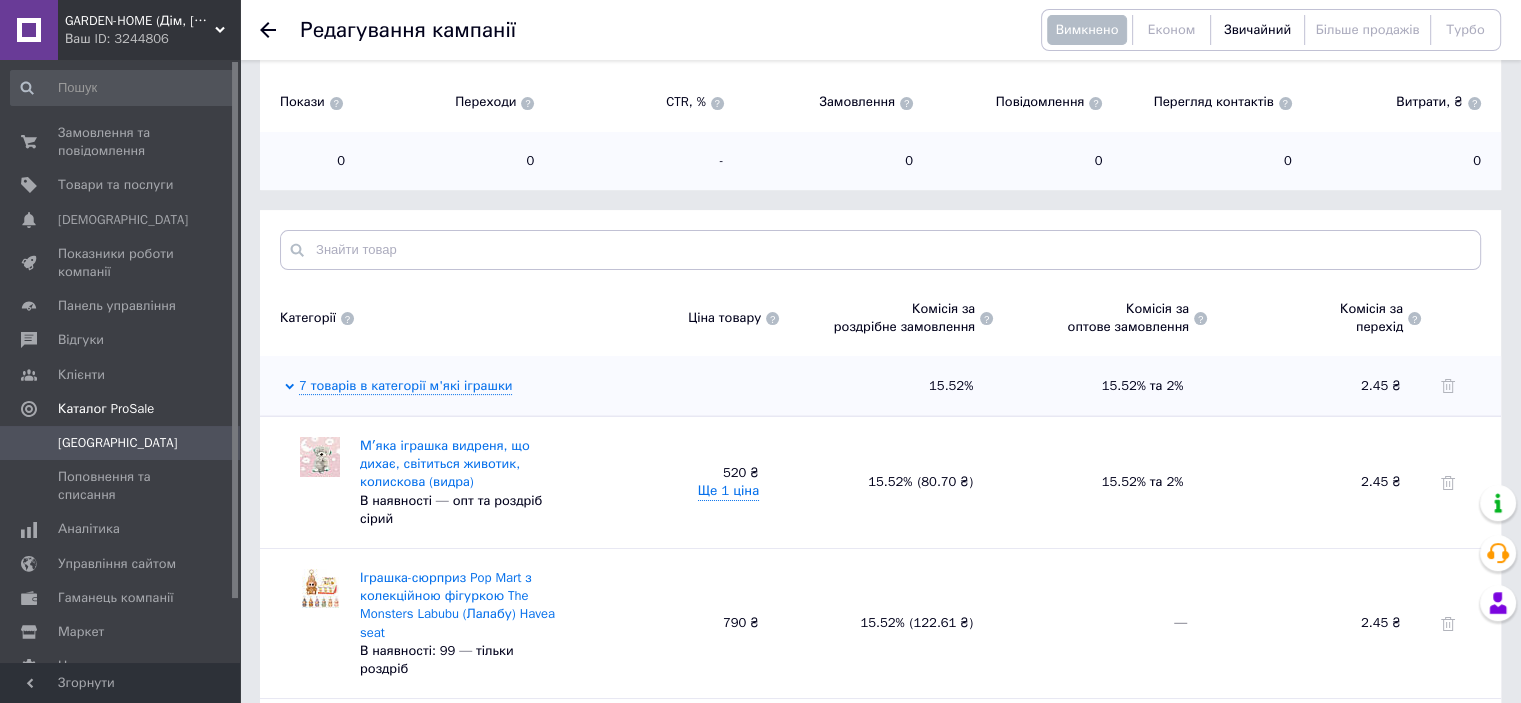 click on "Ще 1 ціна" at bounding box center [729, 491] 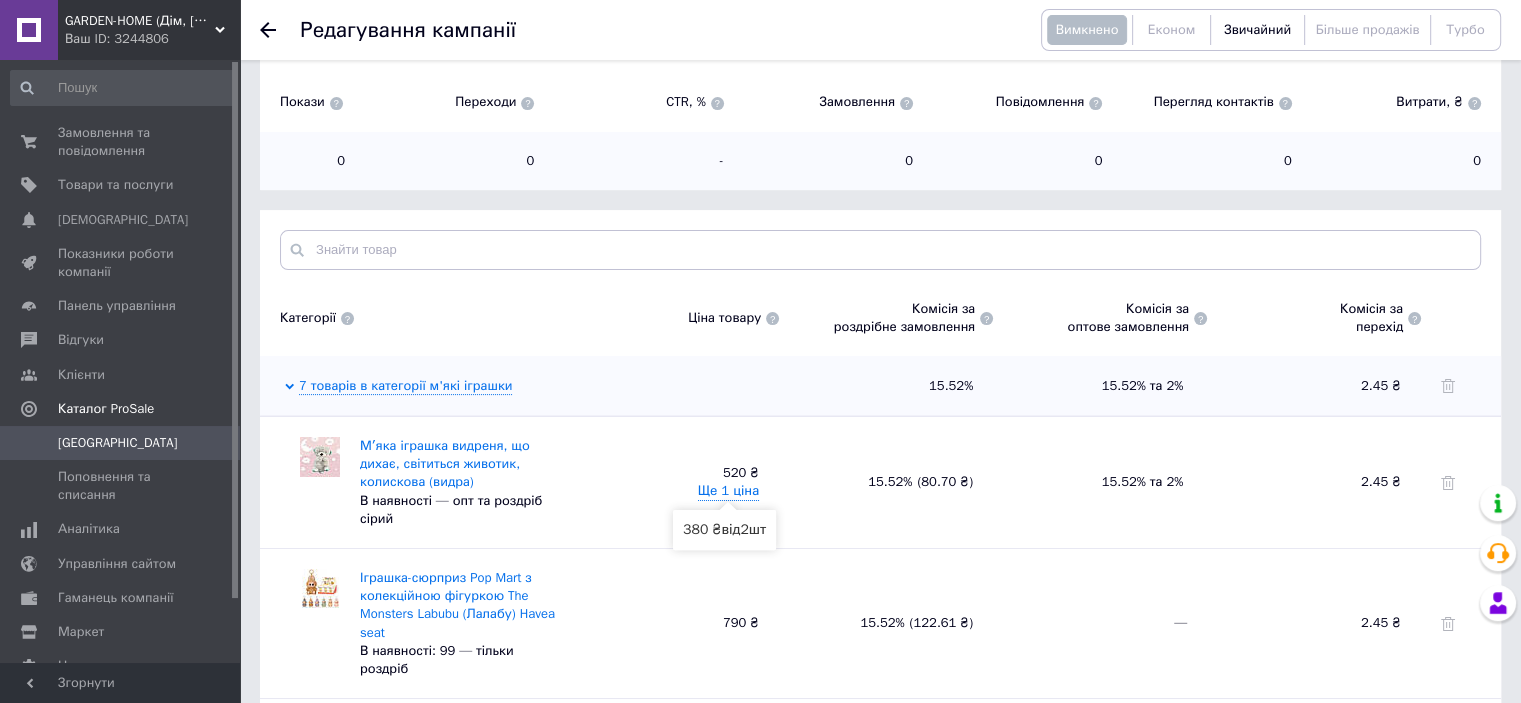 click on "Ще 1 ціна" at bounding box center [729, 491] 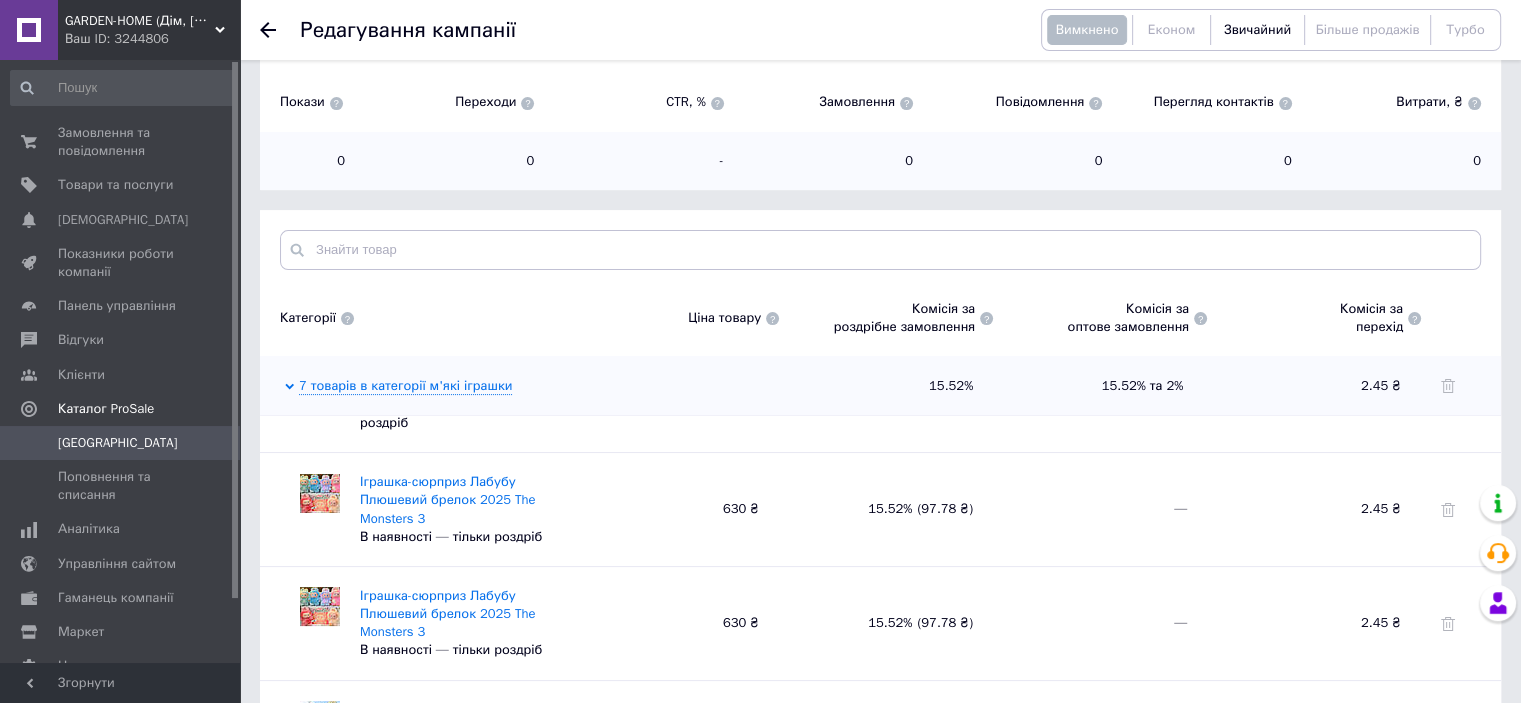 scroll, scrollTop: 532, scrollLeft: 0, axis: vertical 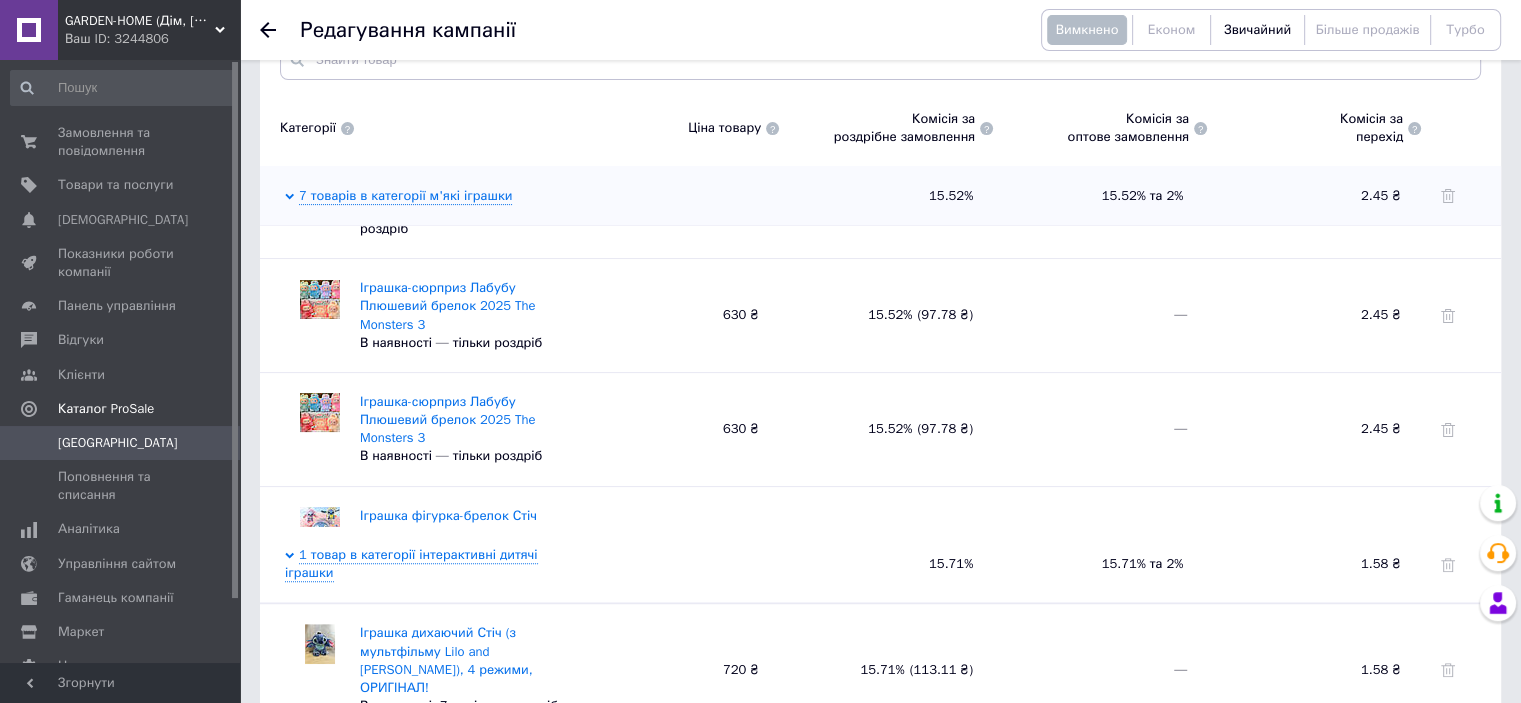 click on "Звичайний" at bounding box center (1257, 29) 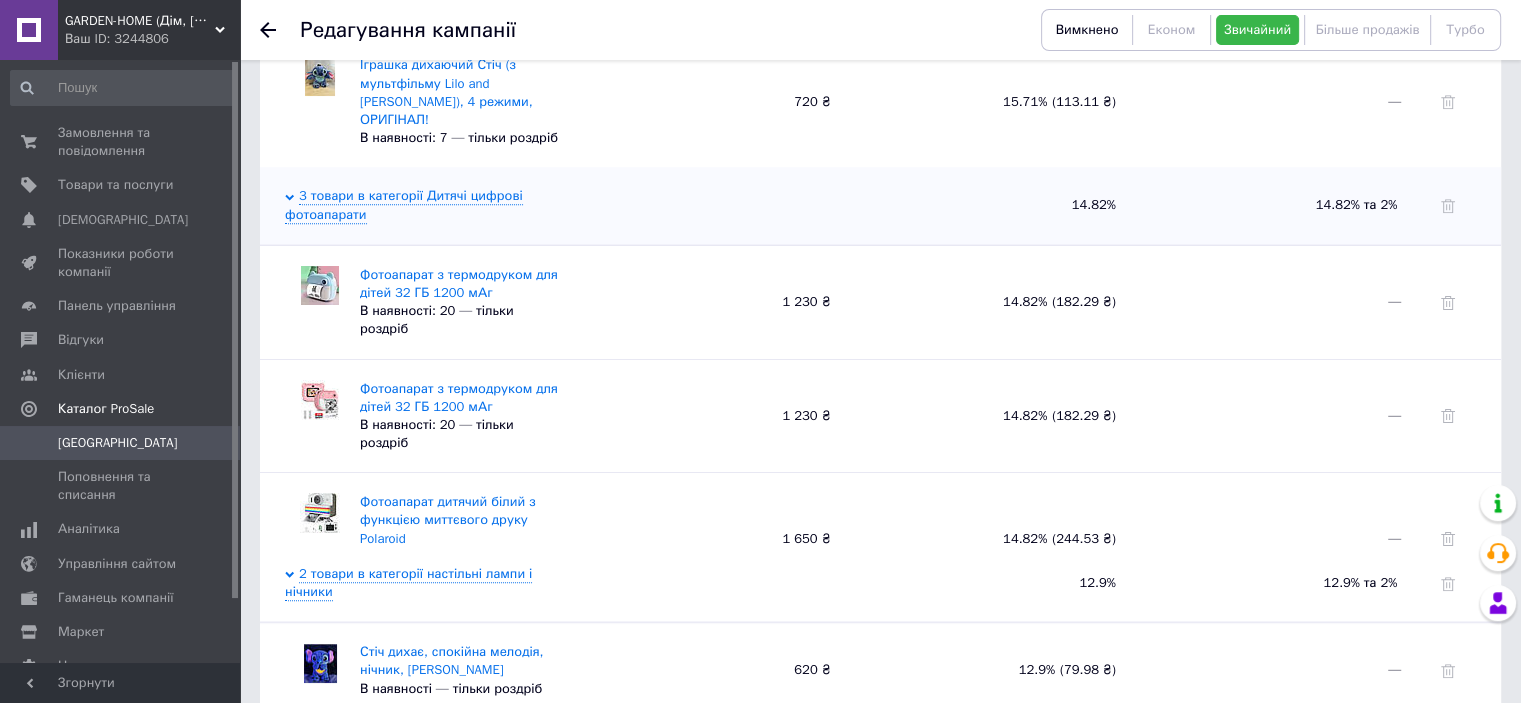 scroll, scrollTop: 1200, scrollLeft: 0, axis: vertical 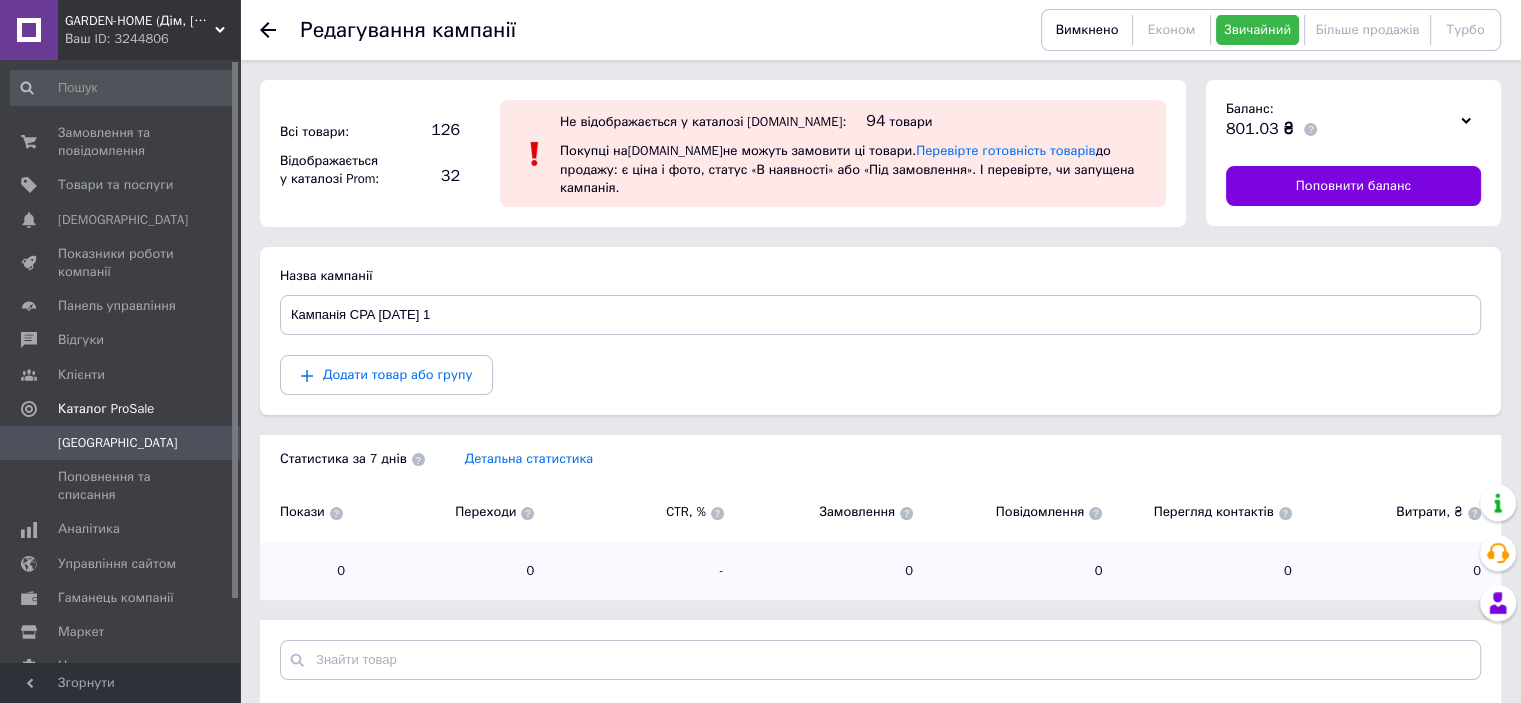 click on "Замовлення та повідомлення" at bounding box center [121, 142] 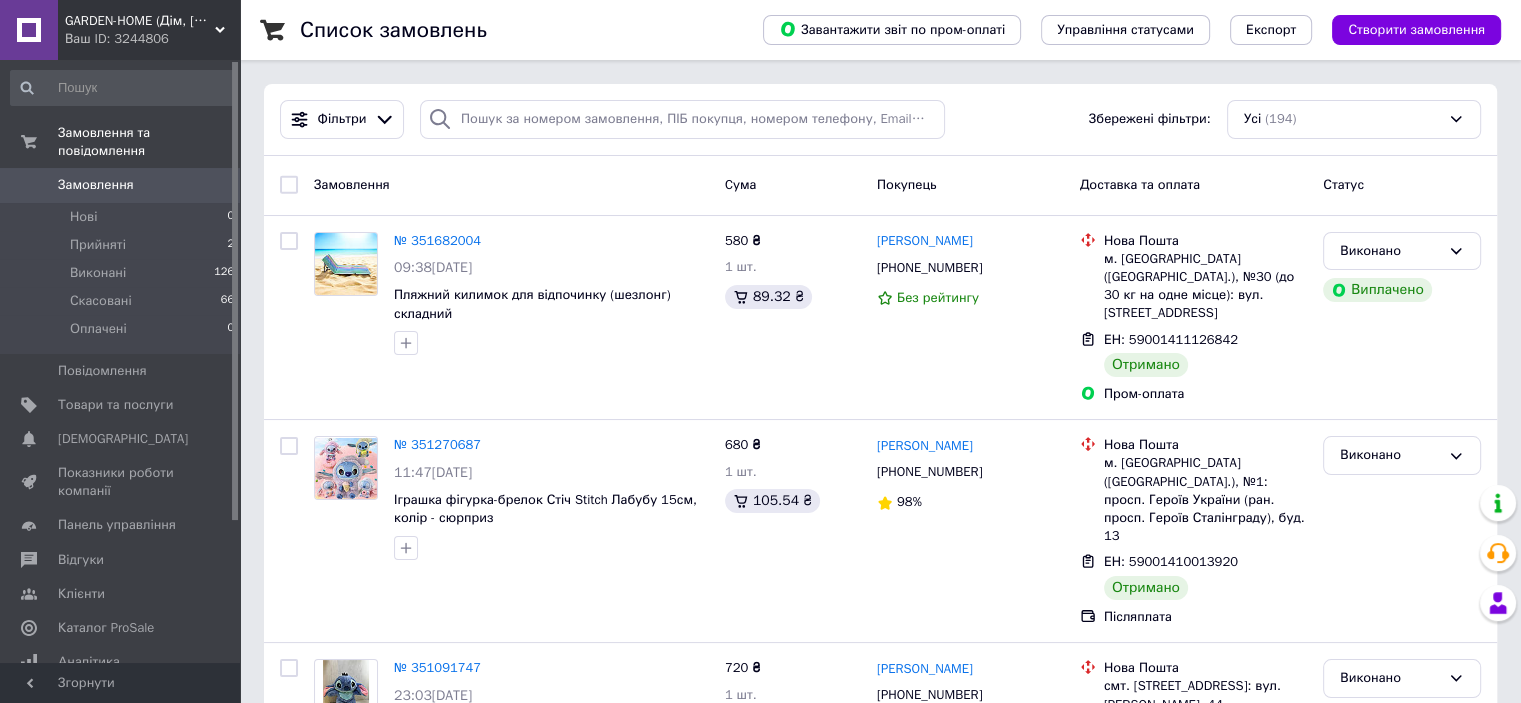 click on "Прийняті 2" at bounding box center (123, 245) 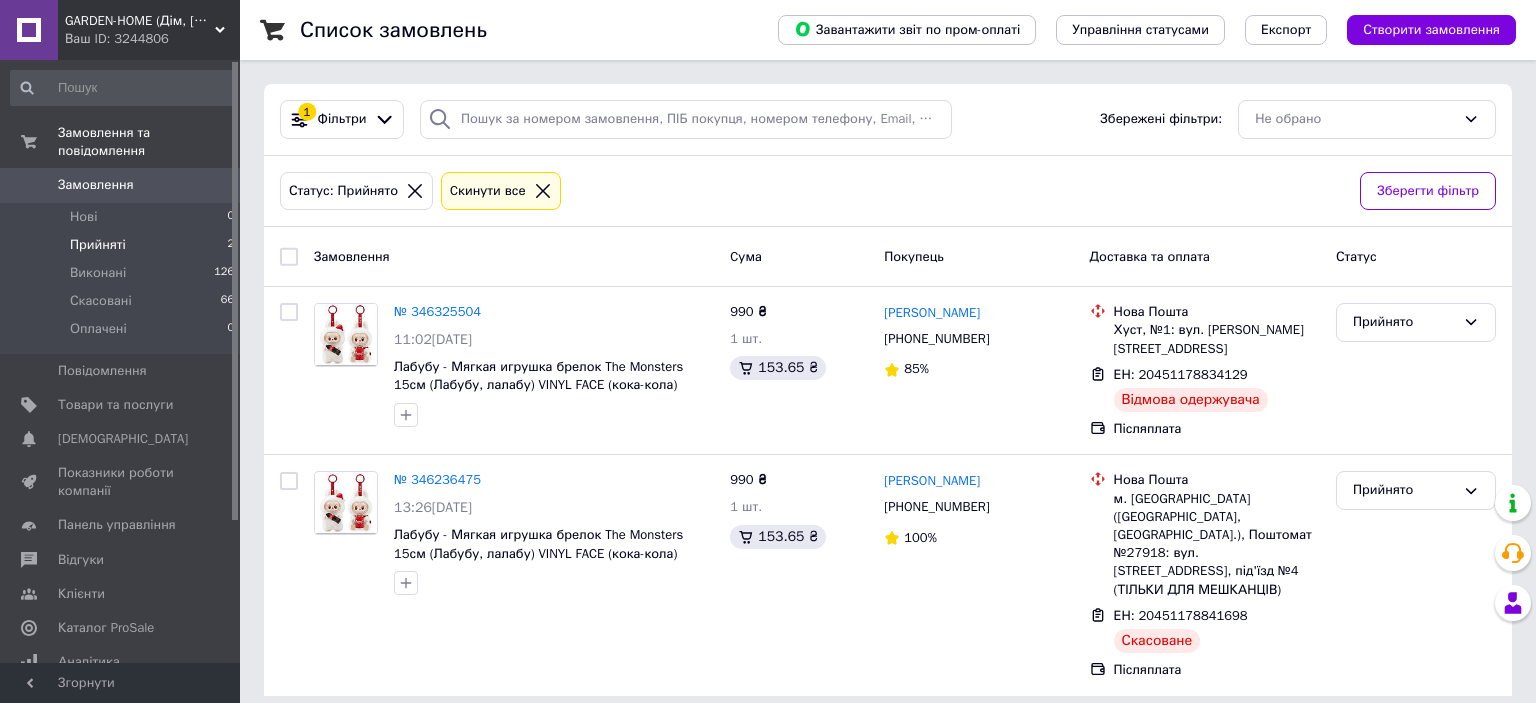 click 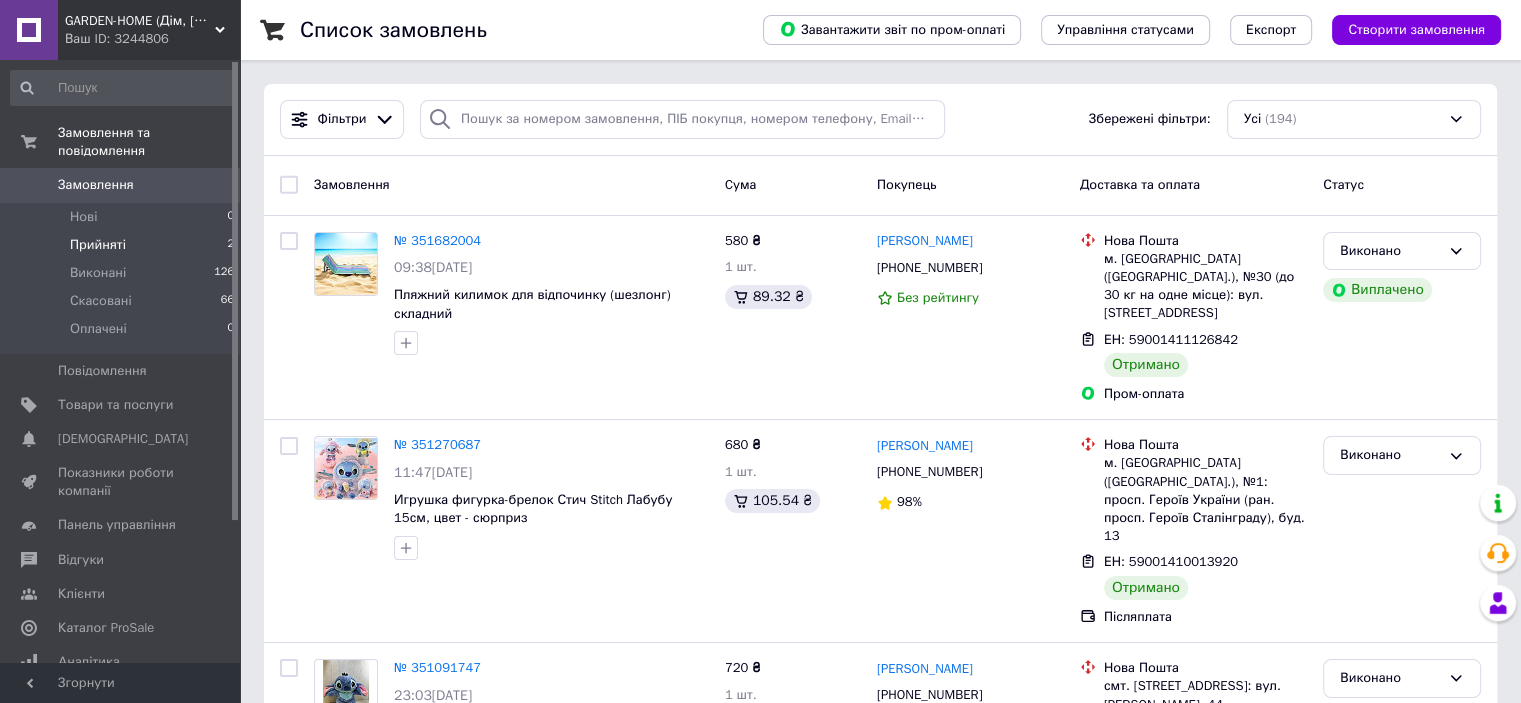 click on "Прийняті 2" at bounding box center (123, 245) 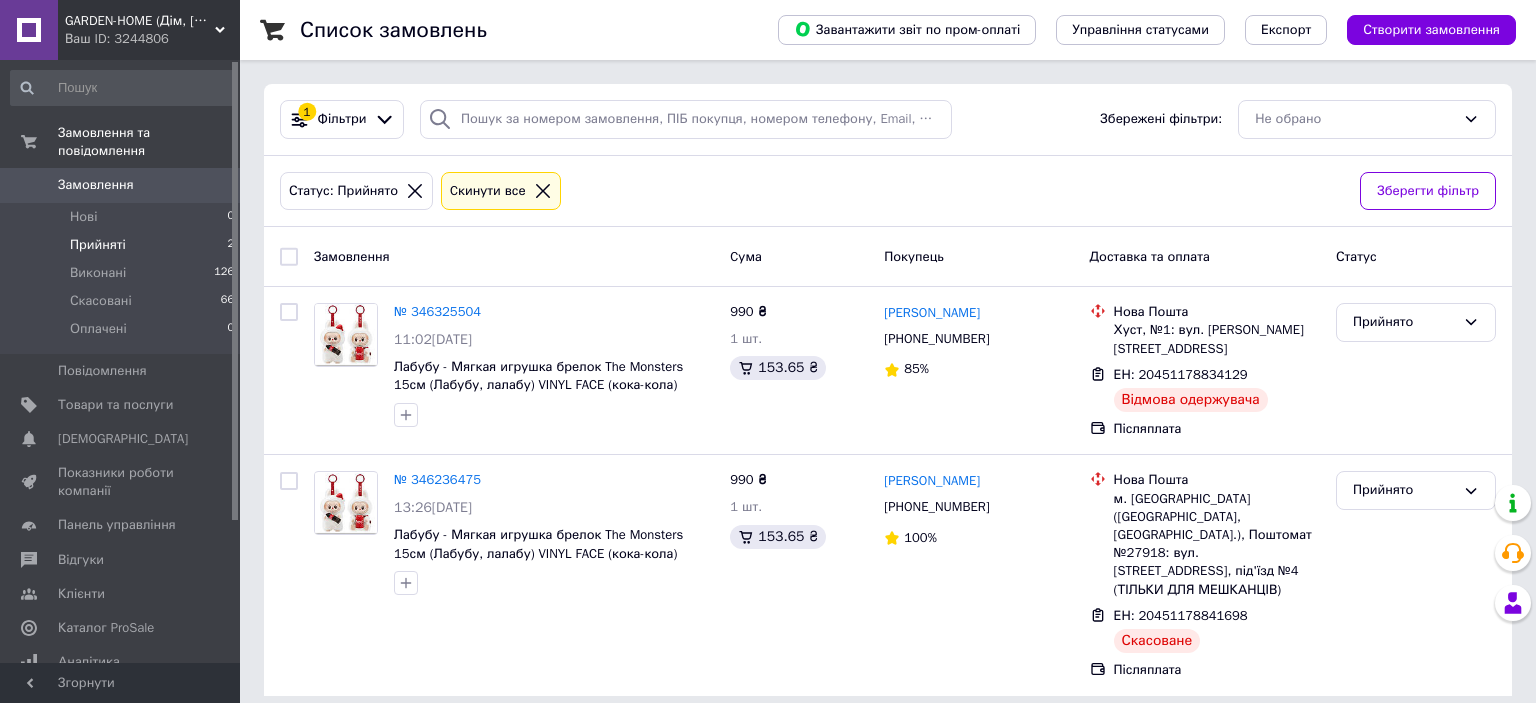click on "Виконані 126" at bounding box center [123, 273] 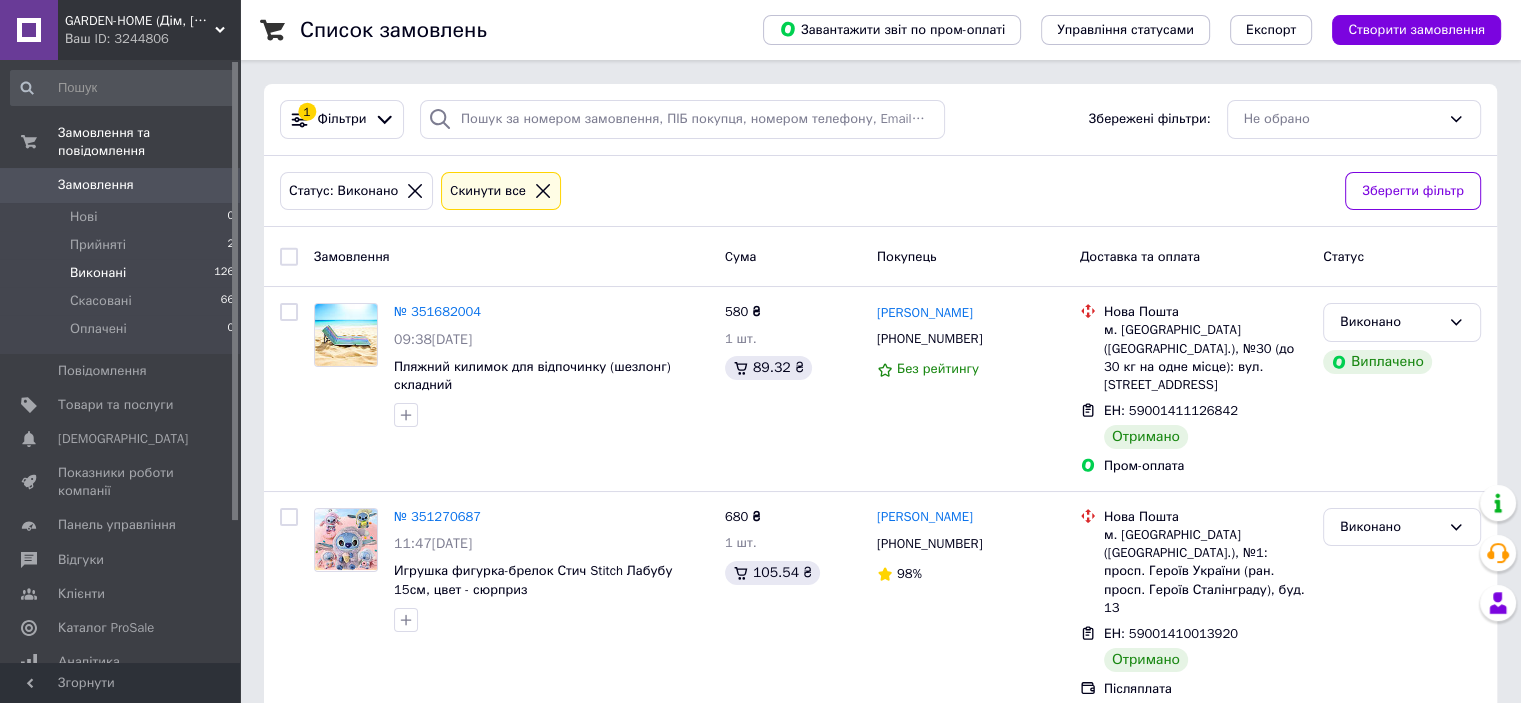 click on "Скасовані 66" at bounding box center (123, 301) 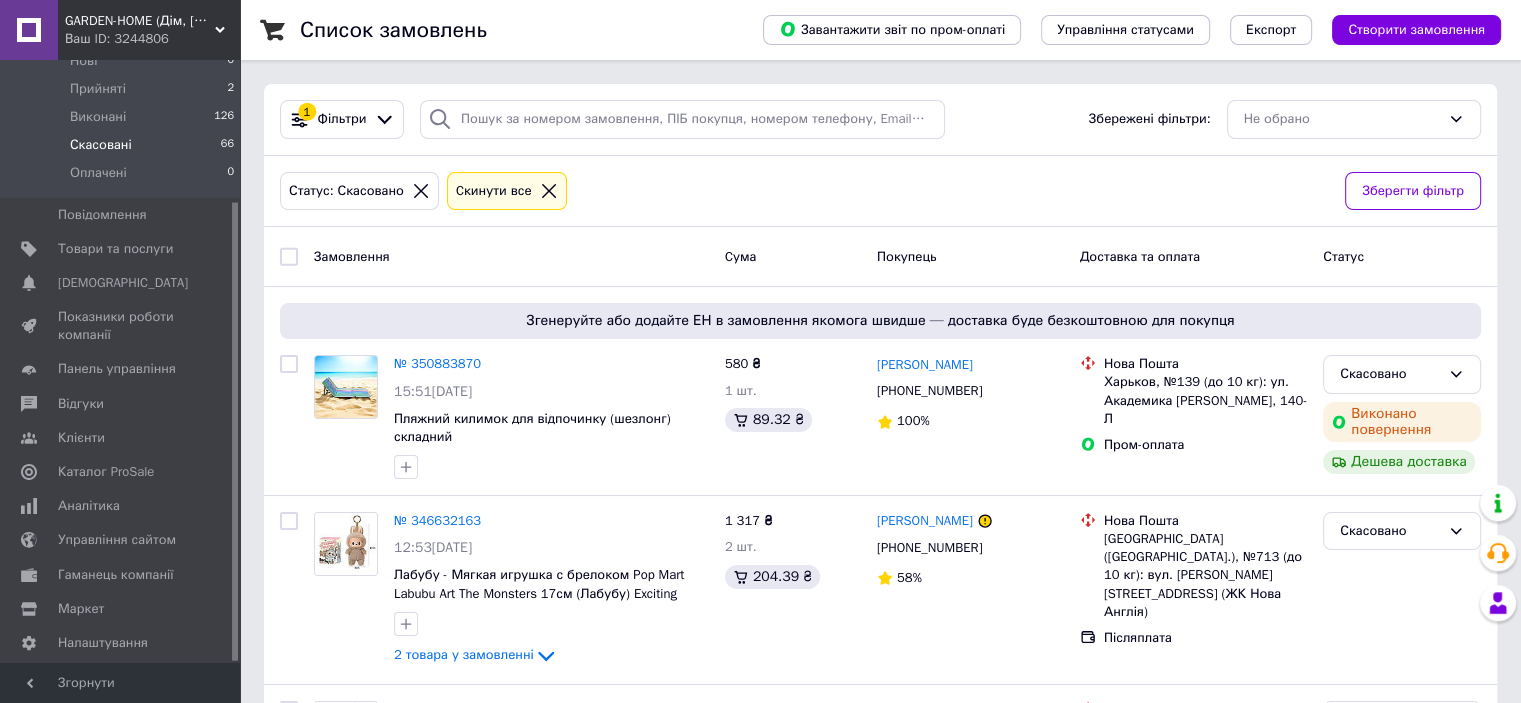 scroll, scrollTop: 186, scrollLeft: 0, axis: vertical 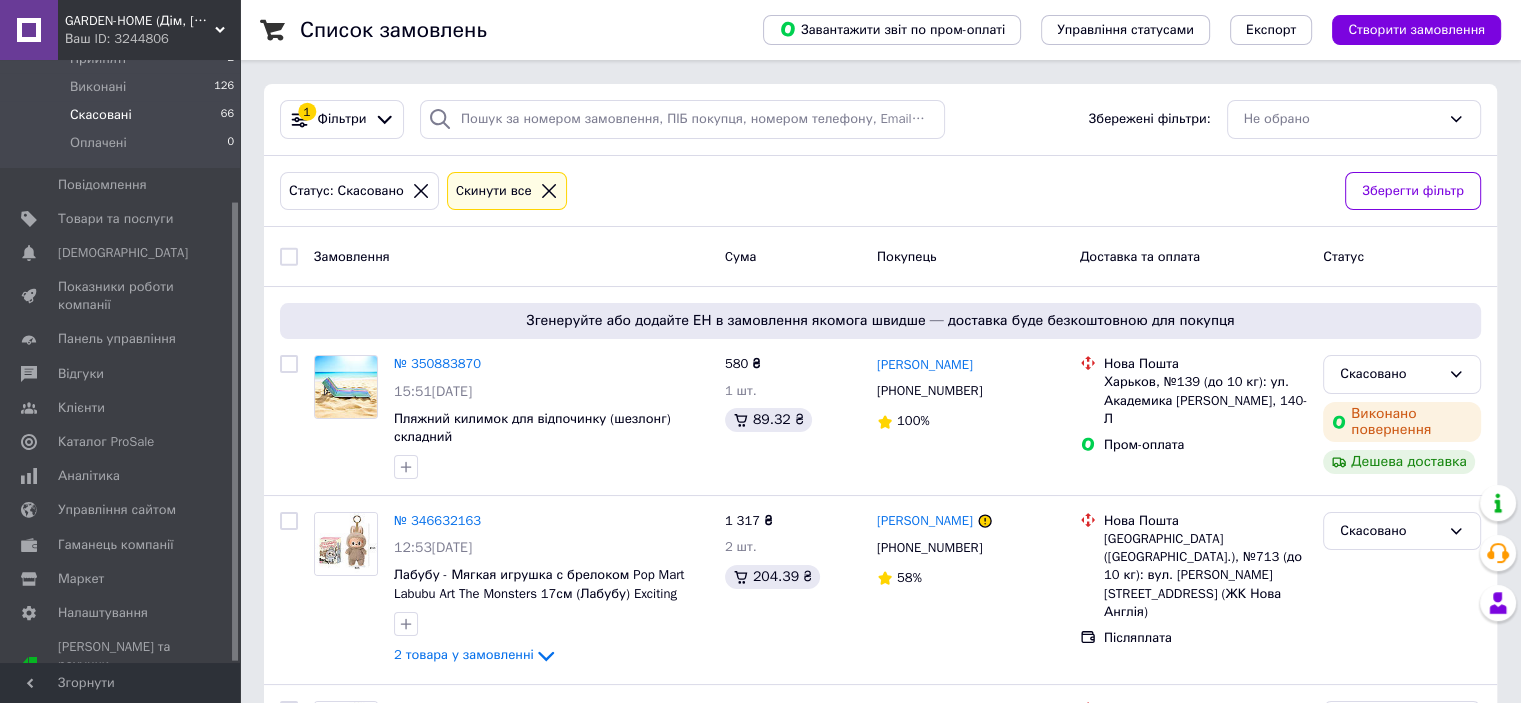 click on "Товари та послуги" at bounding box center [115, 219] 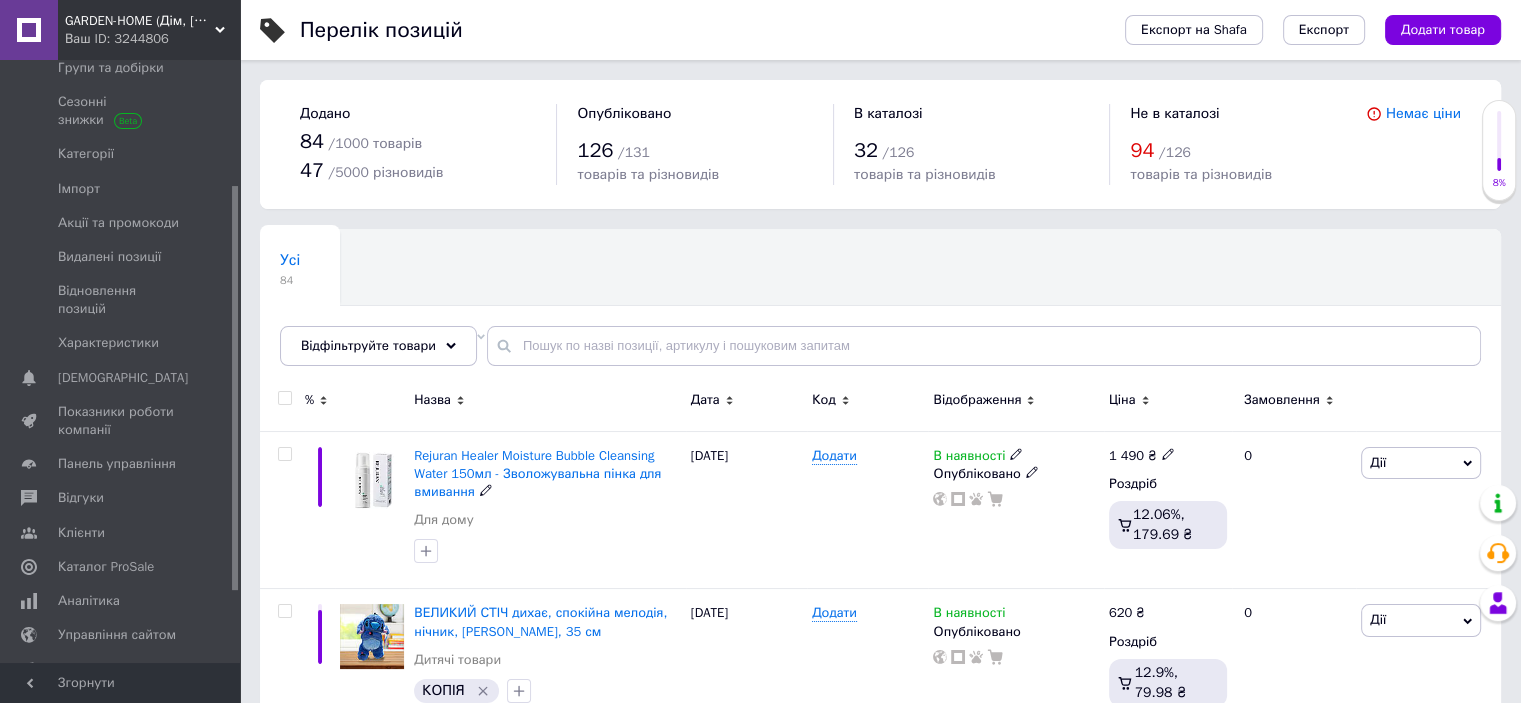 scroll, scrollTop: 100, scrollLeft: 0, axis: vertical 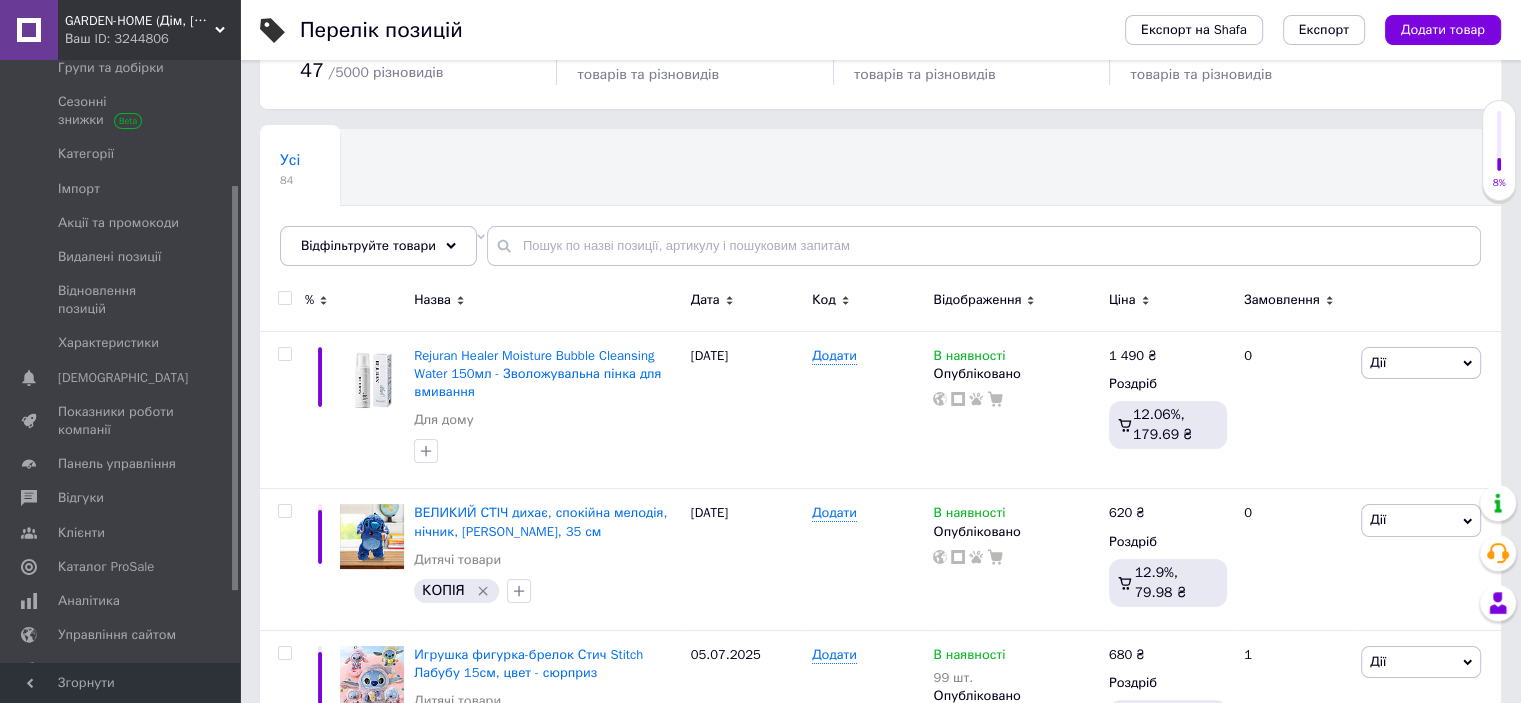 click on "47" at bounding box center [373, 256] 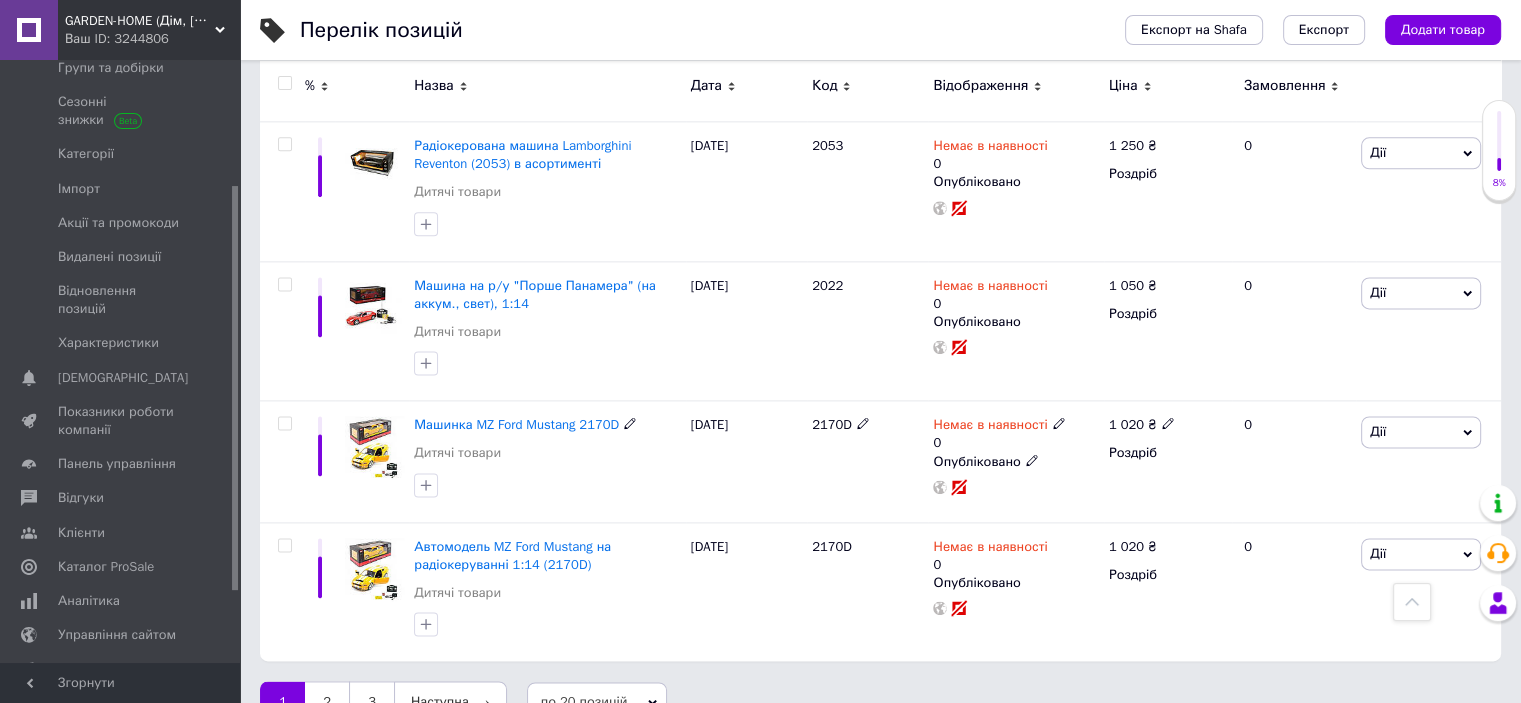 scroll, scrollTop: 2501, scrollLeft: 0, axis: vertical 